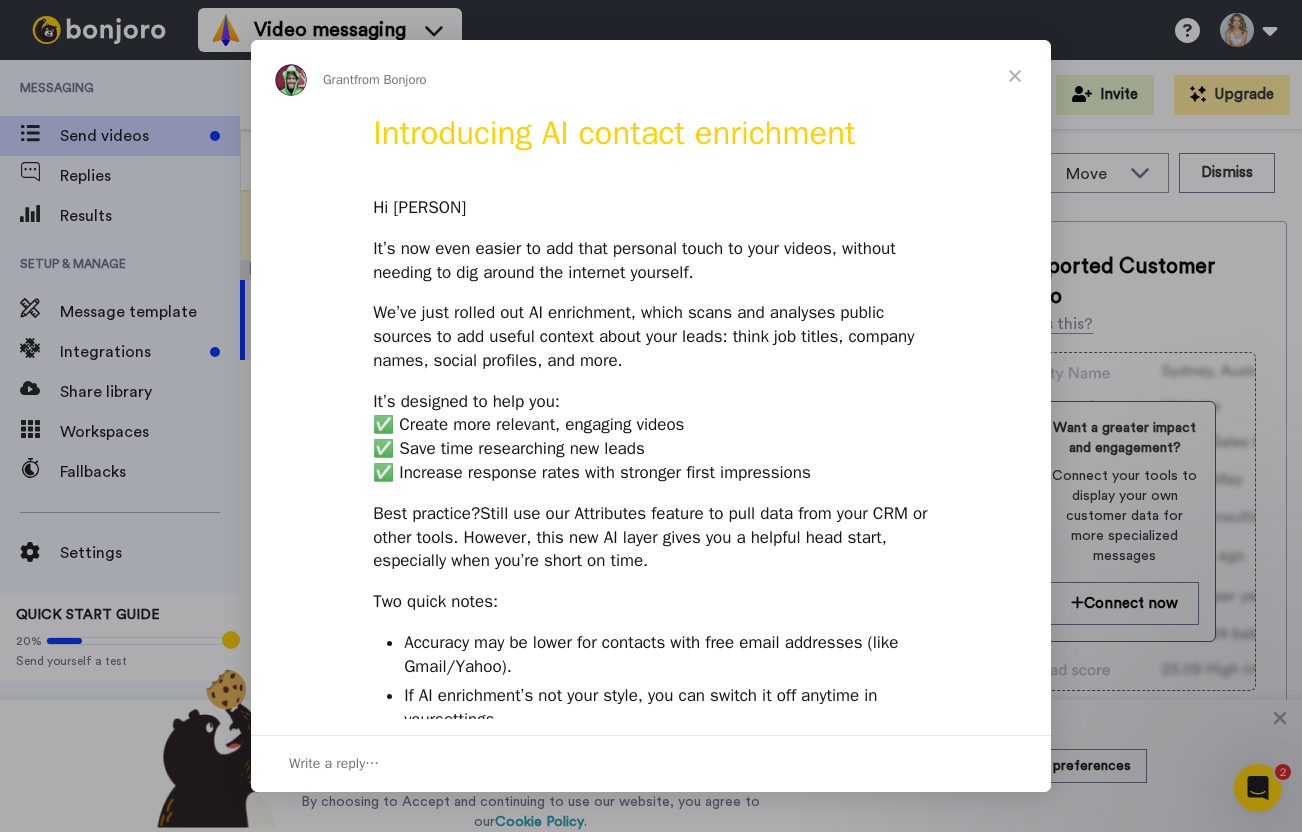 scroll, scrollTop: 0, scrollLeft: 0, axis: both 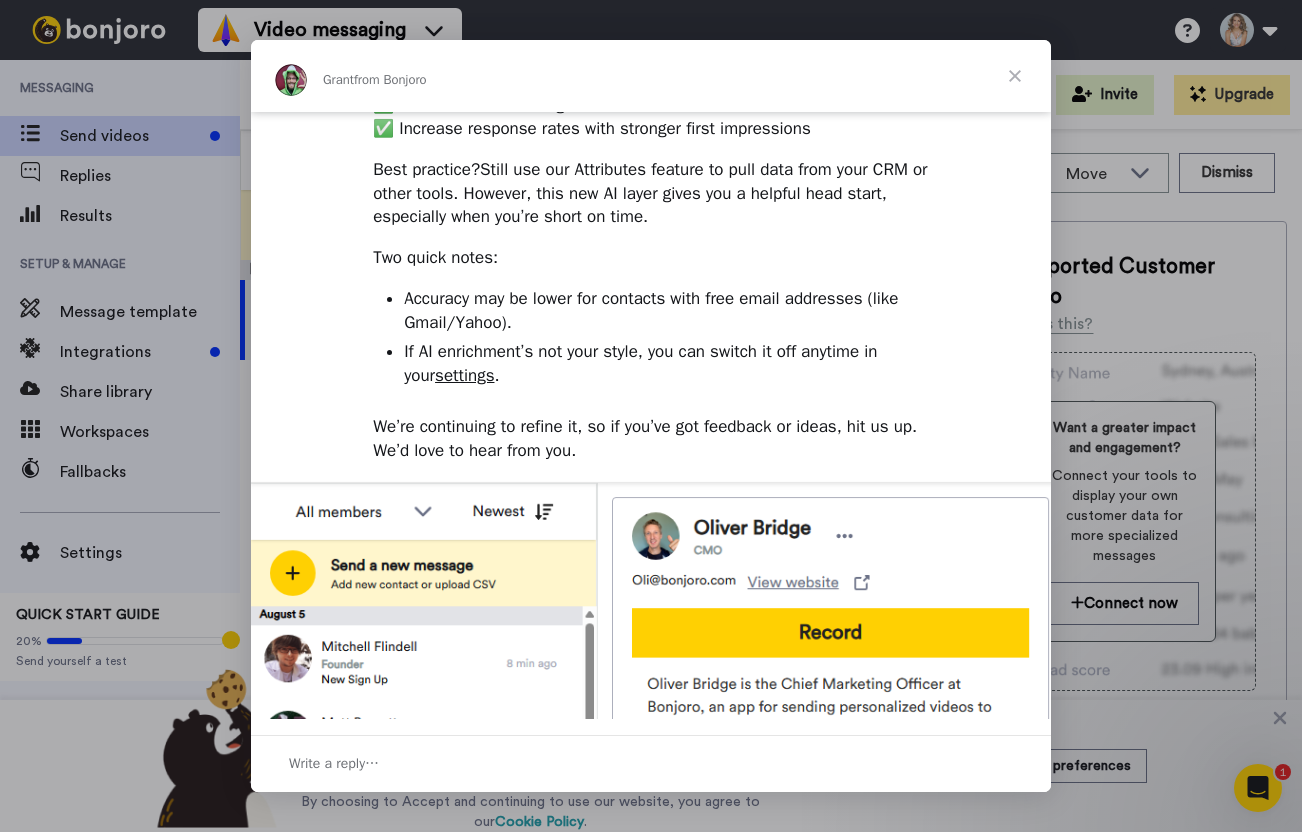 click at bounding box center (1015, 76) 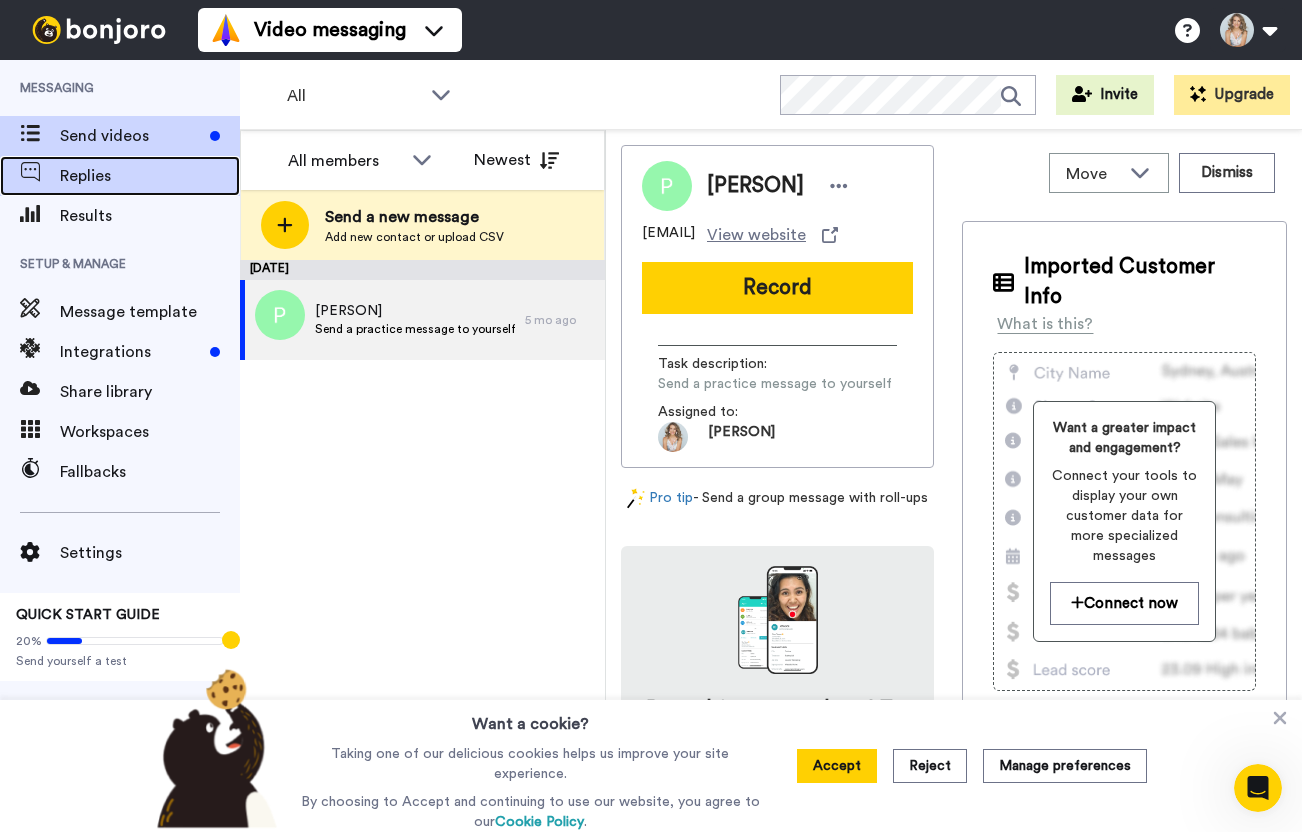 click on "Replies" at bounding box center (150, 176) 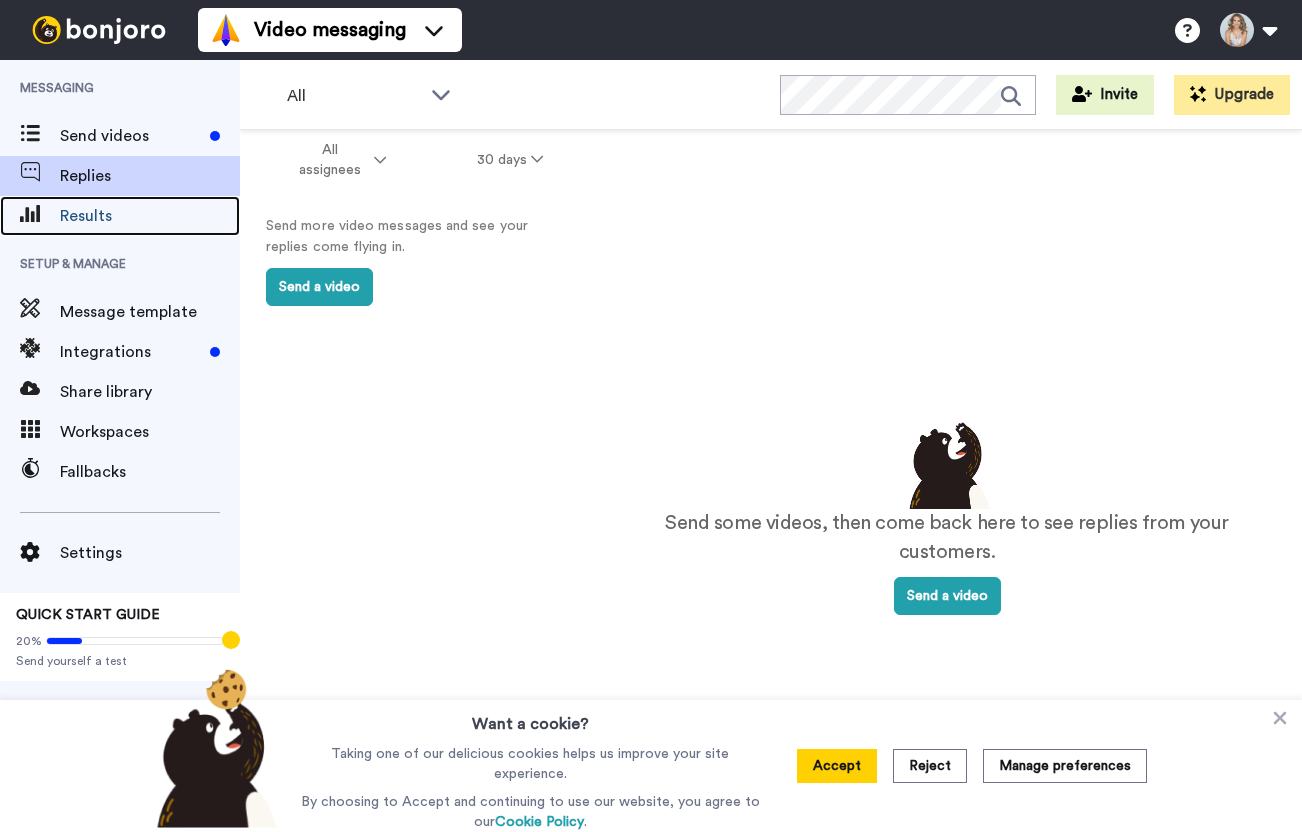 scroll, scrollTop: 0, scrollLeft: 0, axis: both 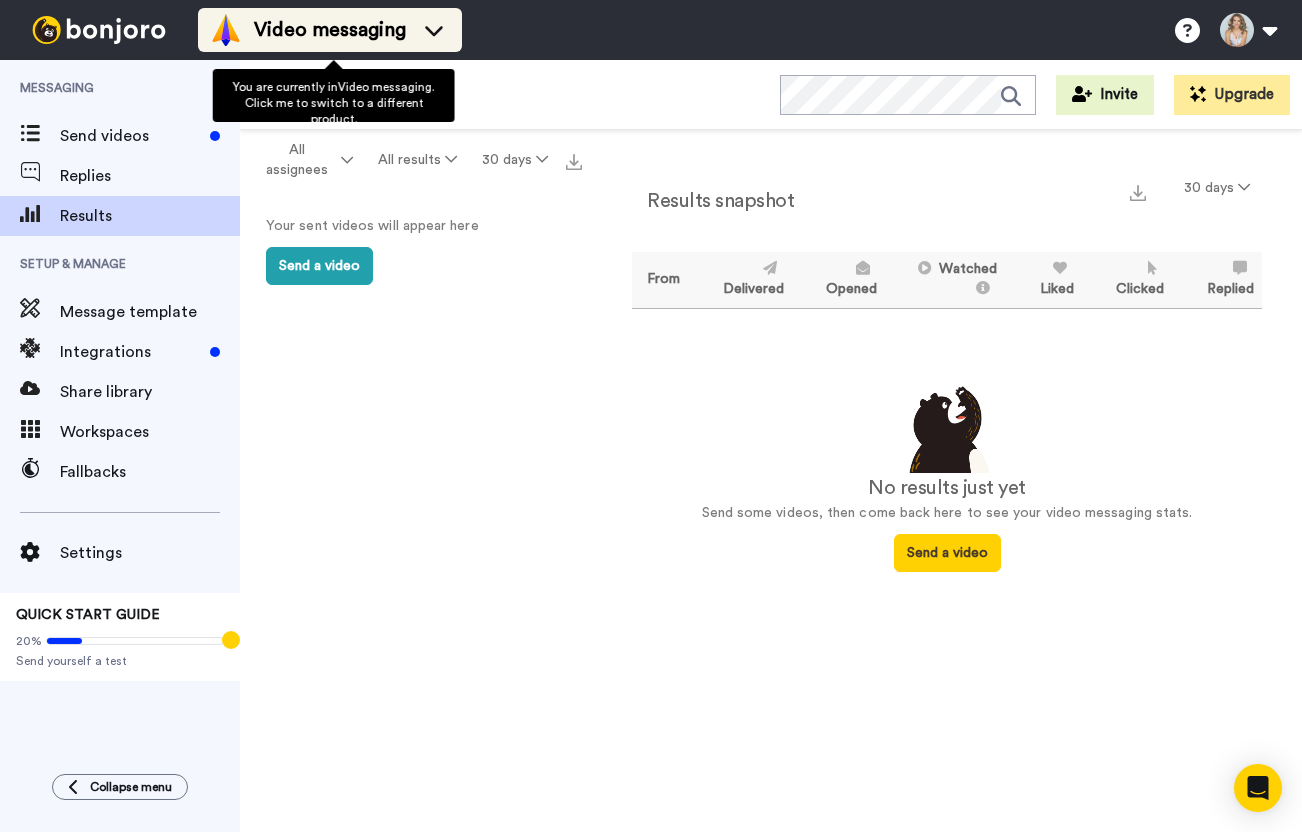 click 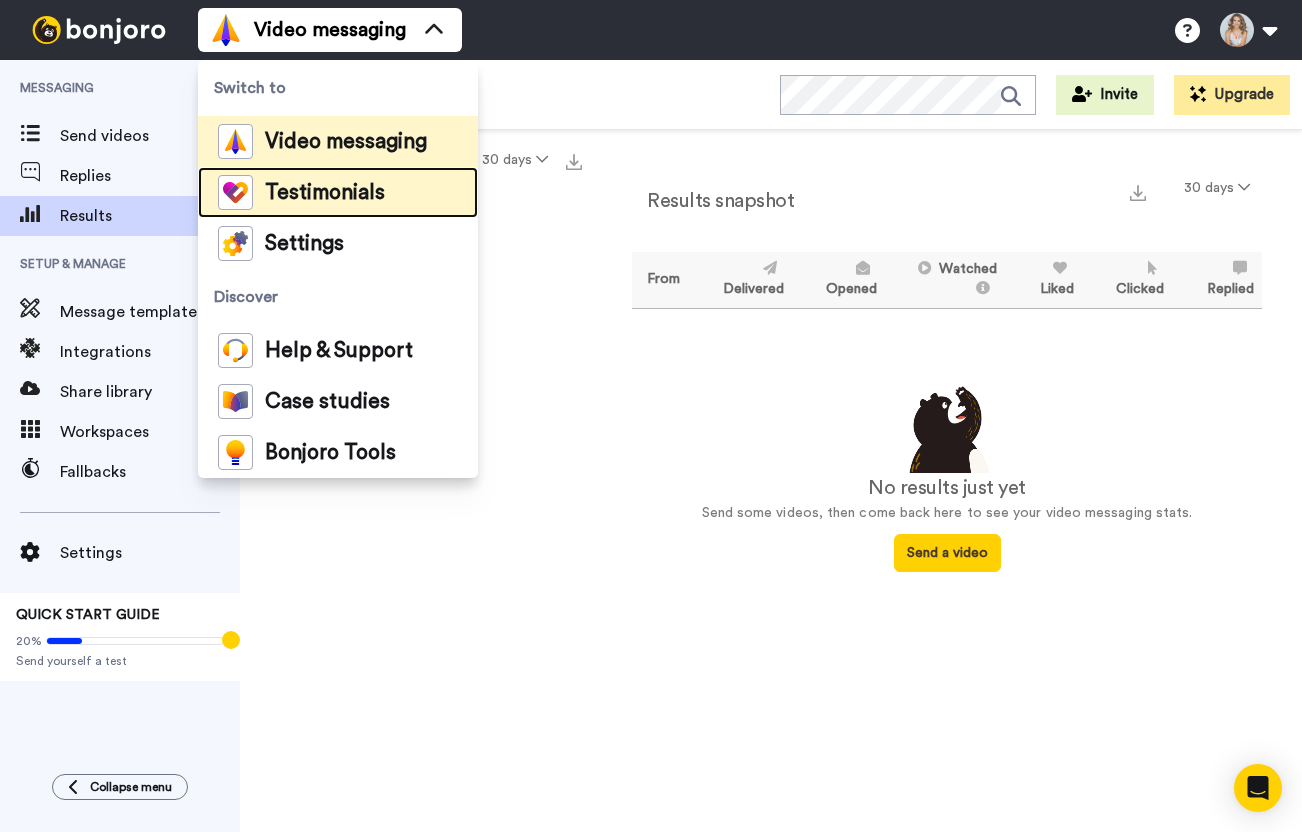 click on "Testimonials" at bounding box center (325, 193) 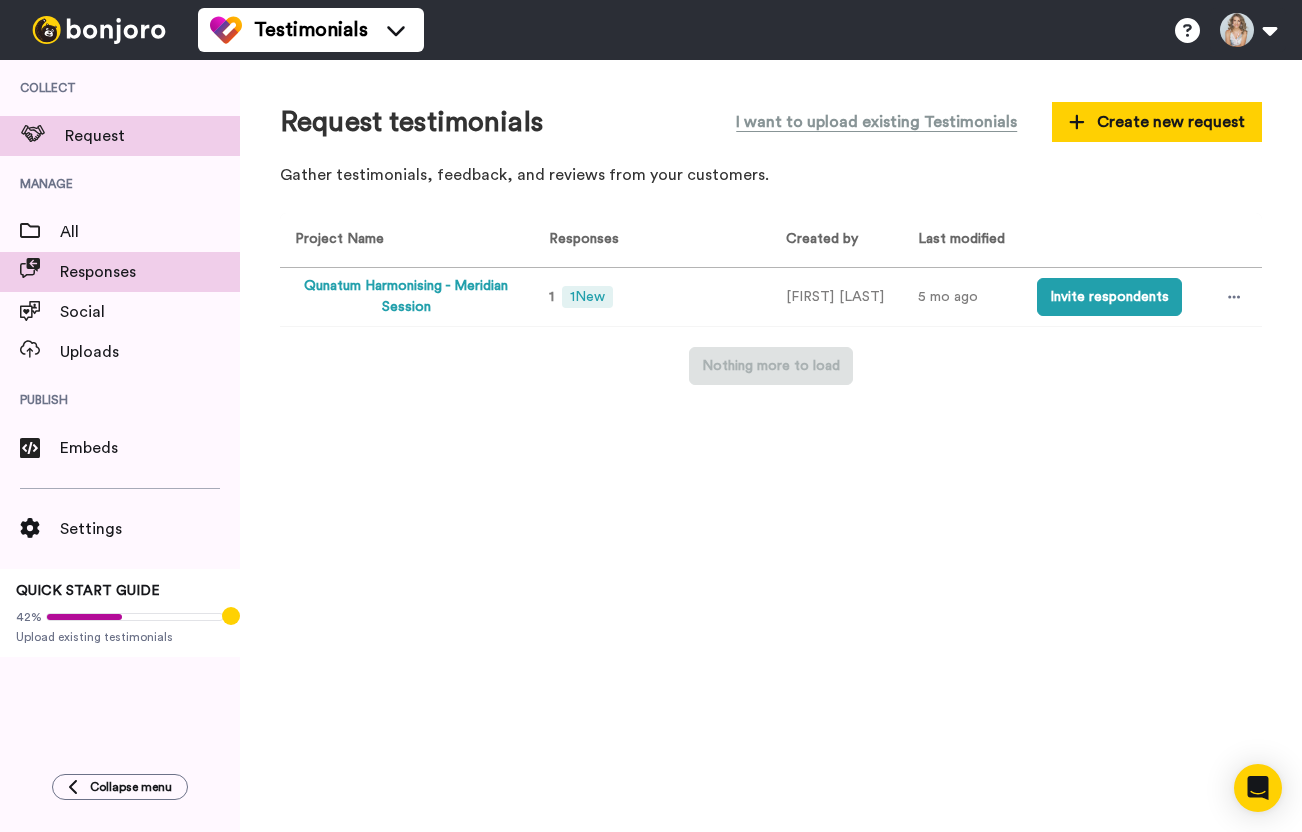 scroll, scrollTop: 0, scrollLeft: 0, axis: both 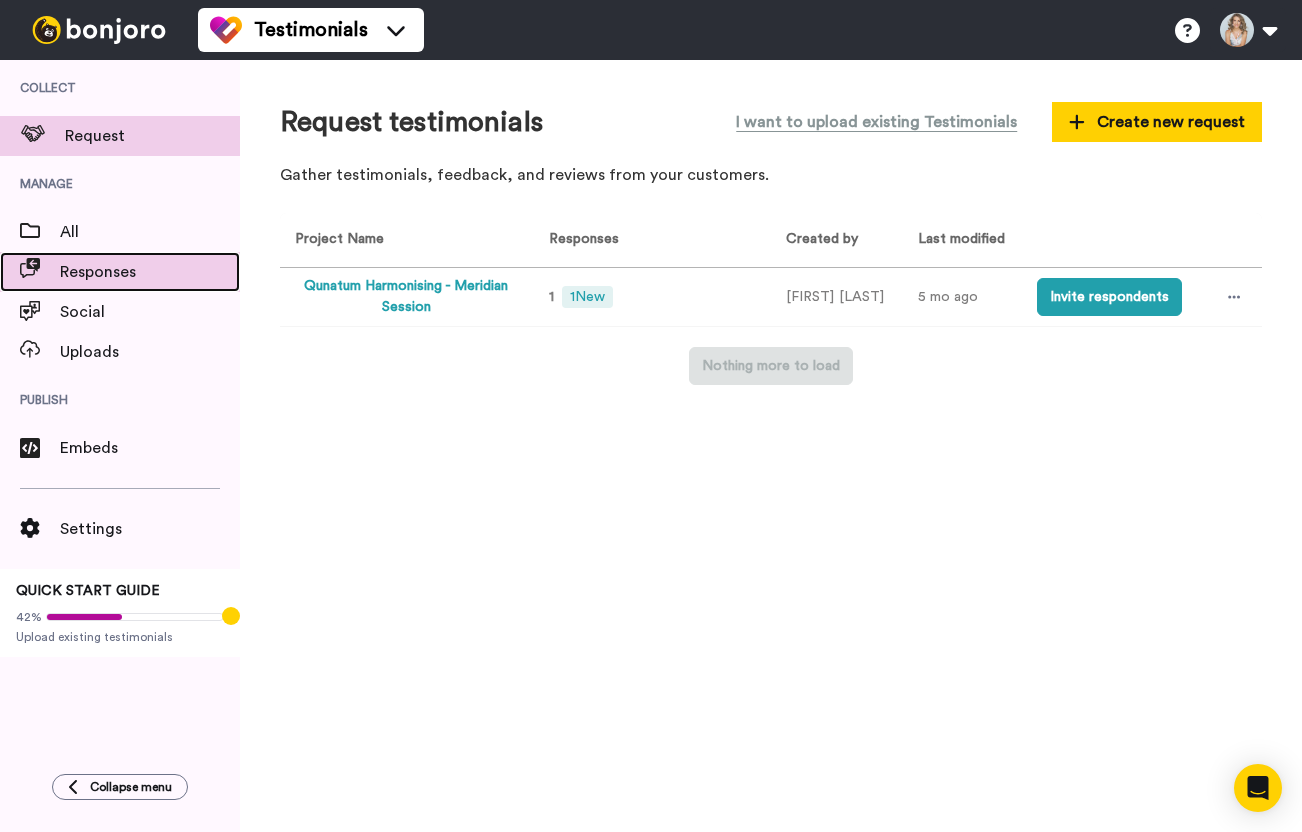 click on "Responses" at bounding box center (150, 272) 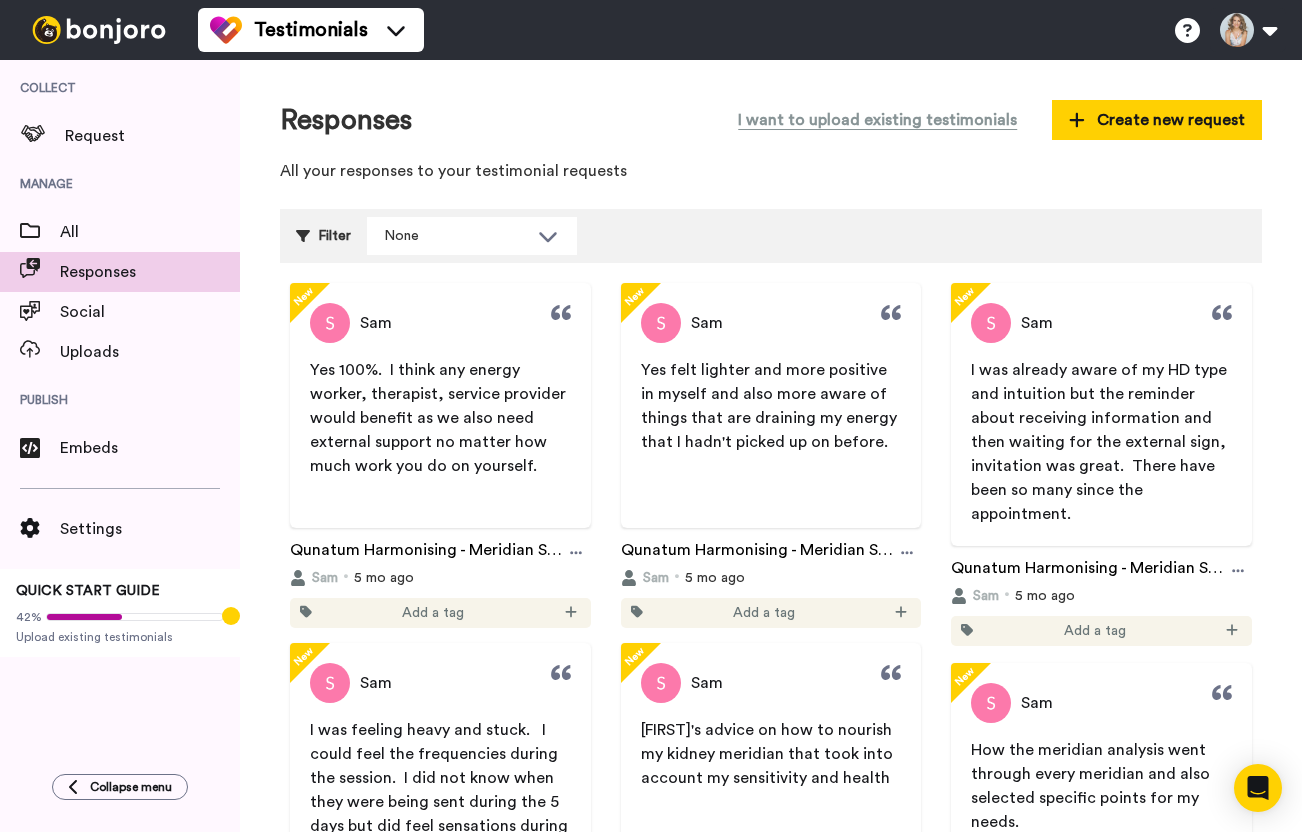 scroll, scrollTop: 0, scrollLeft: 0, axis: both 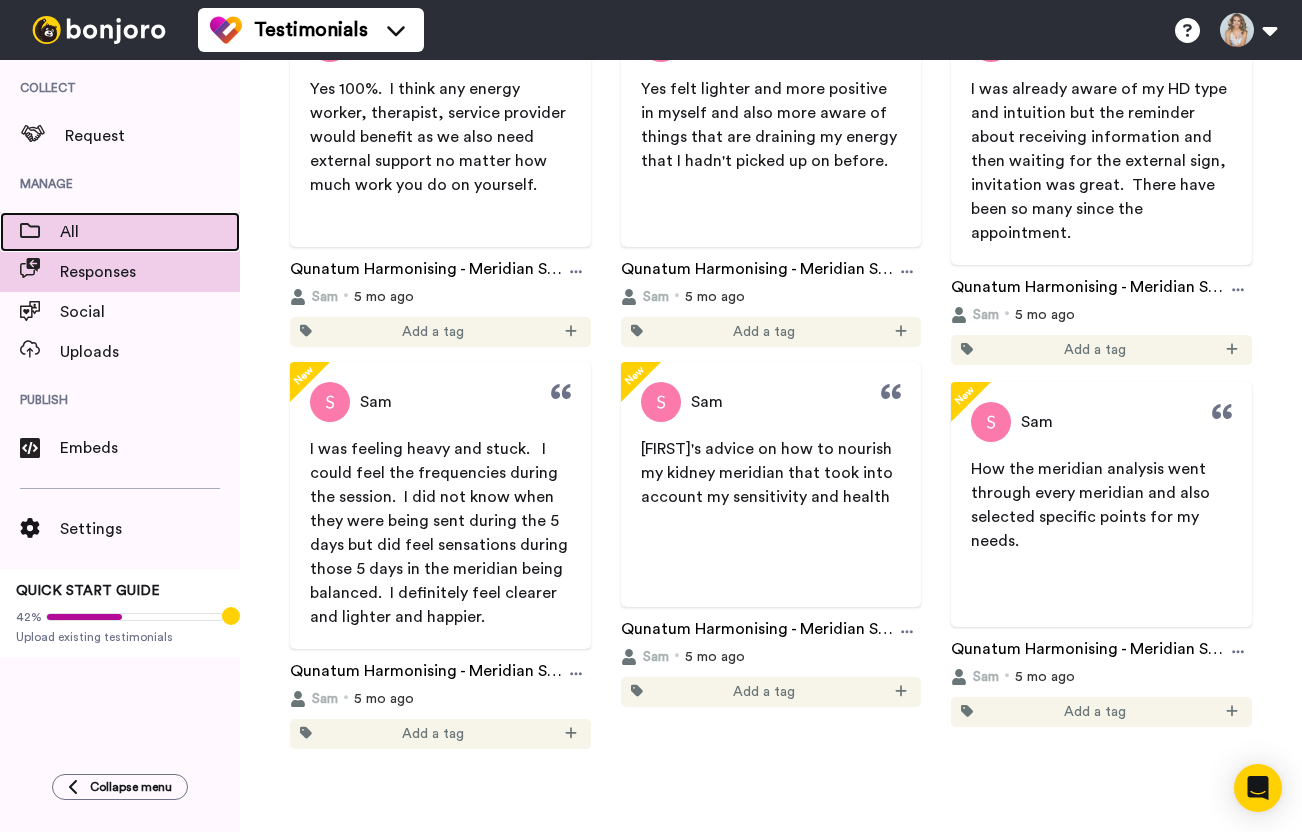 click at bounding box center (30, 232) 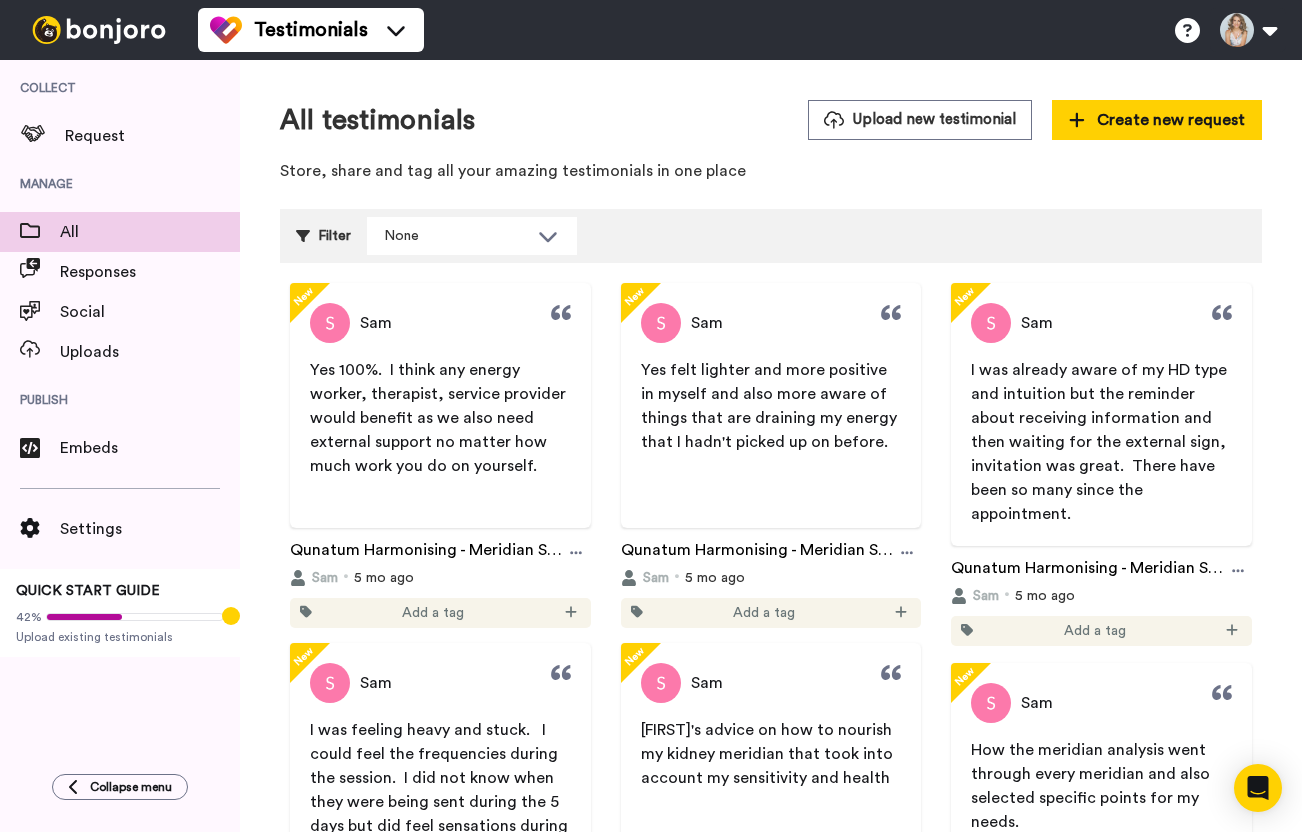 scroll, scrollTop: 0, scrollLeft: 0, axis: both 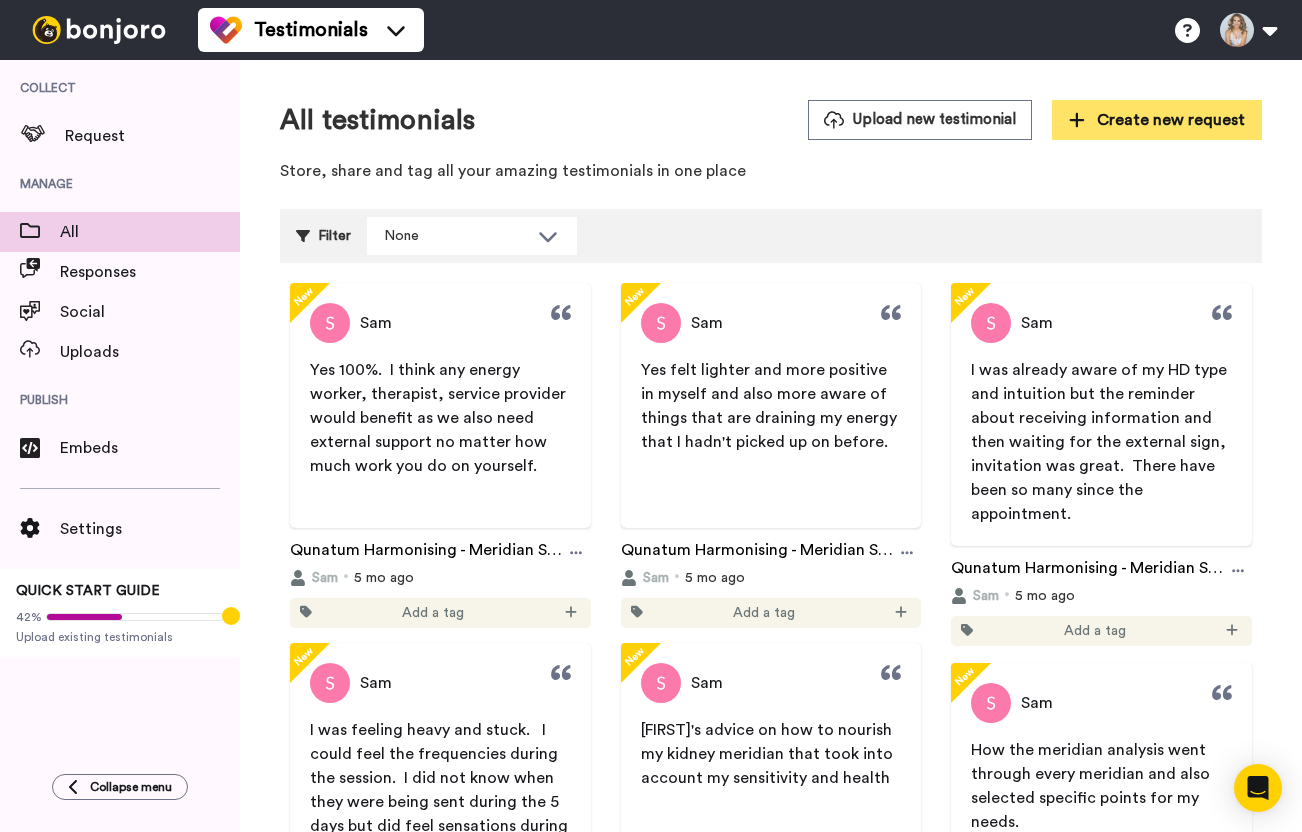 click on "Create new request" at bounding box center [1157, 120] 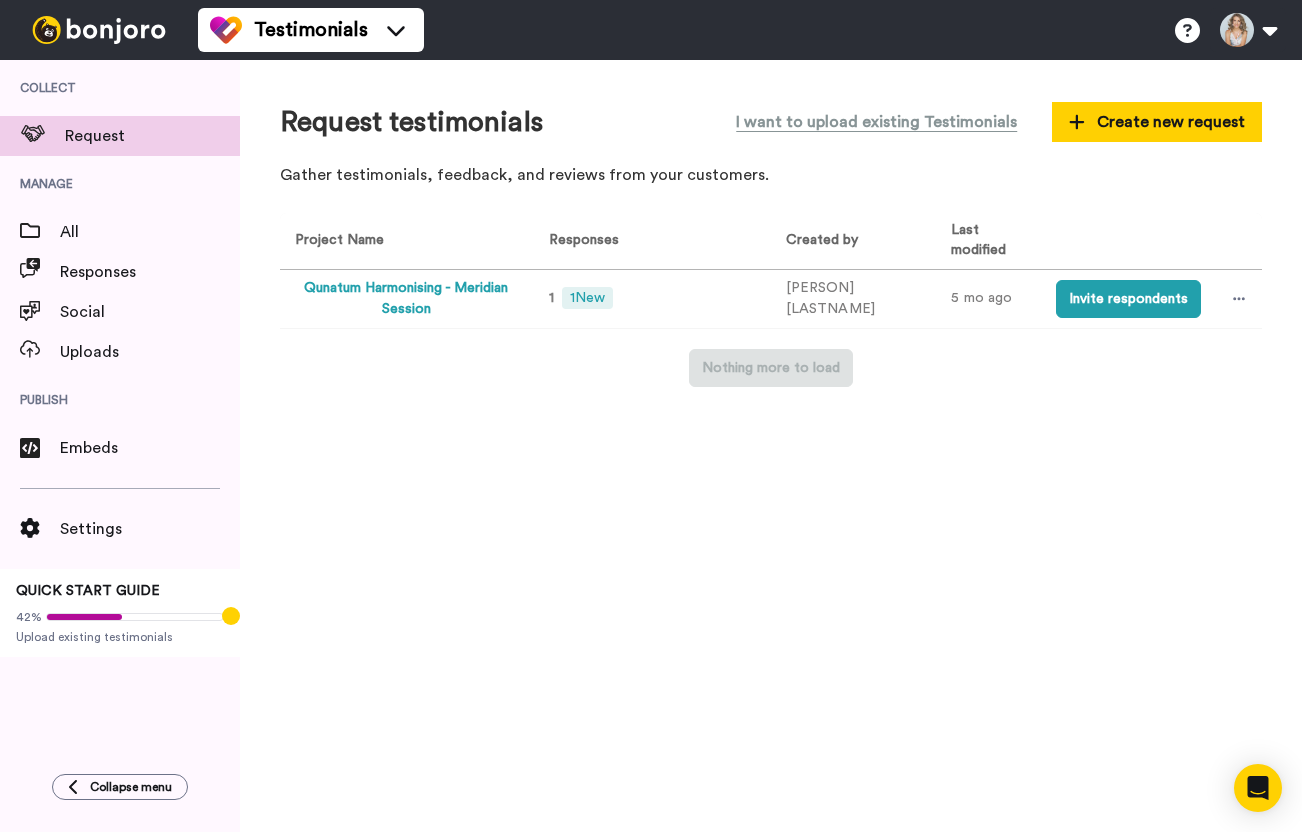 scroll, scrollTop: 0, scrollLeft: 0, axis: both 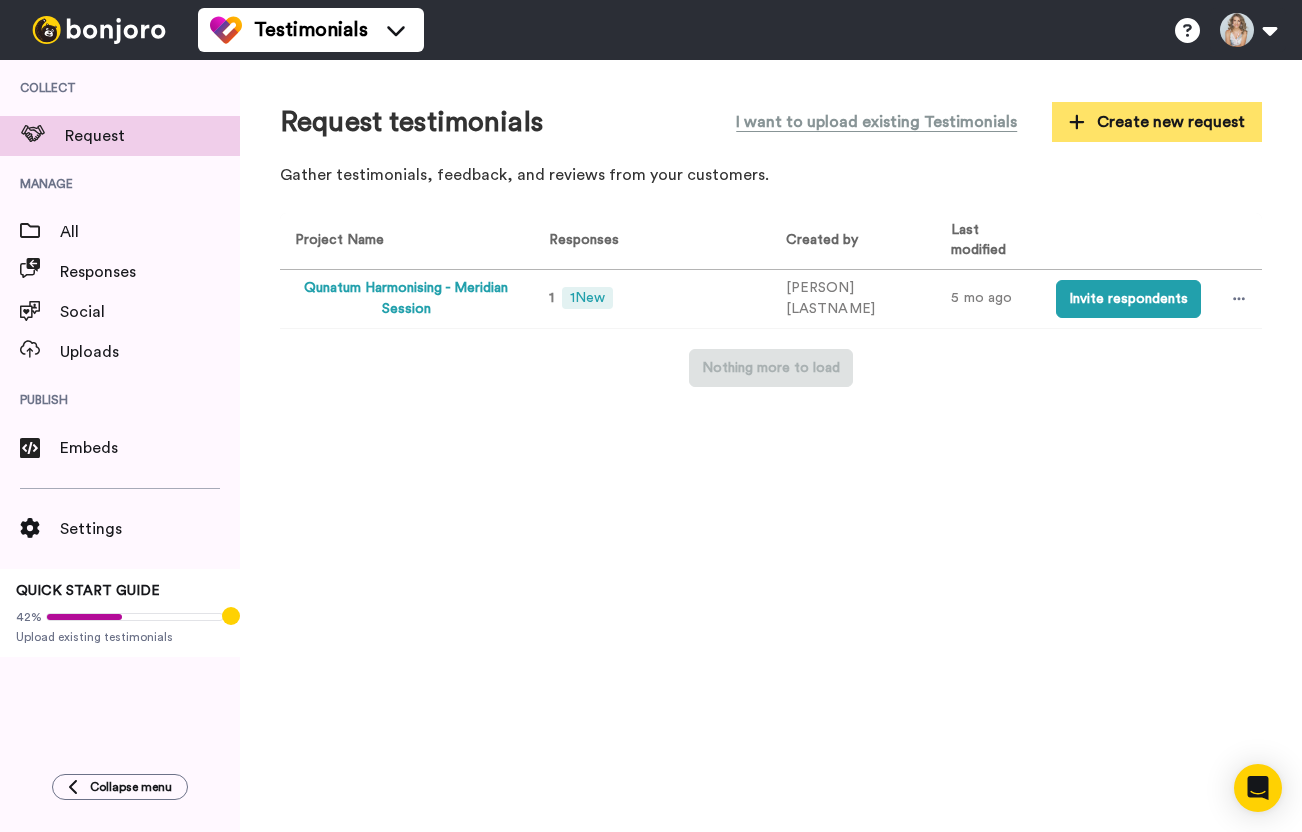 click on "Create new request" at bounding box center [1157, 122] 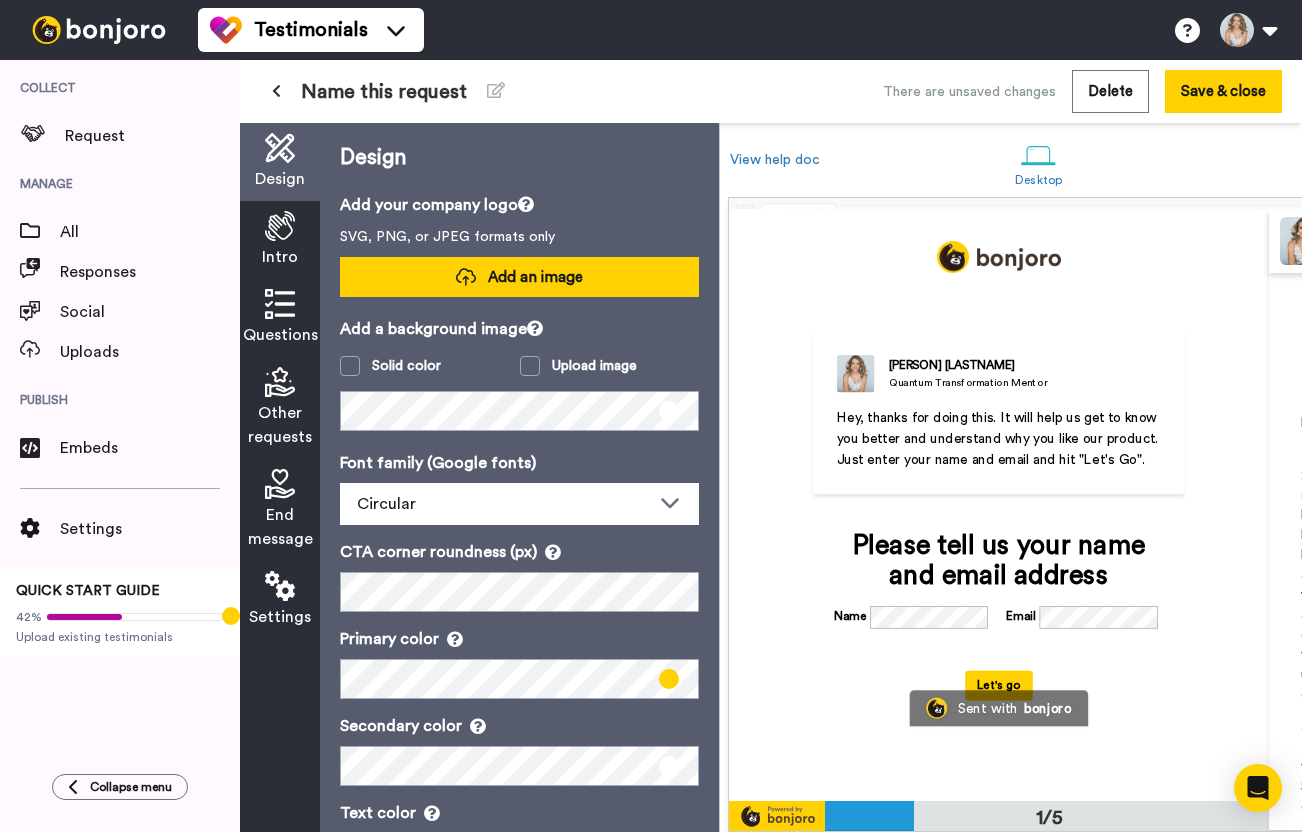 click on "Add an image" at bounding box center [535, 277] 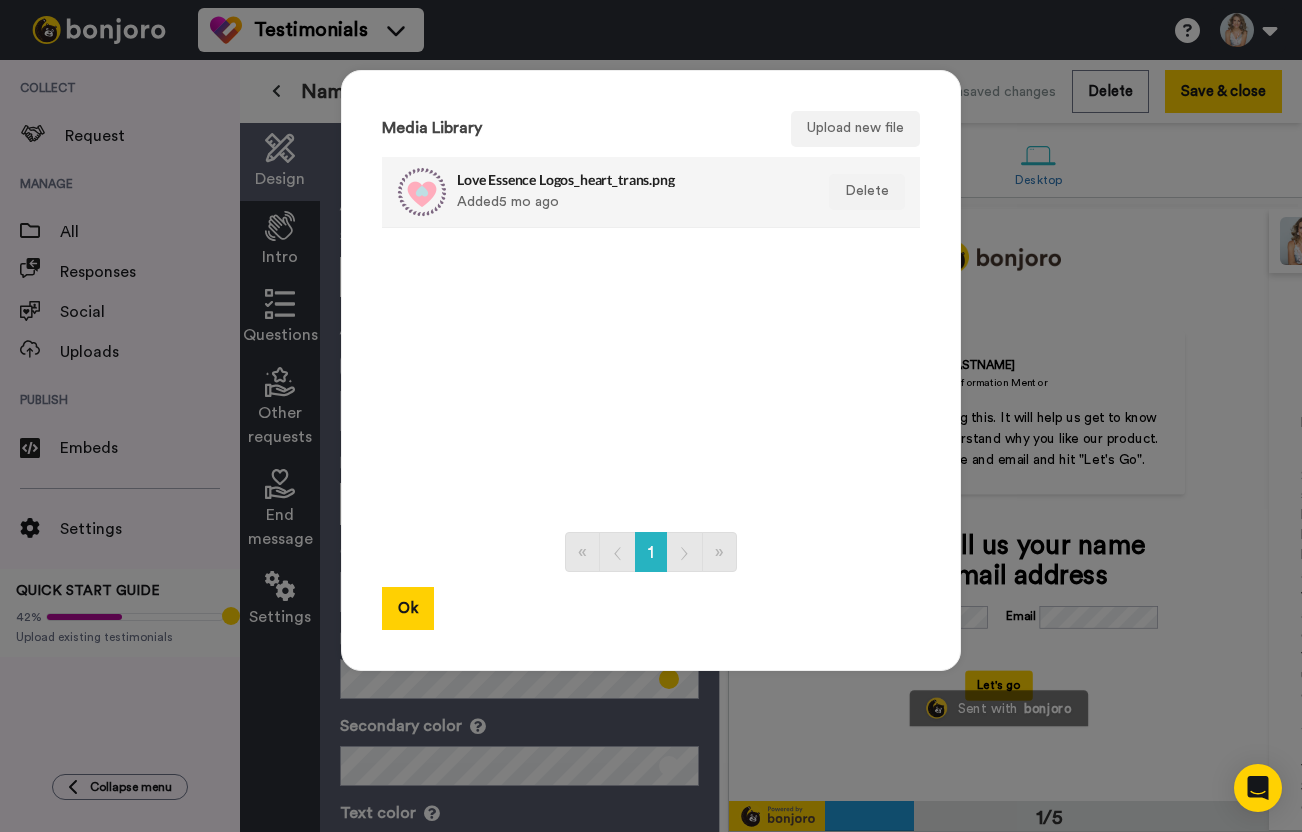click at bounding box center [422, 192] 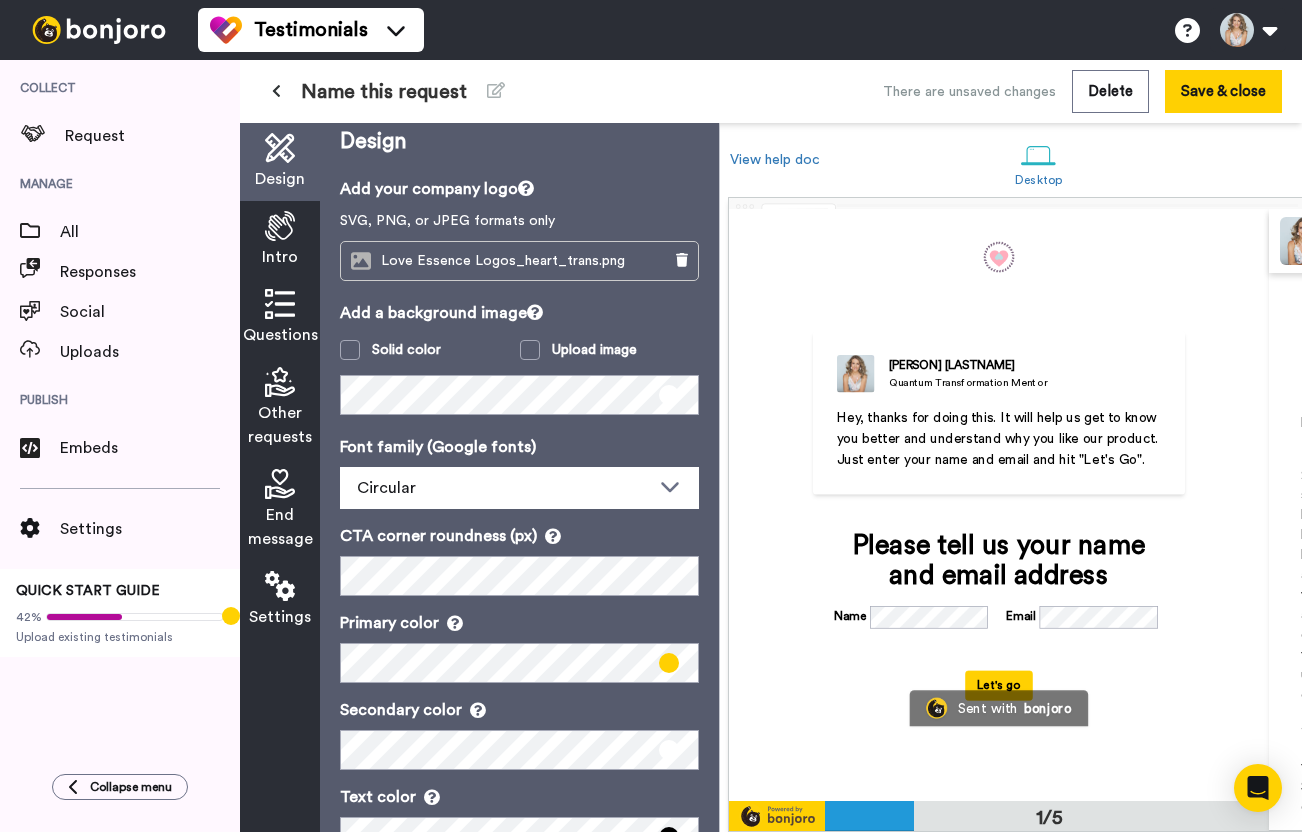 scroll, scrollTop: 19, scrollLeft: 0, axis: vertical 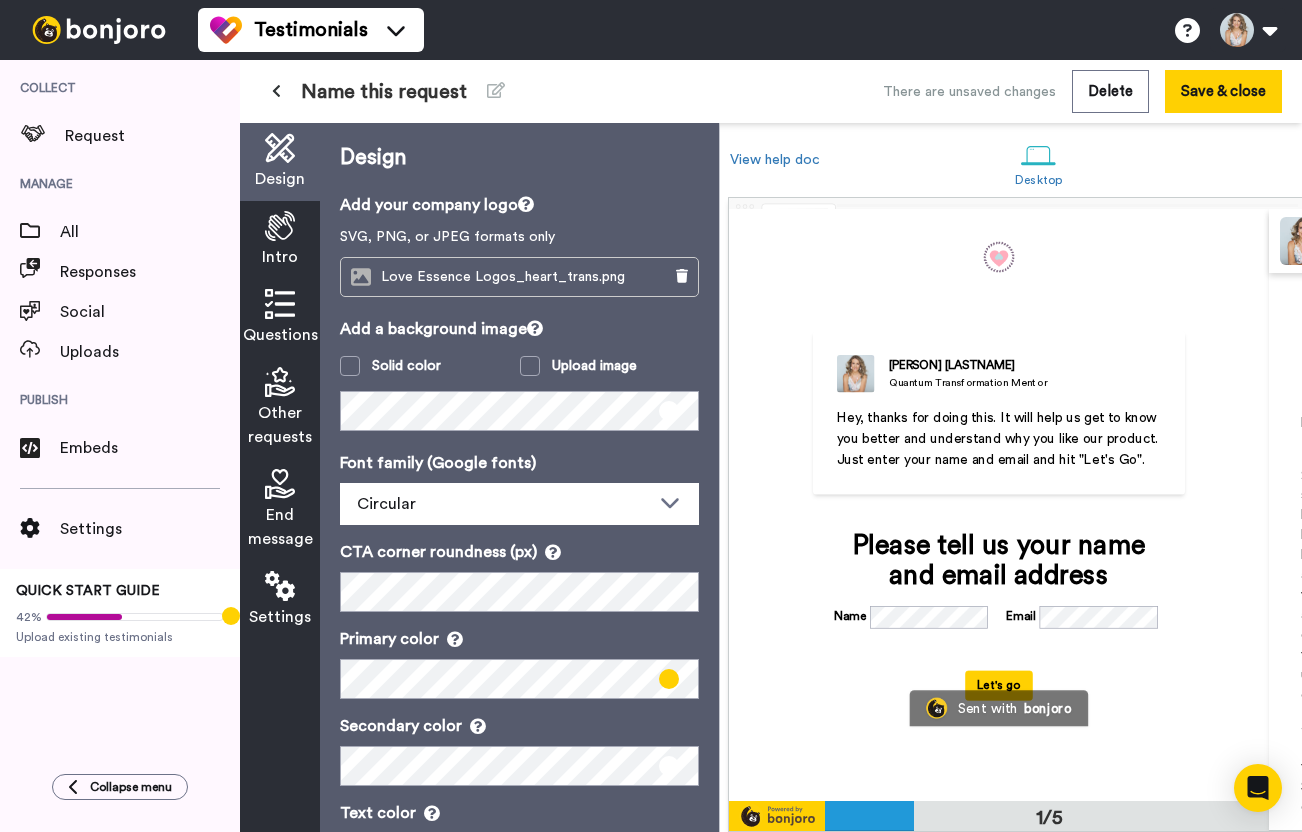 click at bounding box center (280, 226) 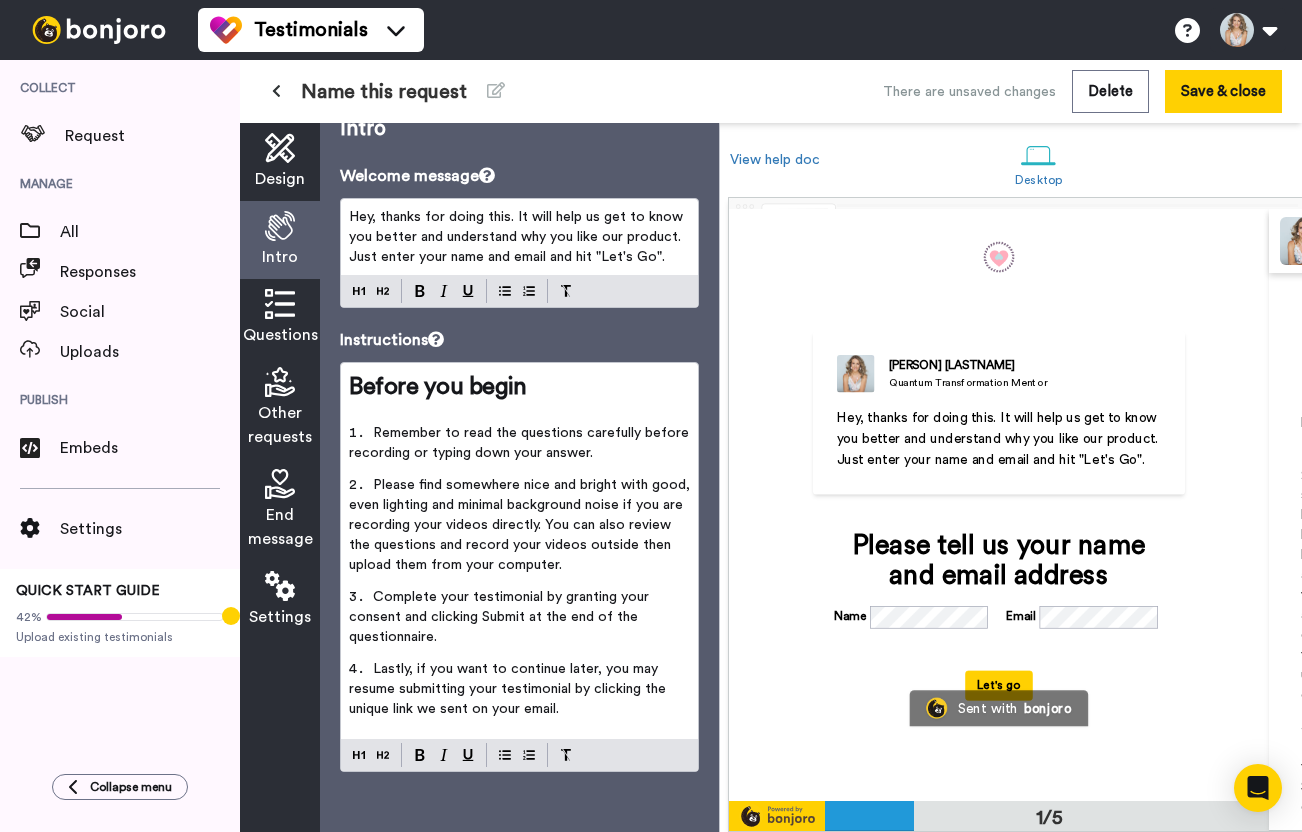 scroll, scrollTop: 0, scrollLeft: 0, axis: both 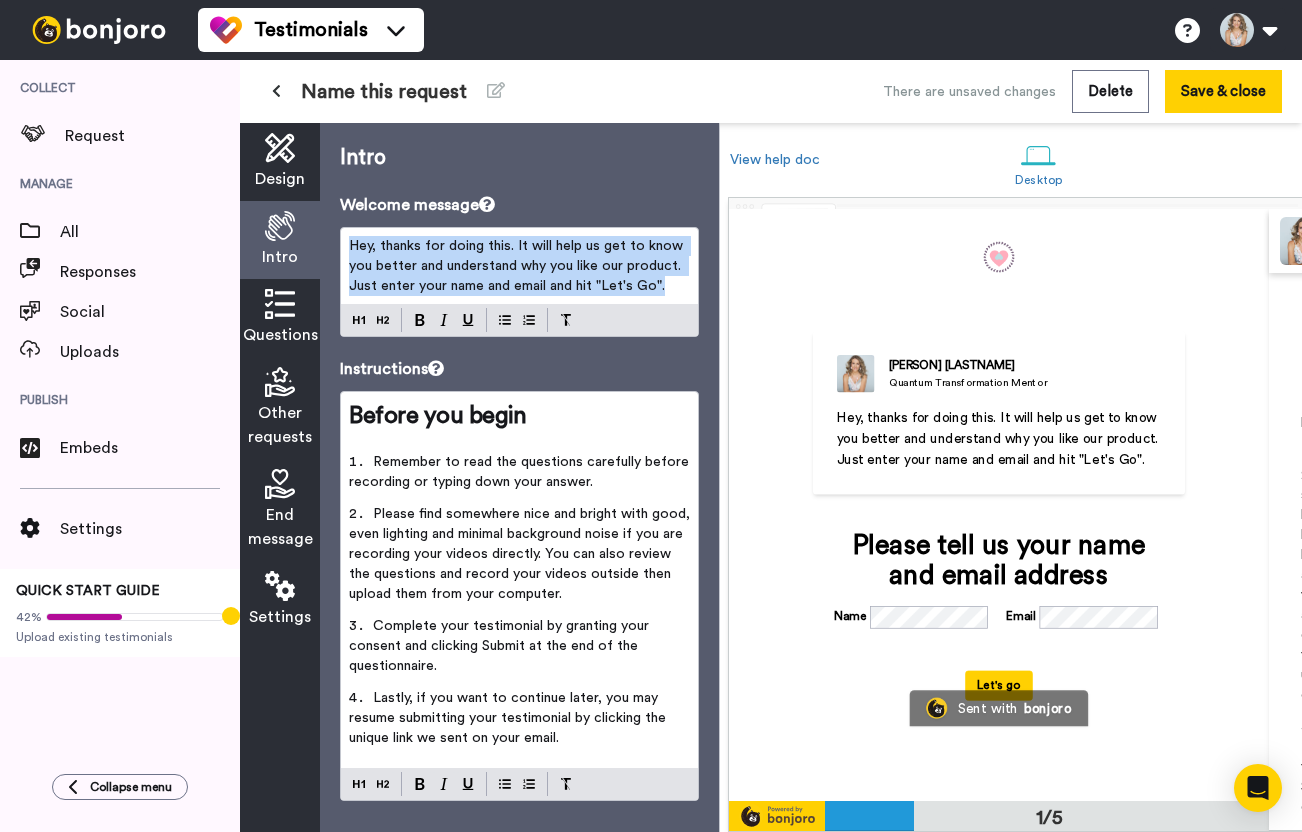 drag, startPoint x: 351, startPoint y: 239, endPoint x: 667, endPoint y: 292, distance: 320.4138 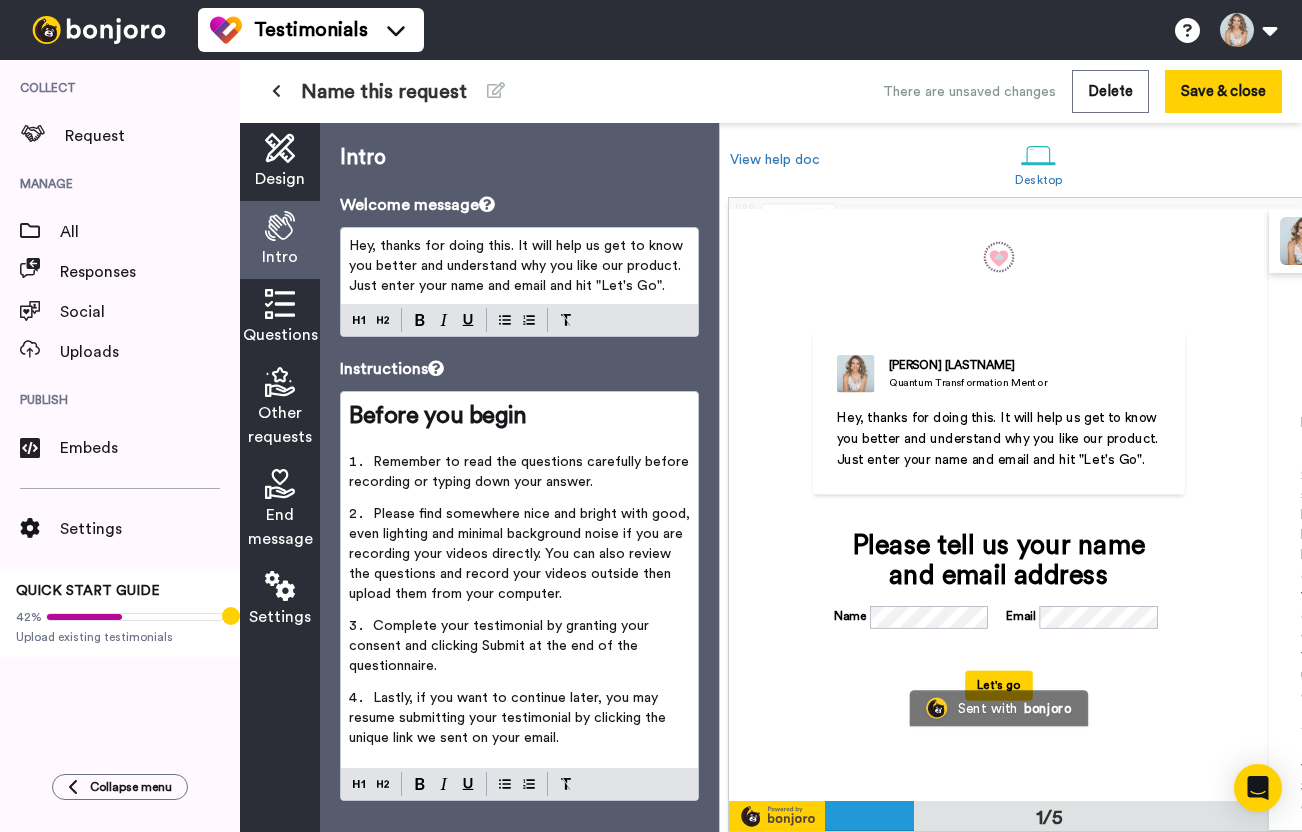 click on "Hey, thanks for doing this. It will help us get to know you better and understand why you like our product. Just enter your name and email and hit "Let's Go"." at bounding box center [519, 266] 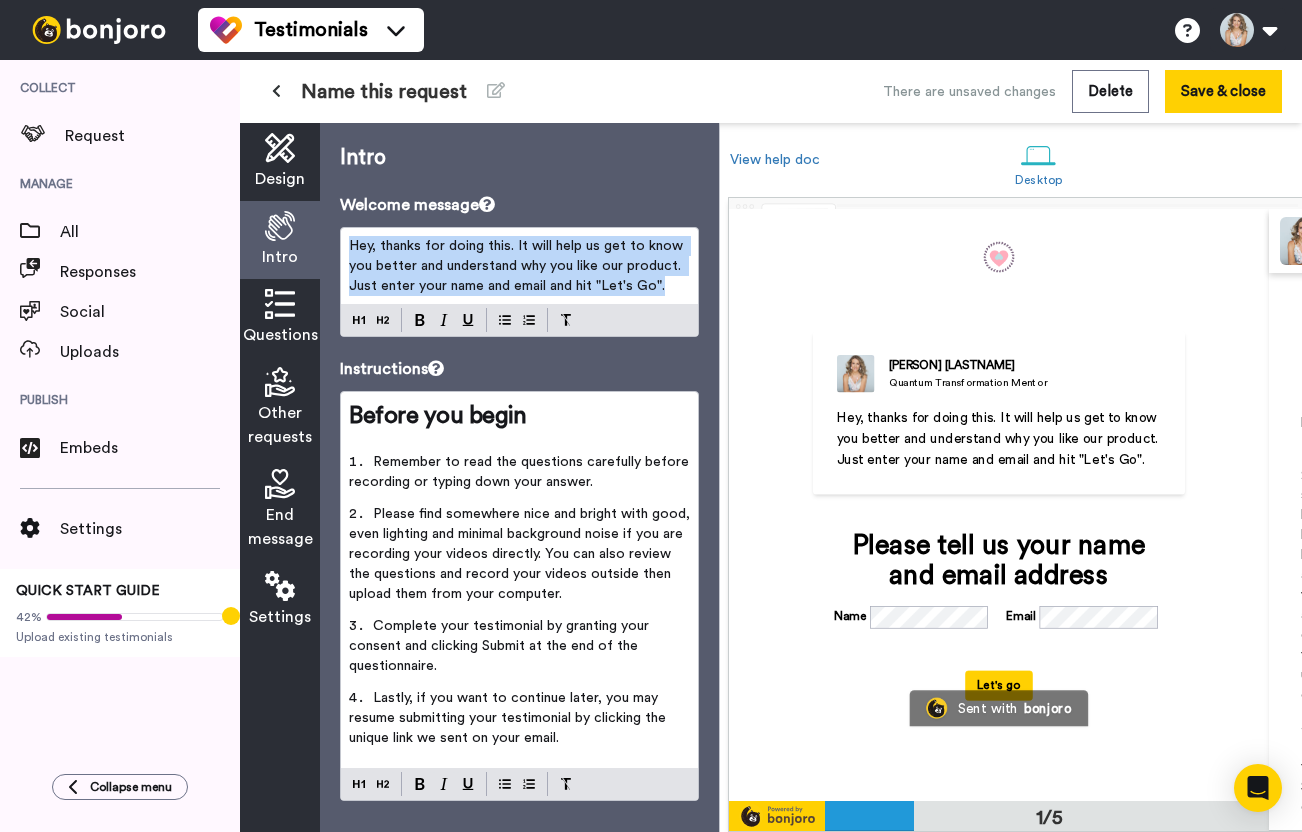 drag, startPoint x: 664, startPoint y: 287, endPoint x: 342, endPoint y: 242, distance: 325.1292 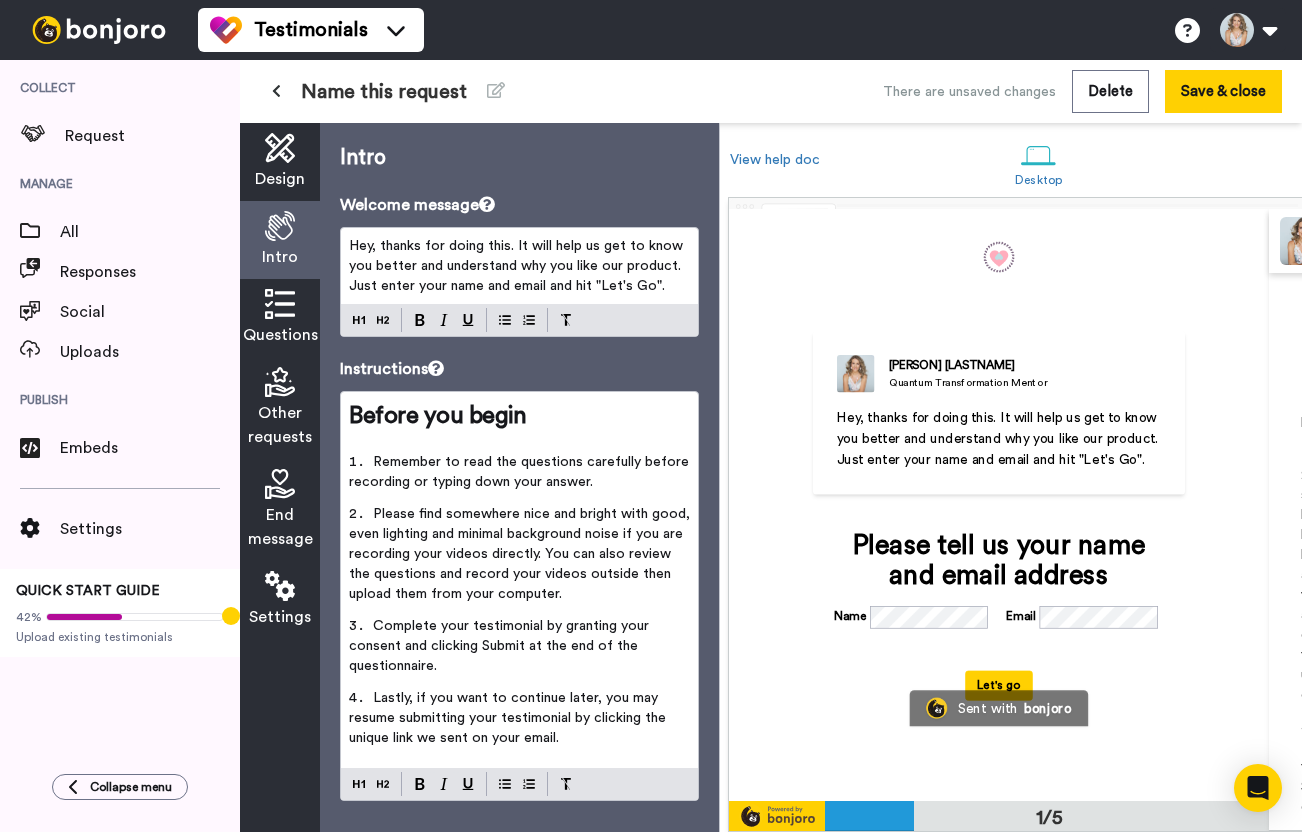 click on "Hey, thanks for doing this. It will help us get to know you better and understand why you like our product. Just enter your name and email and hit "Let's Go"." at bounding box center [519, 266] 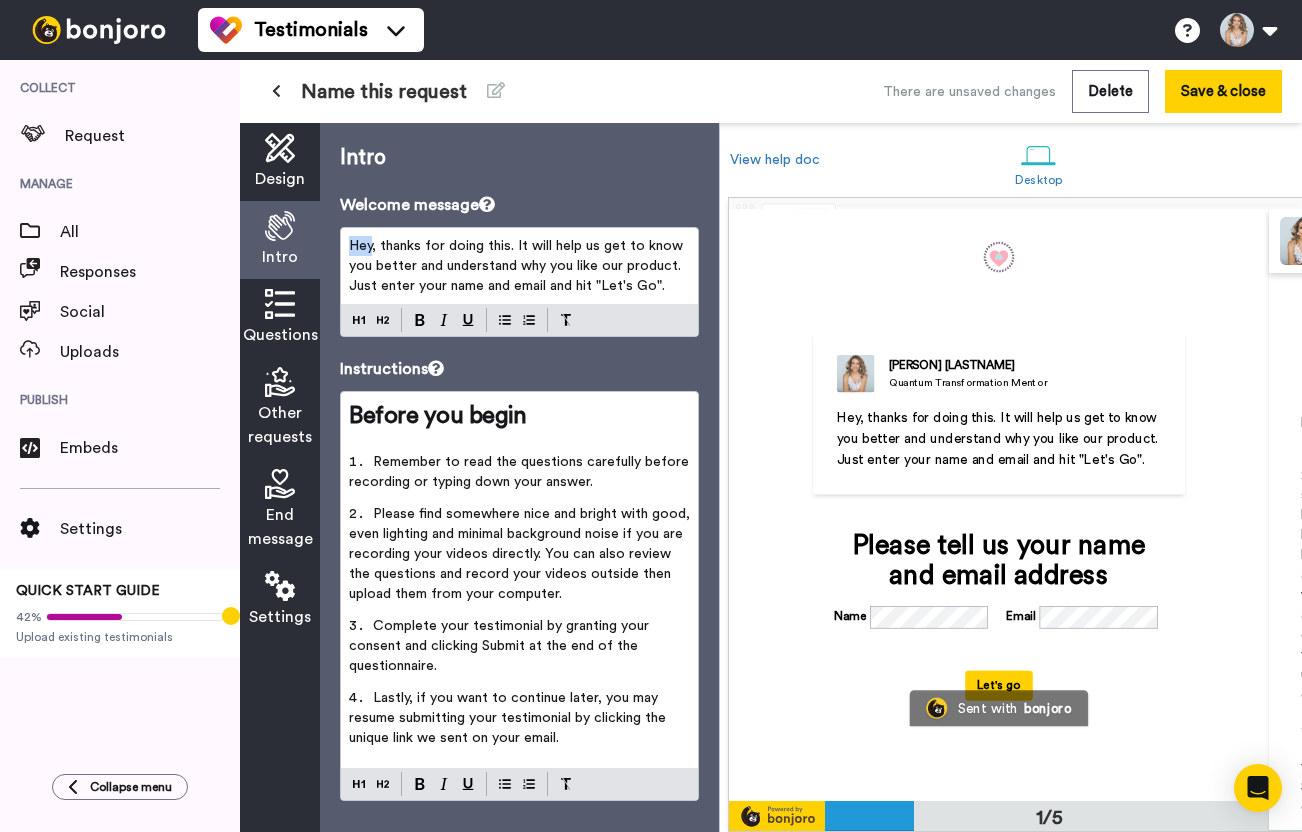 click on "Hey, thanks for doing this. It will help us get to know you better and understand why you like our product. Just enter your name and email and hit "Let's Go"." at bounding box center (518, 266) 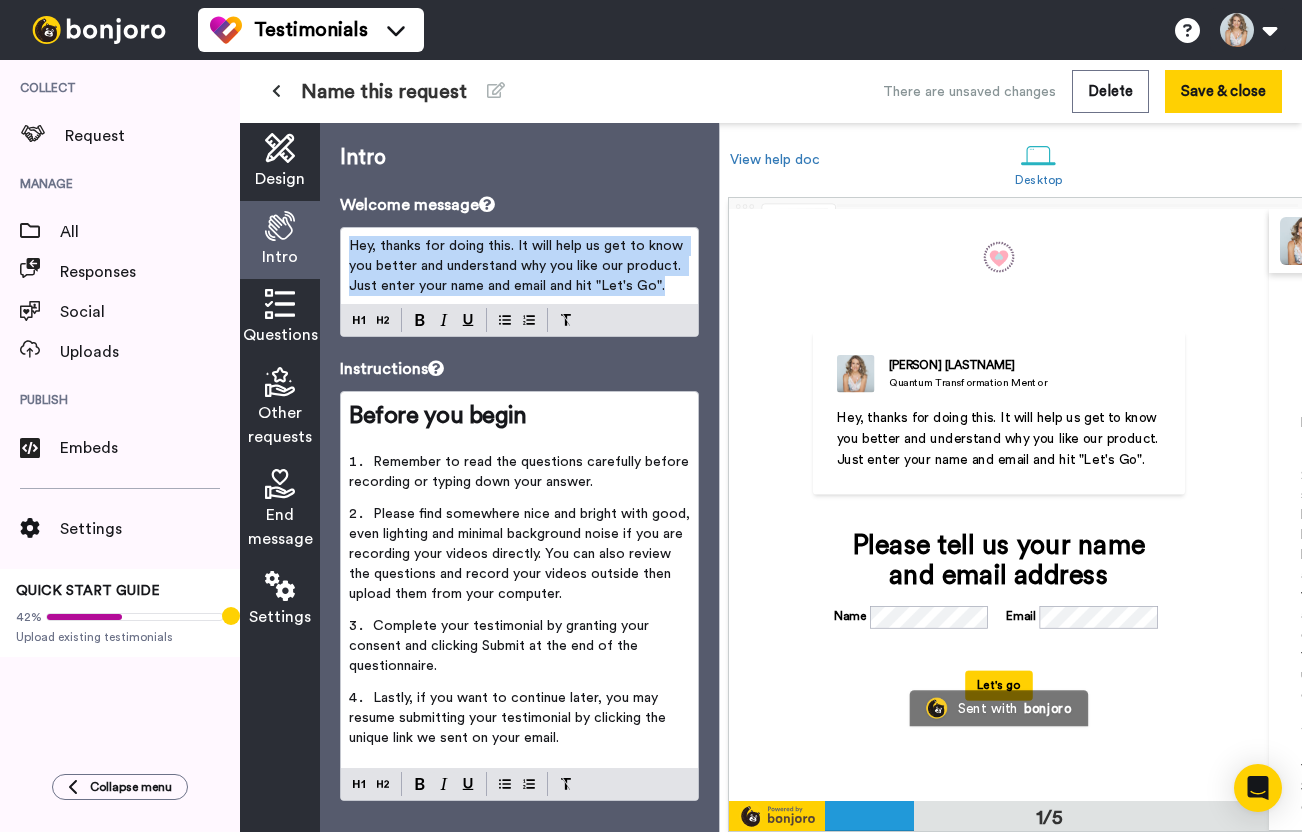 click on "Hey, thanks for doing this. It will help us get to know you better and understand why you like our product. Just enter your name and email and hit "Let's Go"." at bounding box center (518, 266) 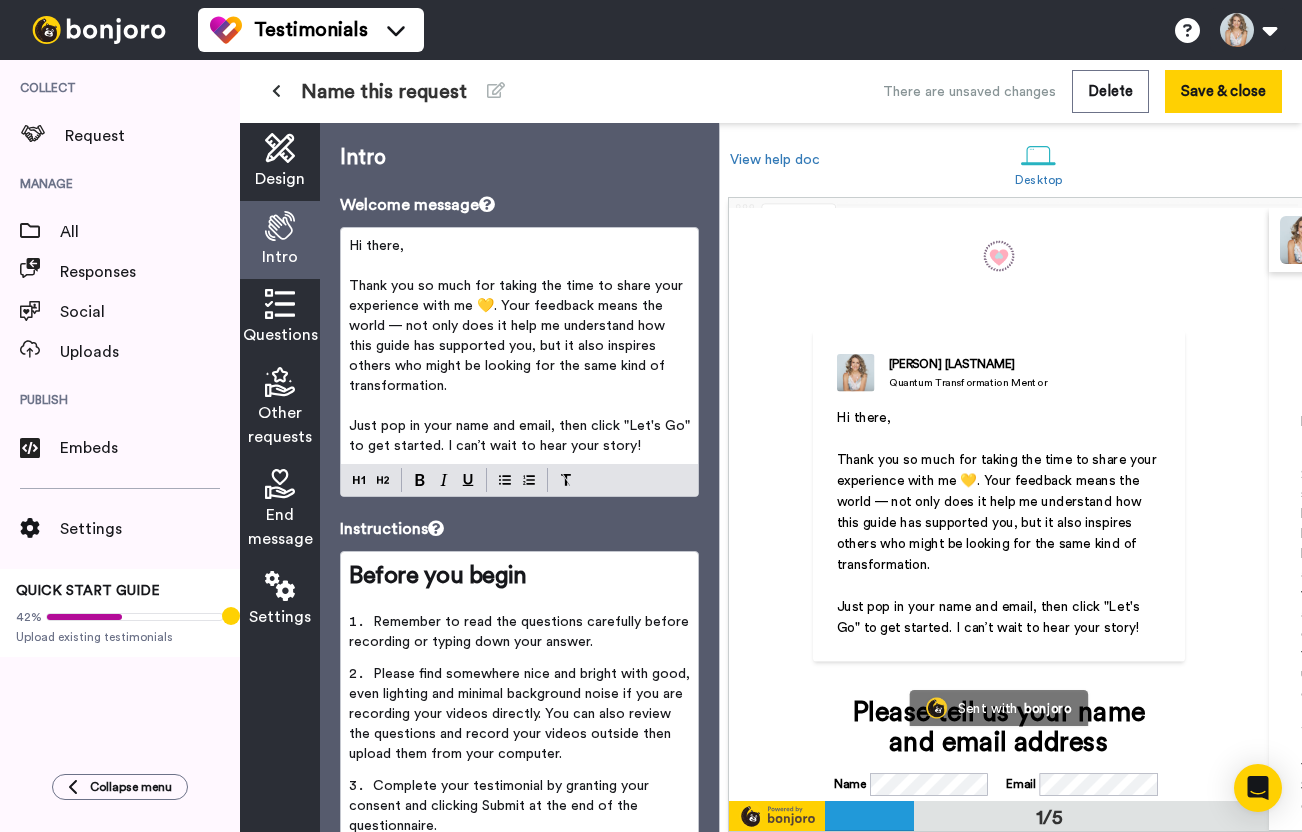 click on "Thank you so much for taking the time to share your experience with me 💛. Your feedback means the world — not only does it help me understand how this guide has supported you, but it also inspires others who might be looking for the same kind of transformation." at bounding box center [518, 336] 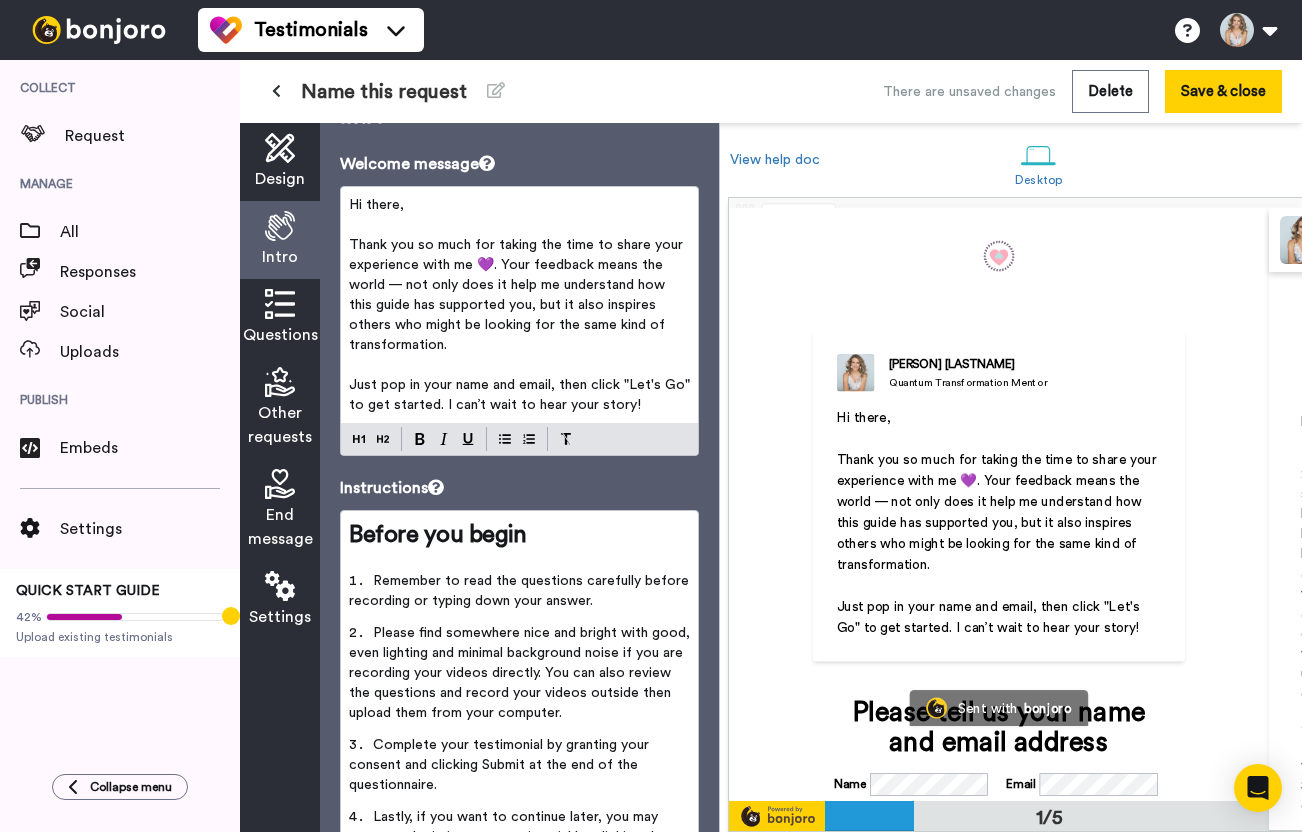 scroll, scrollTop: 78, scrollLeft: 0, axis: vertical 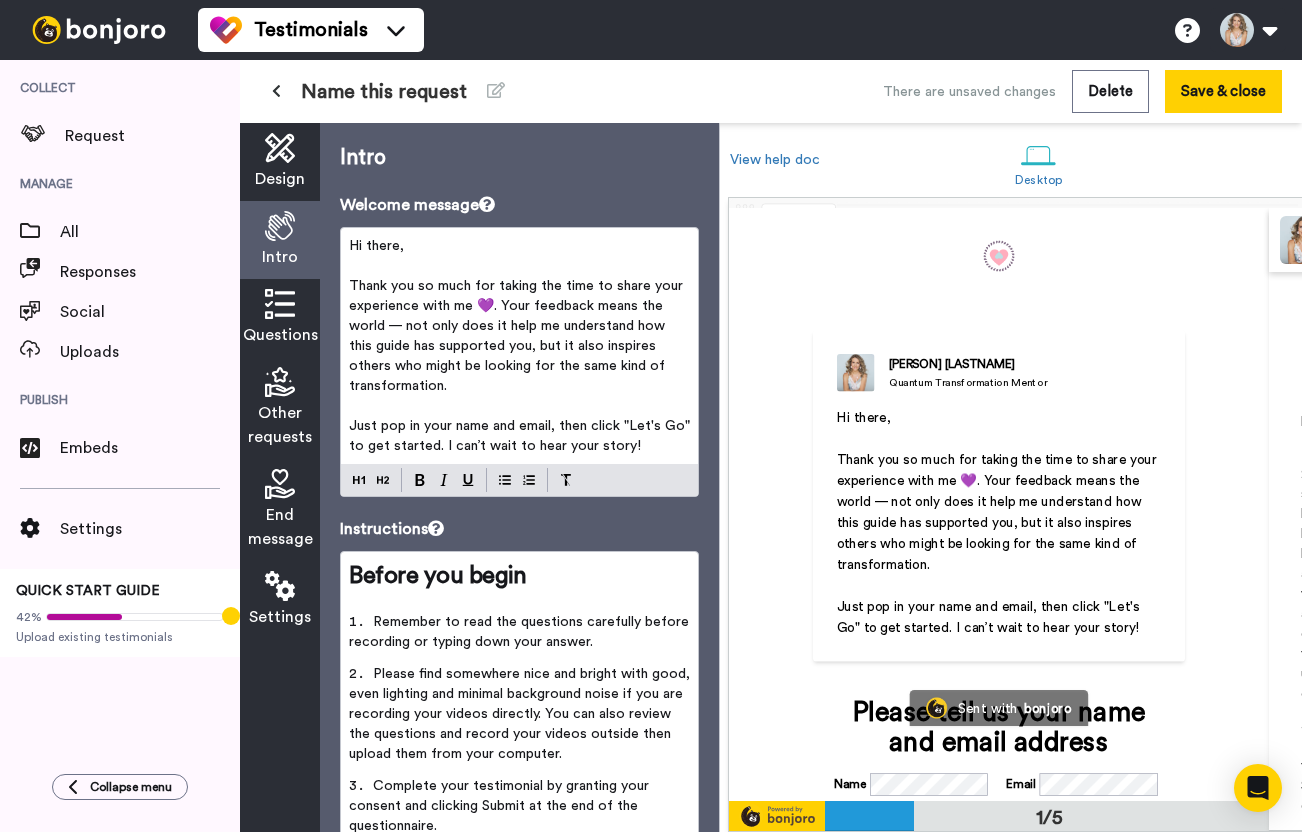 click on "Questions" at bounding box center [280, 318] 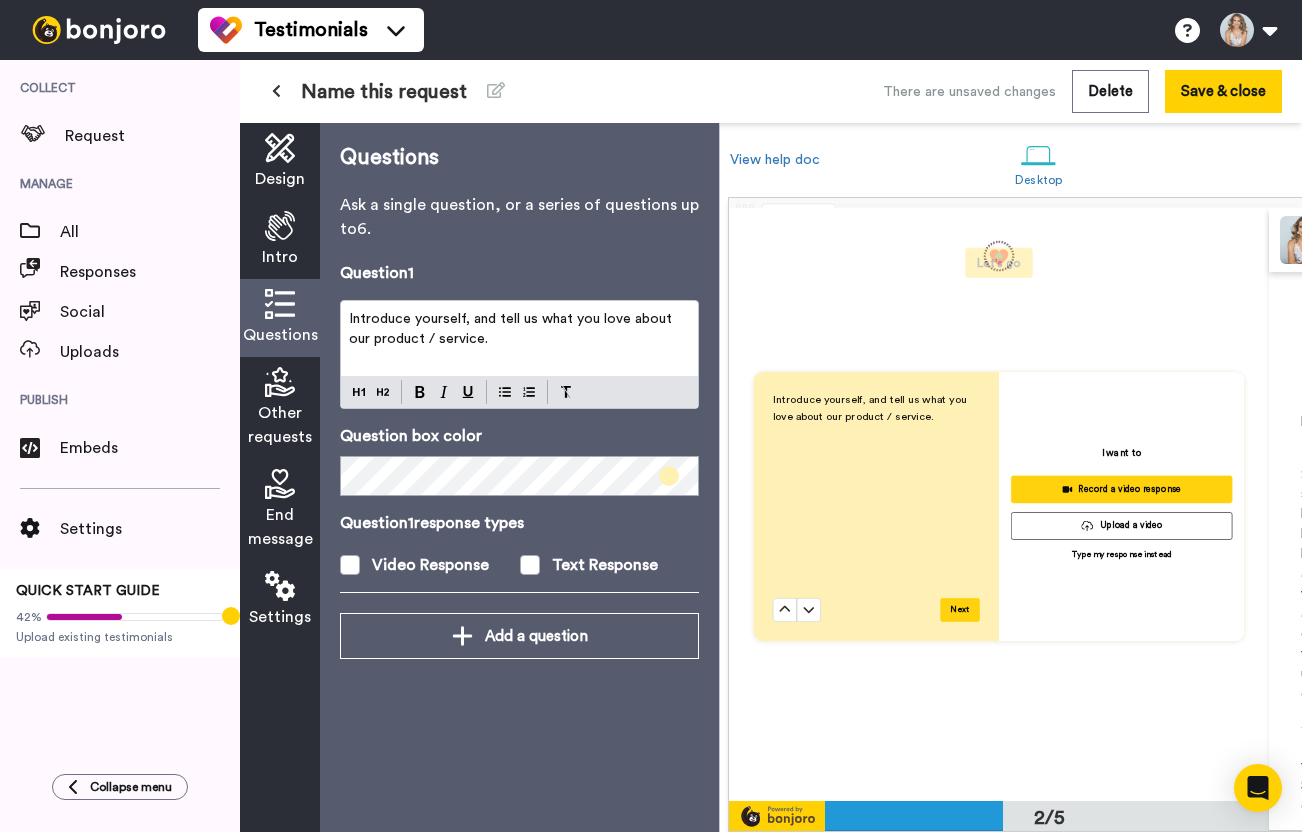 scroll, scrollTop: 592, scrollLeft: 0, axis: vertical 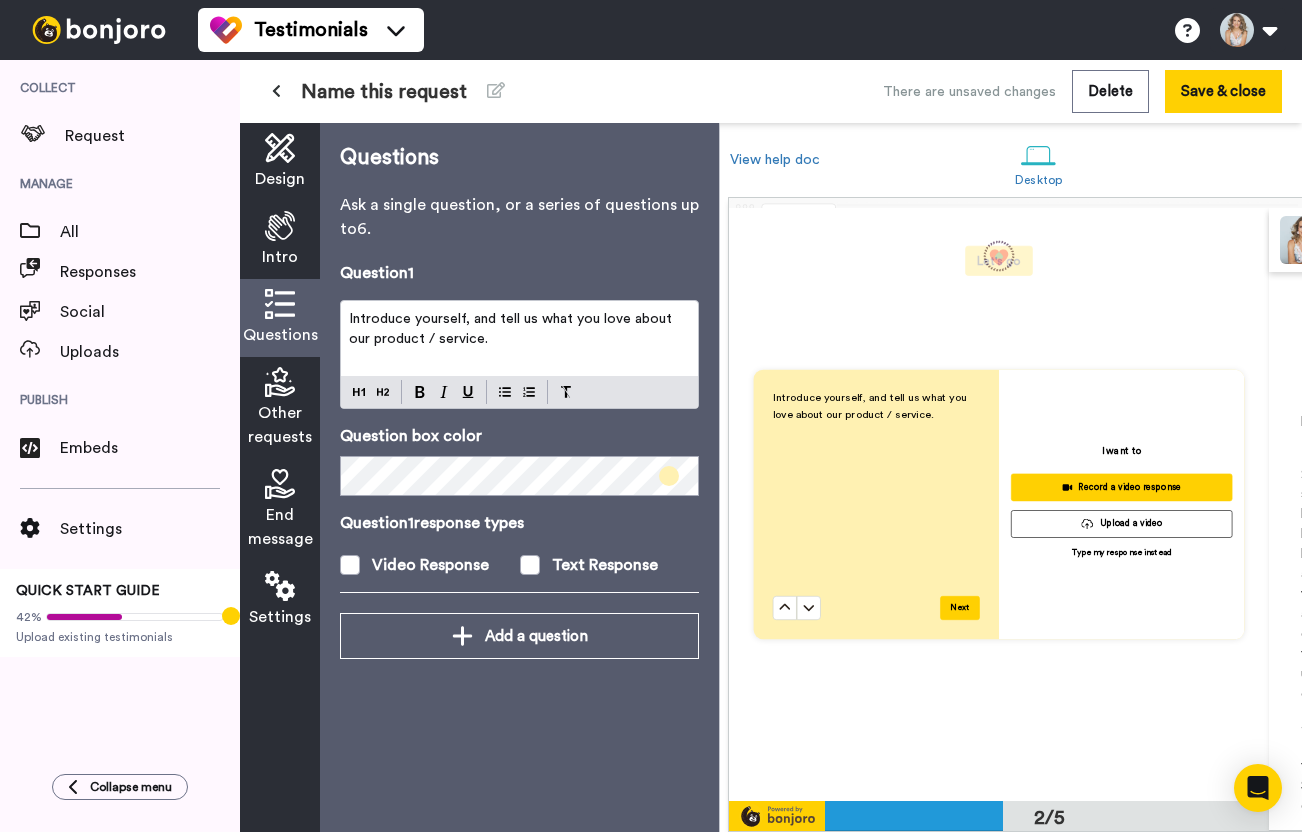 type 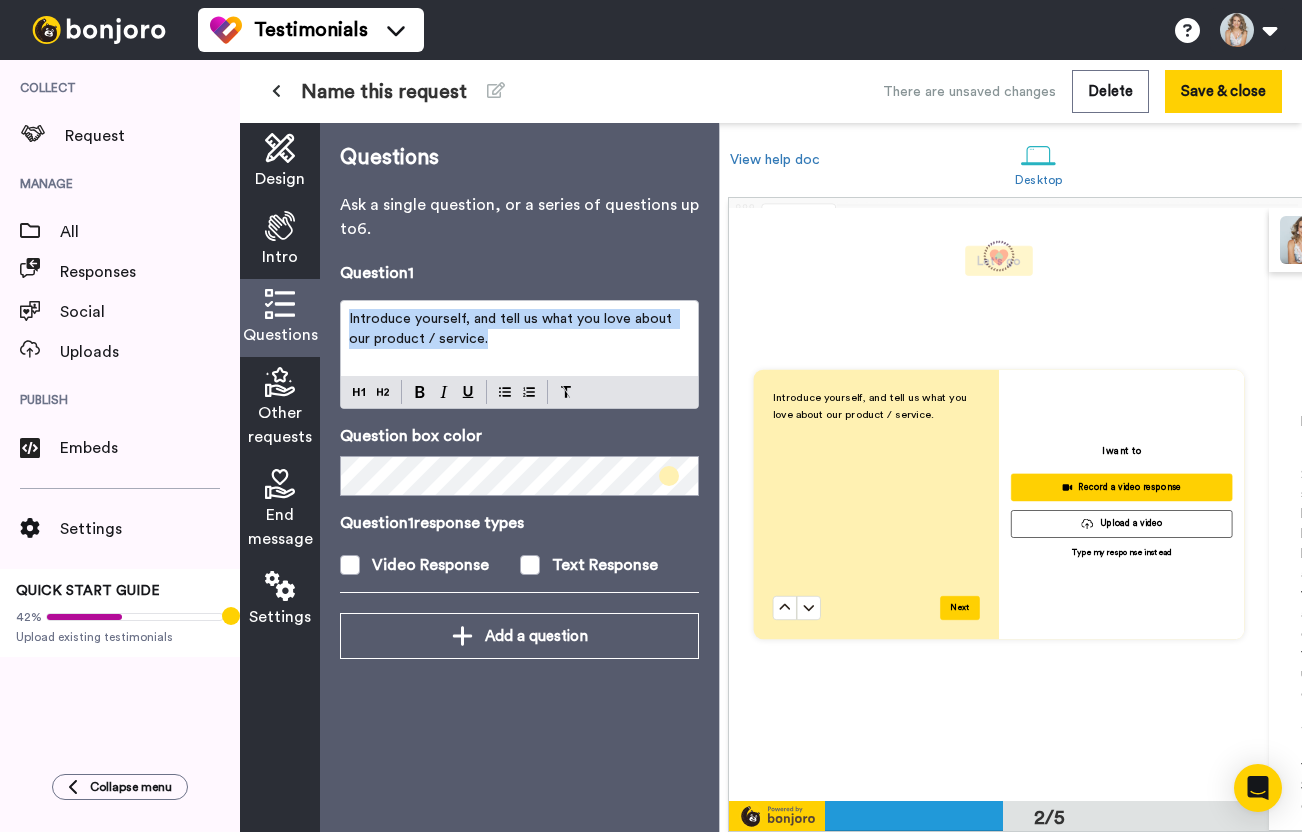 click on "Introduce yourself, and tell us what you love about our product / service." at bounding box center [519, 329] 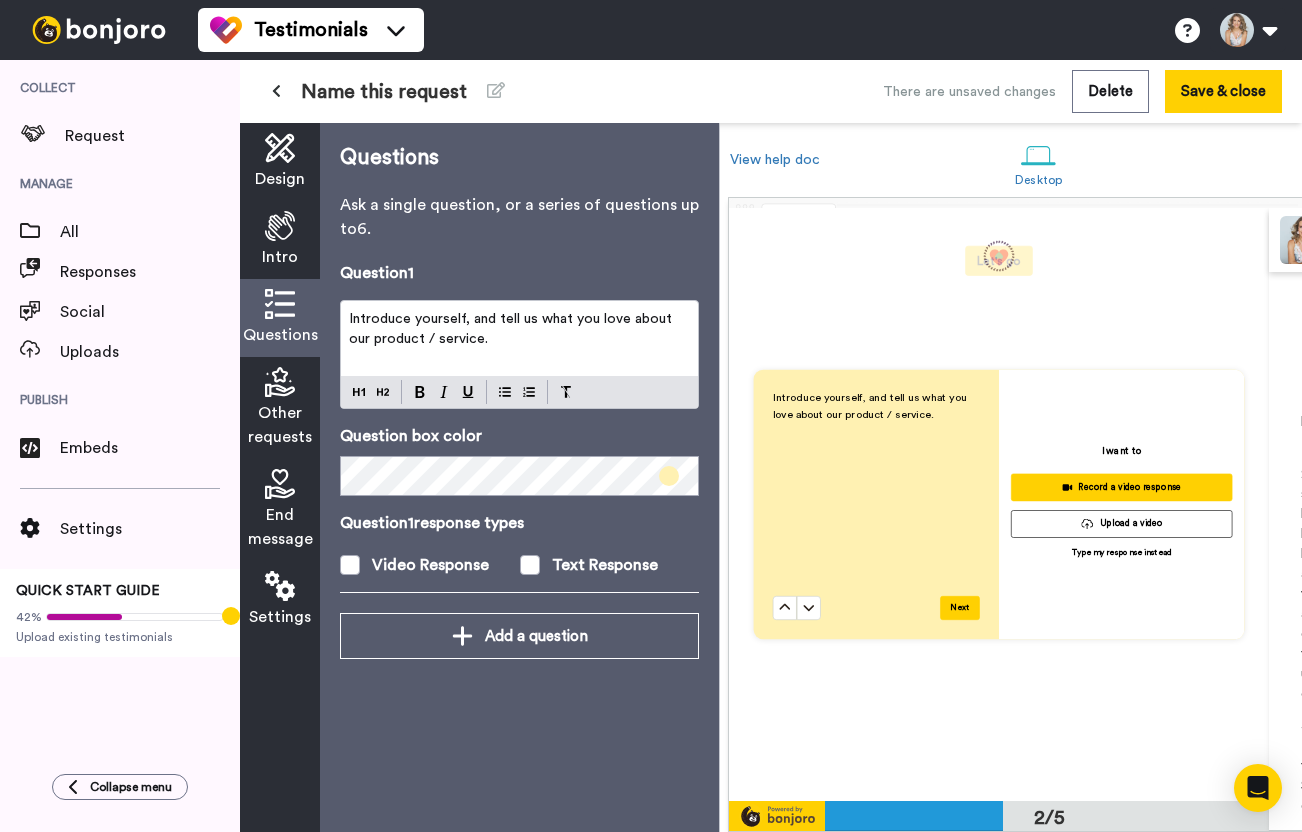 click on "Introduce yourself, and tell us what you love about our product / service." at bounding box center [519, 329] 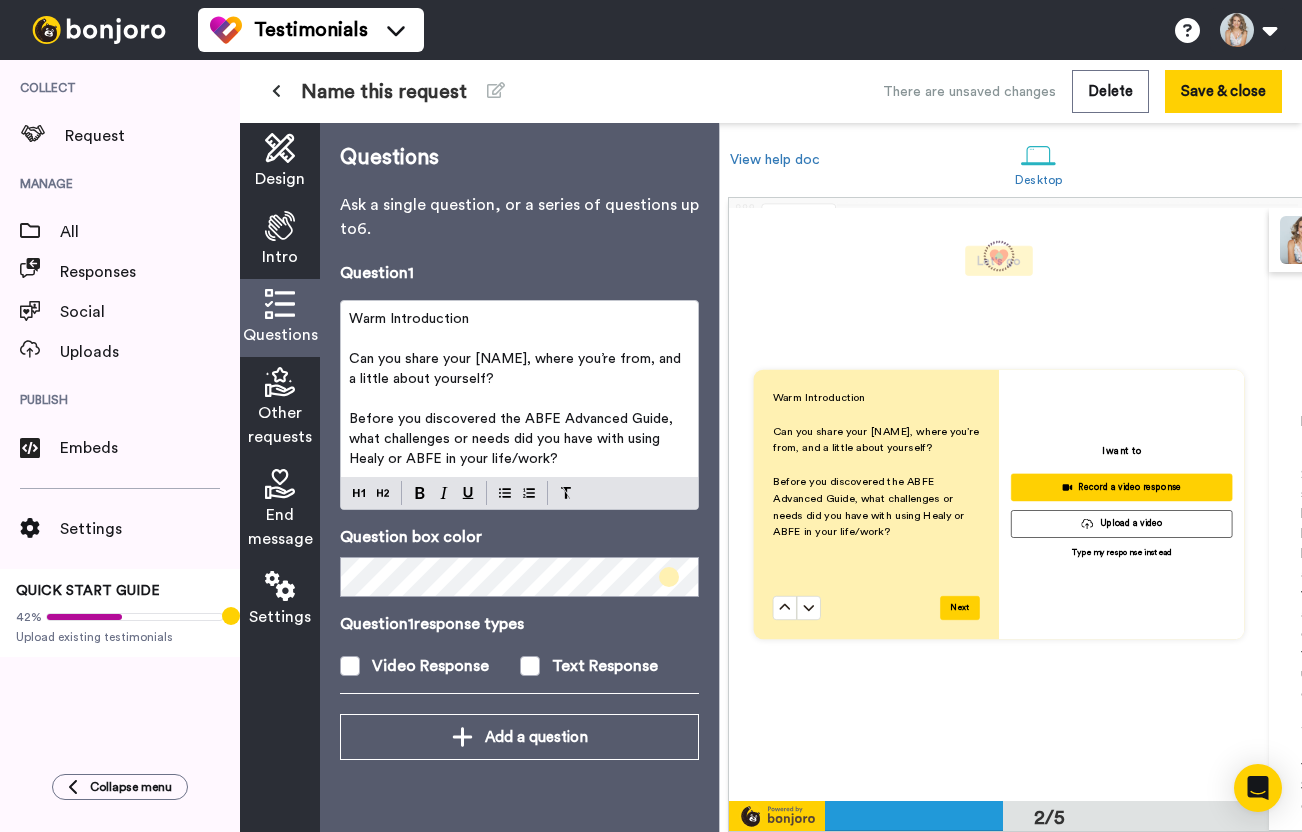 click on "Can you share your name, where you’re from, and a little about yourself?" at bounding box center (517, 369) 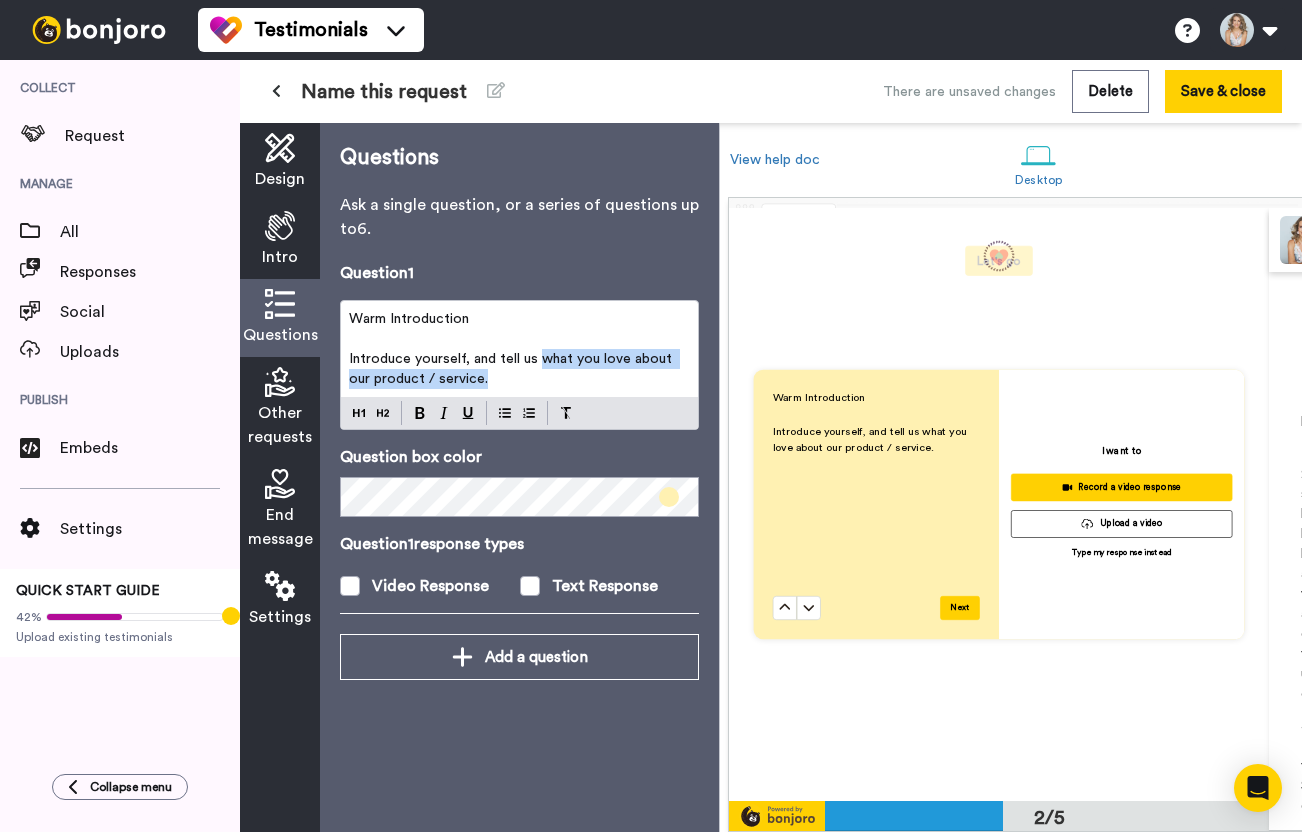 drag, startPoint x: 540, startPoint y: 359, endPoint x: 564, endPoint y: 389, distance: 38.418747 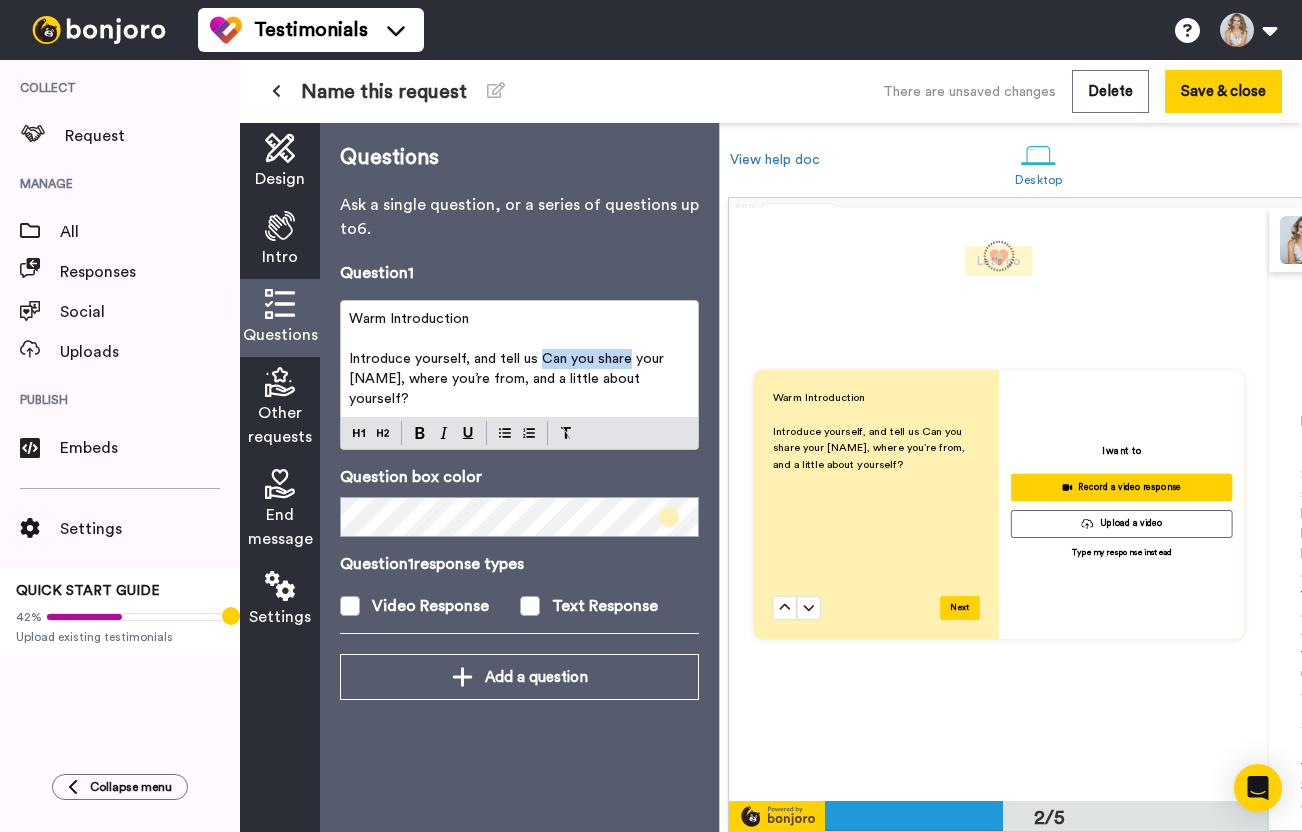 drag, startPoint x: 541, startPoint y: 356, endPoint x: 627, endPoint y: 353, distance: 86.05231 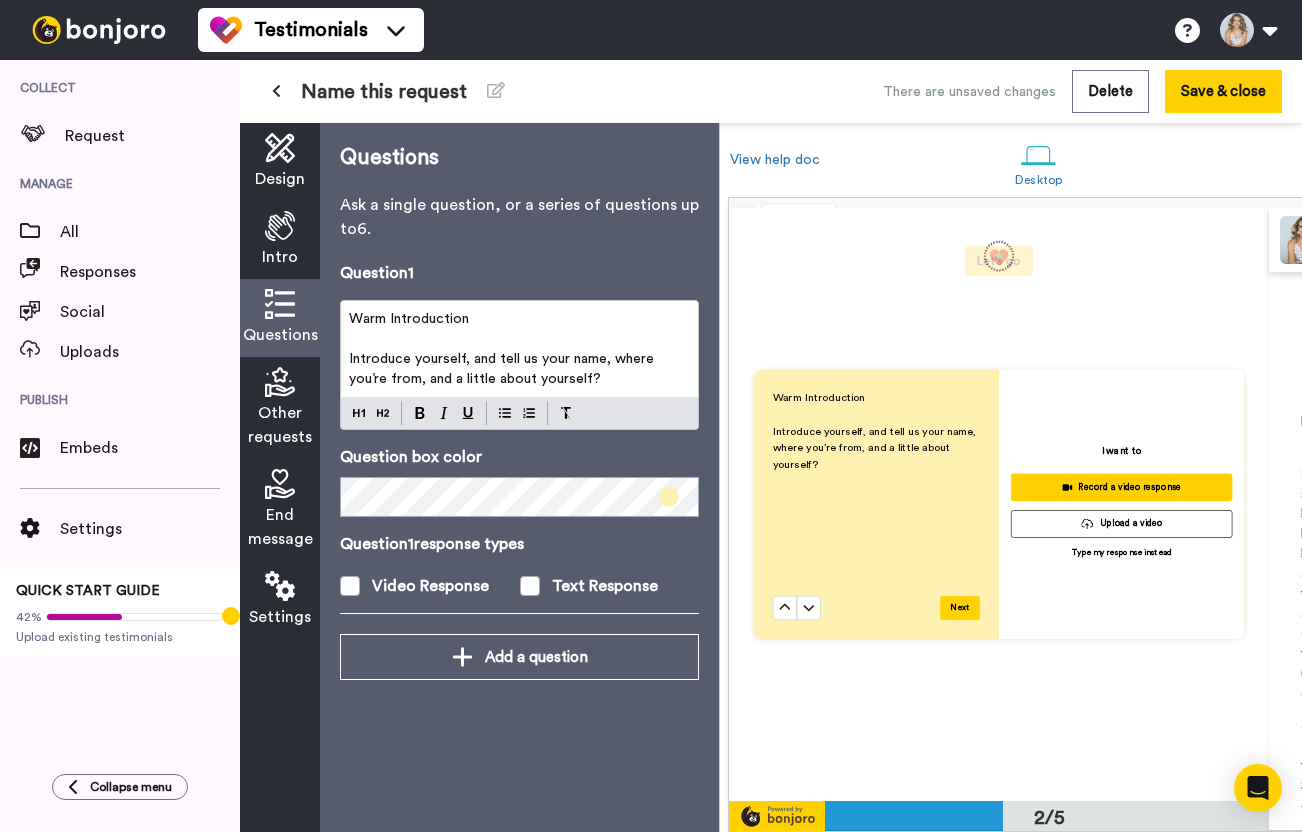 click on "Introduce yourself, and tell us your name, where you’re from, and a little about yourself?" at bounding box center (519, 369) 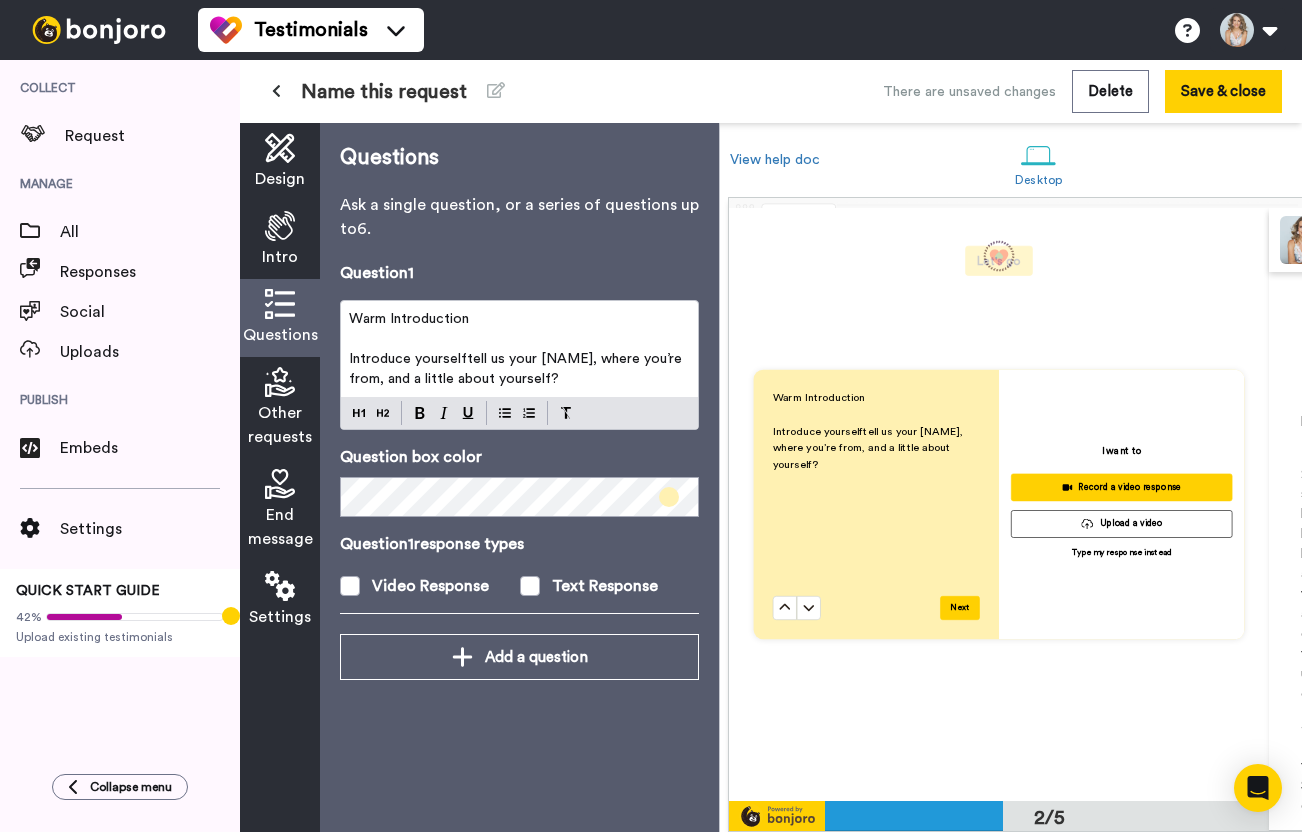 type 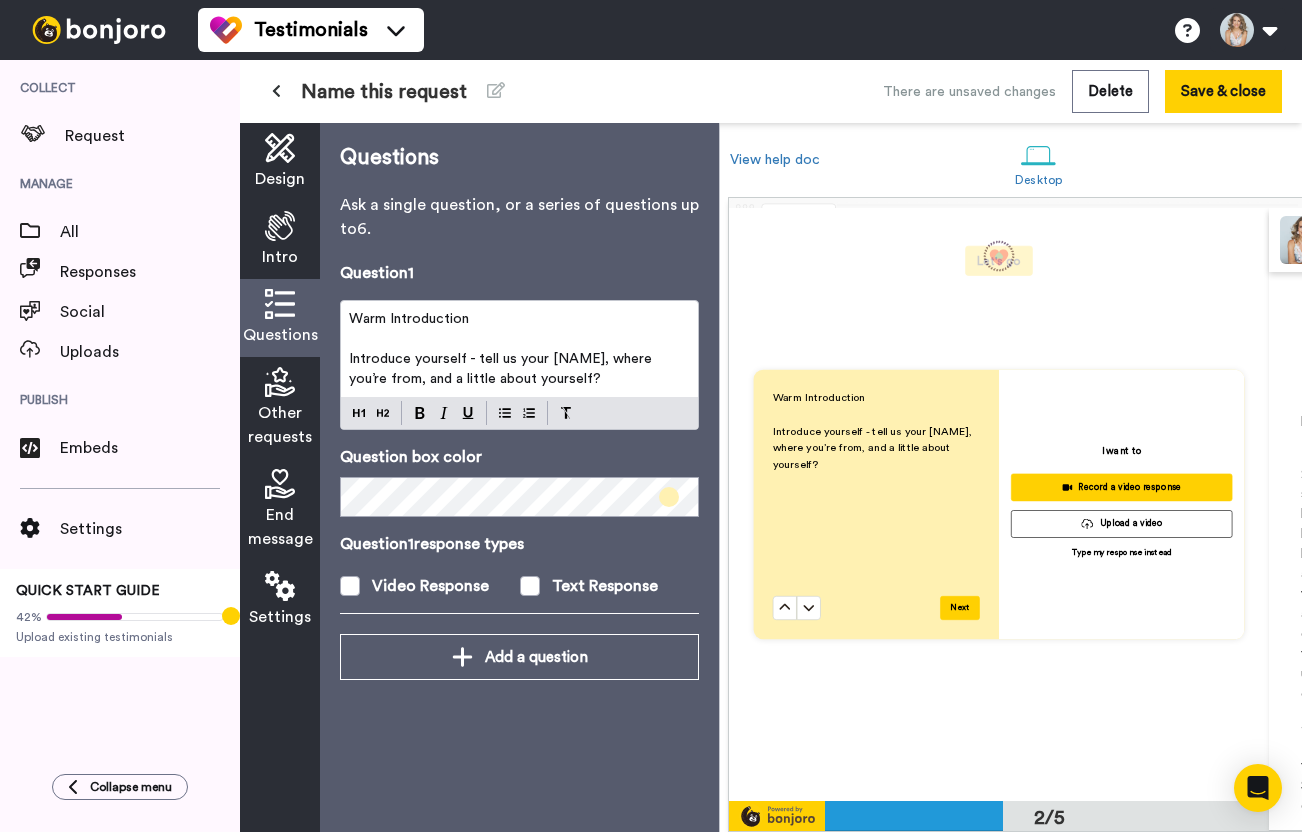 click at bounding box center [669, 497] 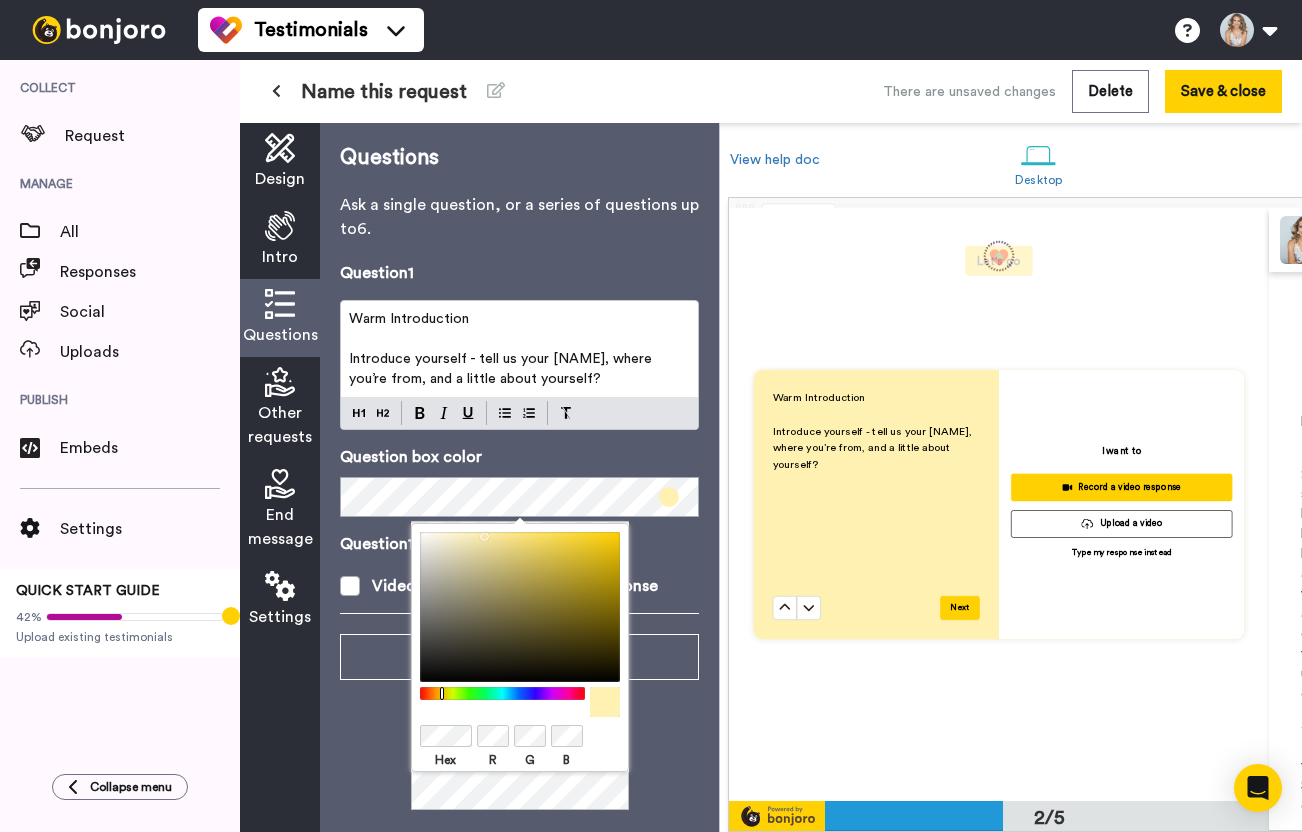 click at bounding box center (520, 735) 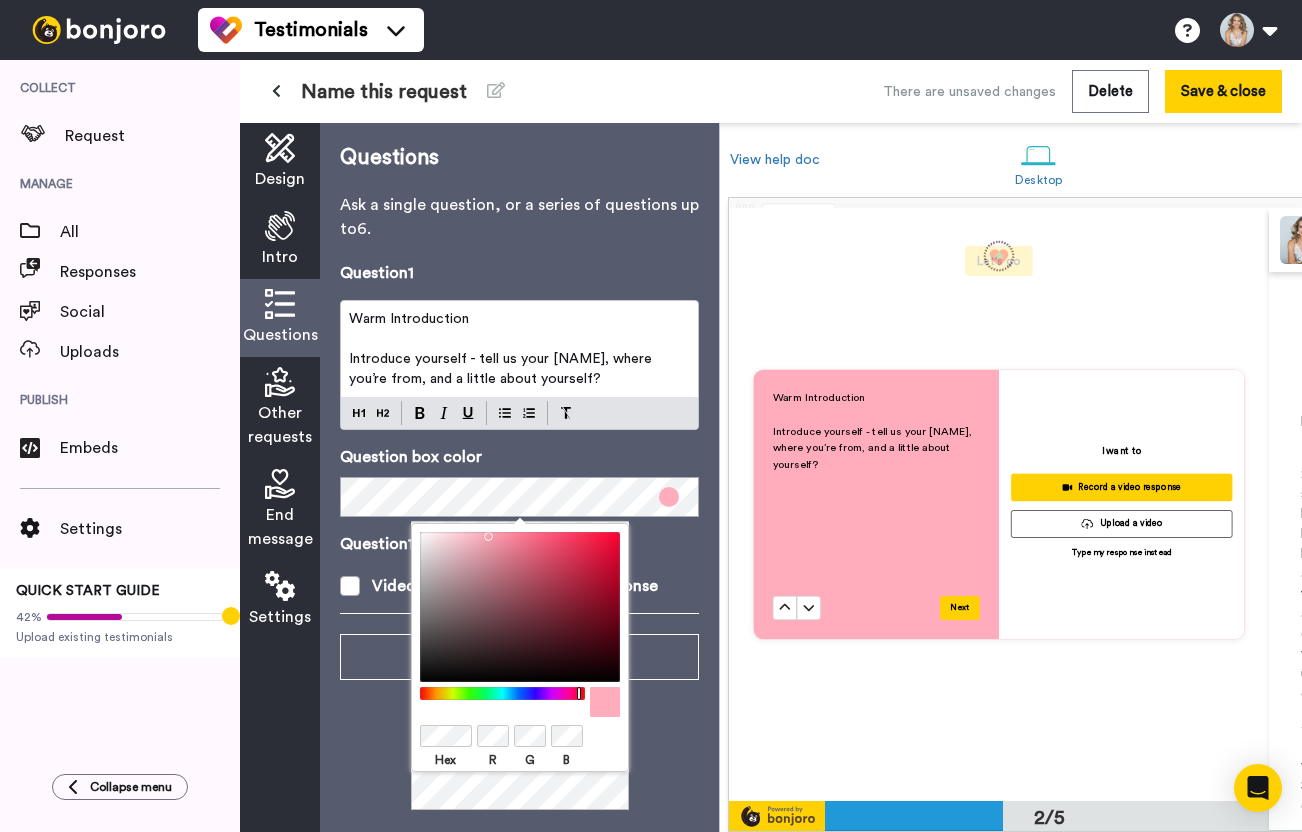 scroll, scrollTop: 0, scrollLeft: 0, axis: both 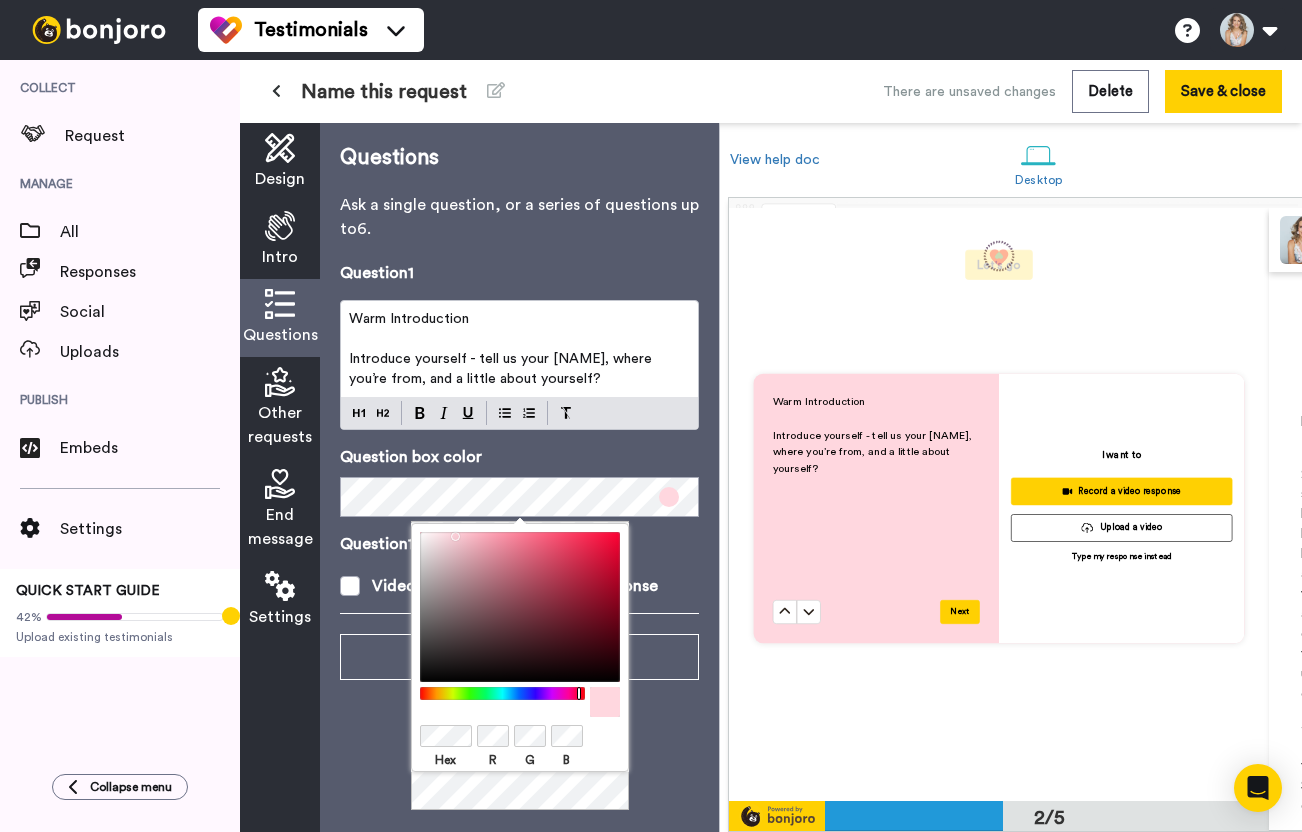 click on "Hex R G B" at bounding box center [520, 647] 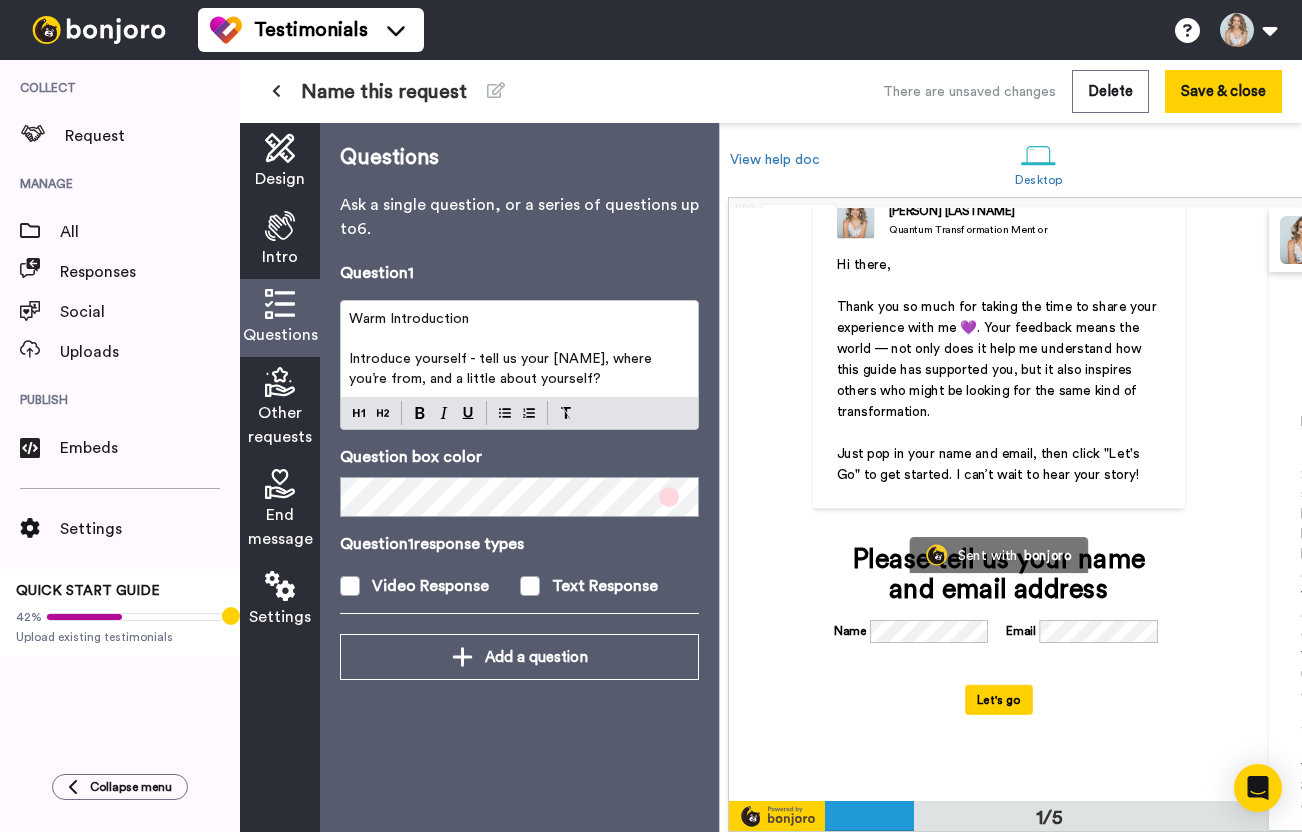 scroll, scrollTop: 198, scrollLeft: 0, axis: vertical 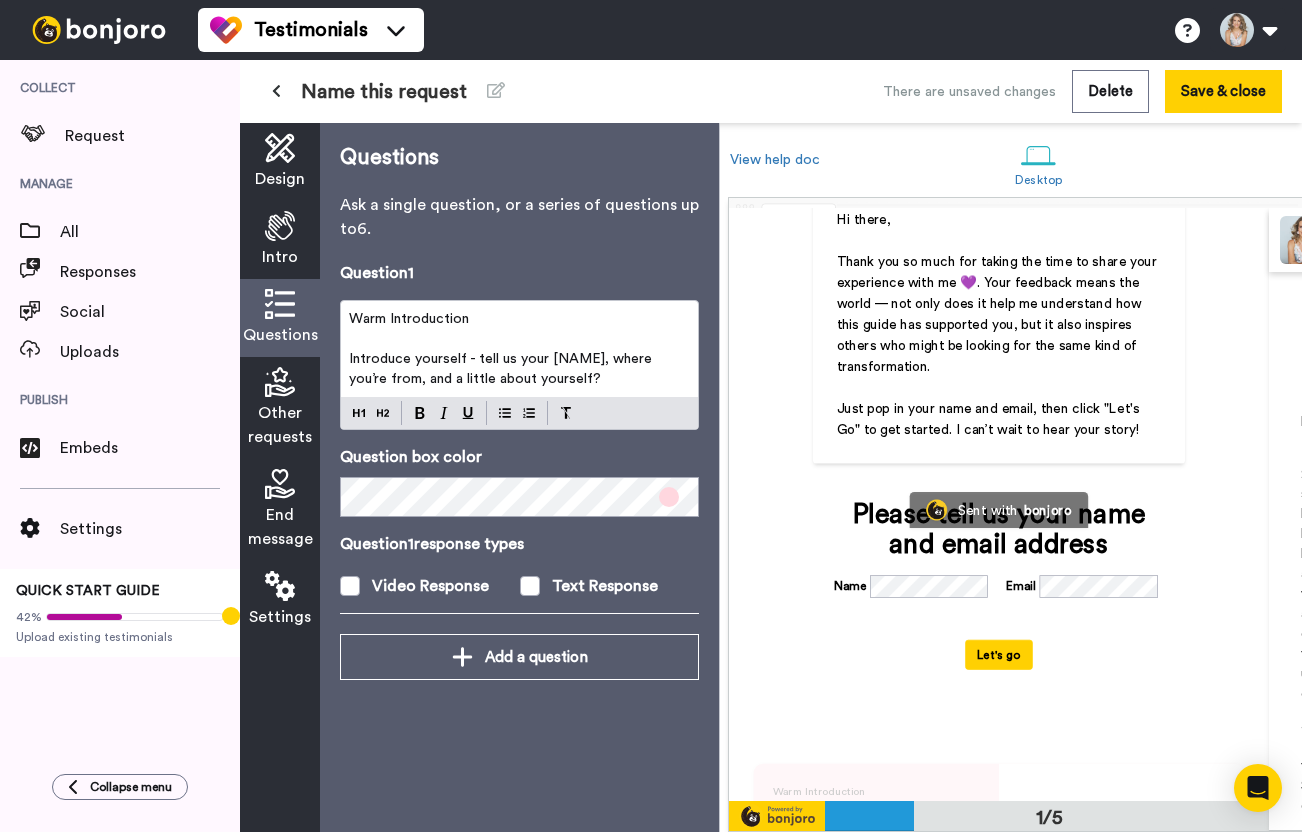 click on "Intro" at bounding box center (280, 257) 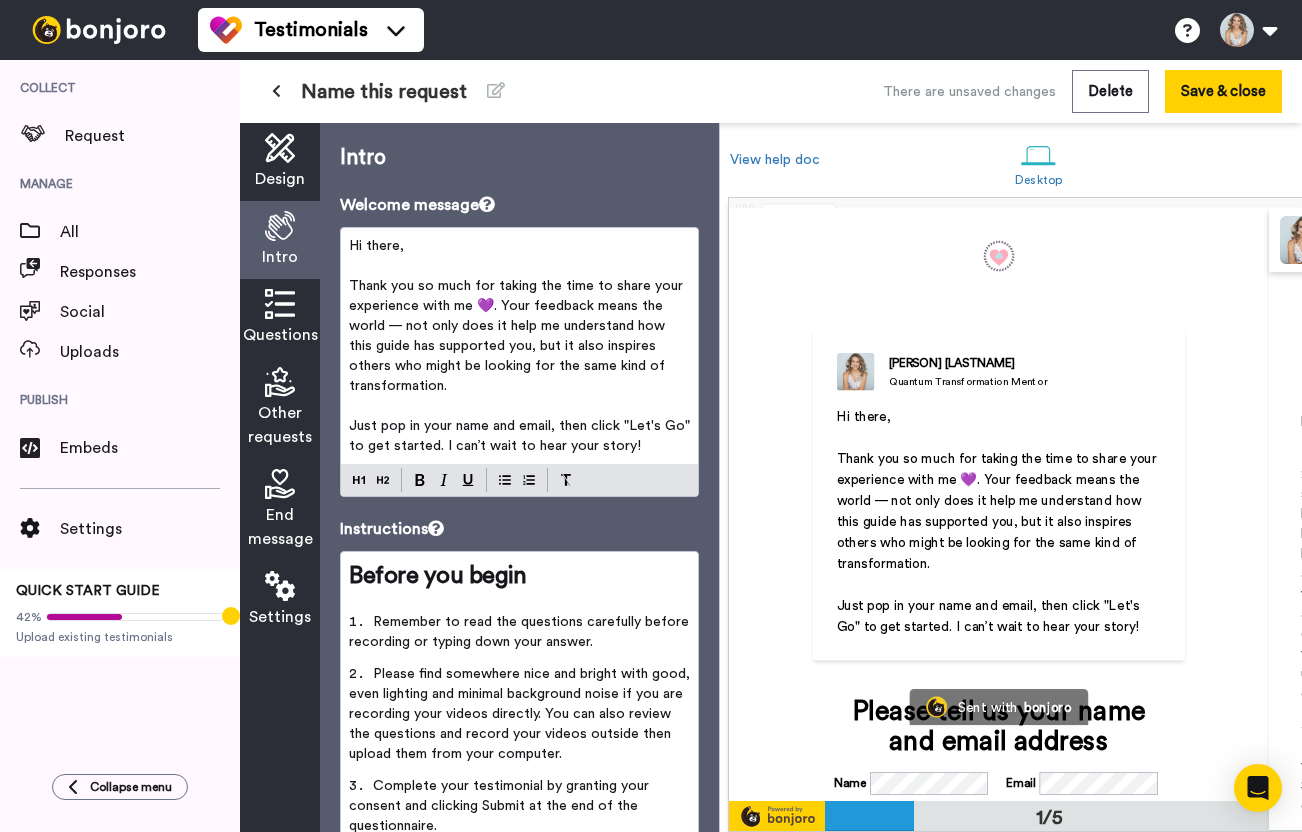 scroll, scrollTop: 0, scrollLeft: 0, axis: both 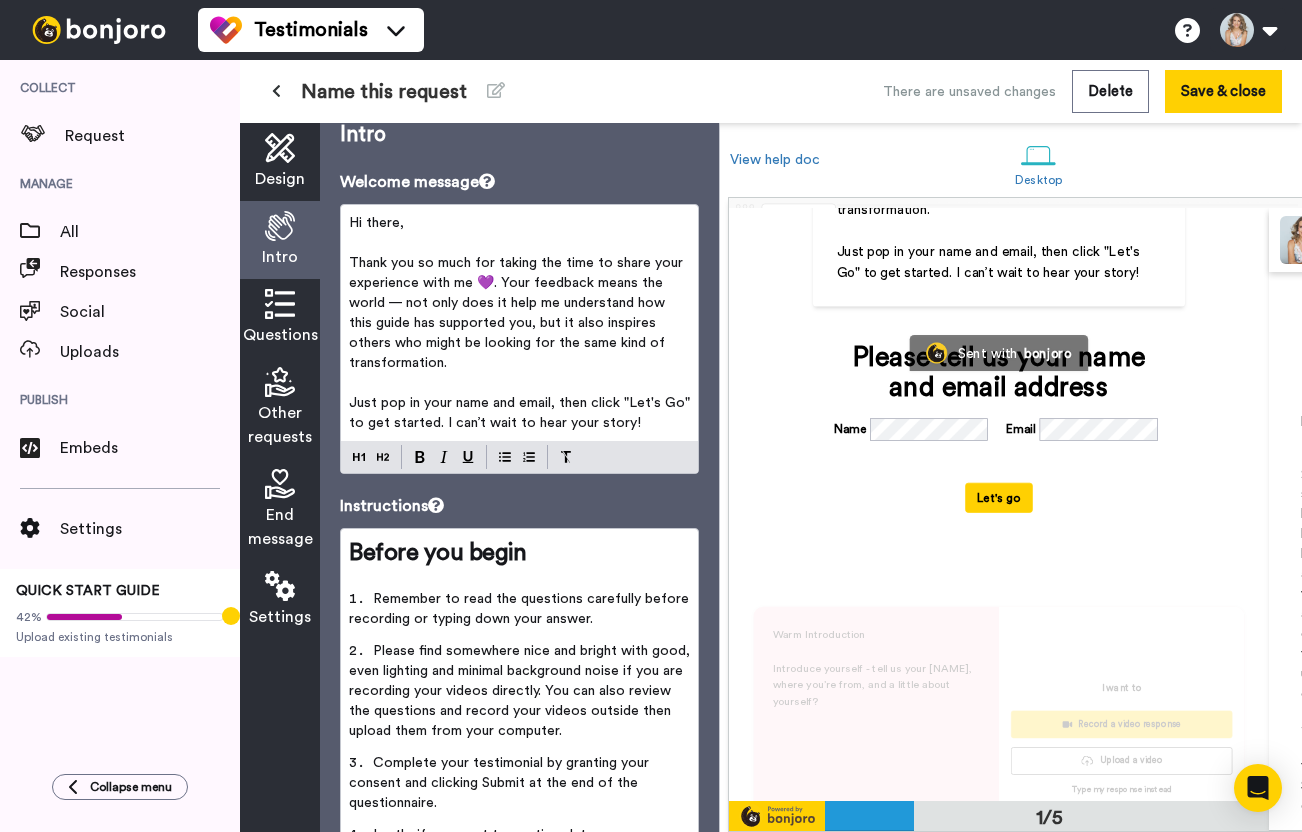 click at bounding box center (280, 148) 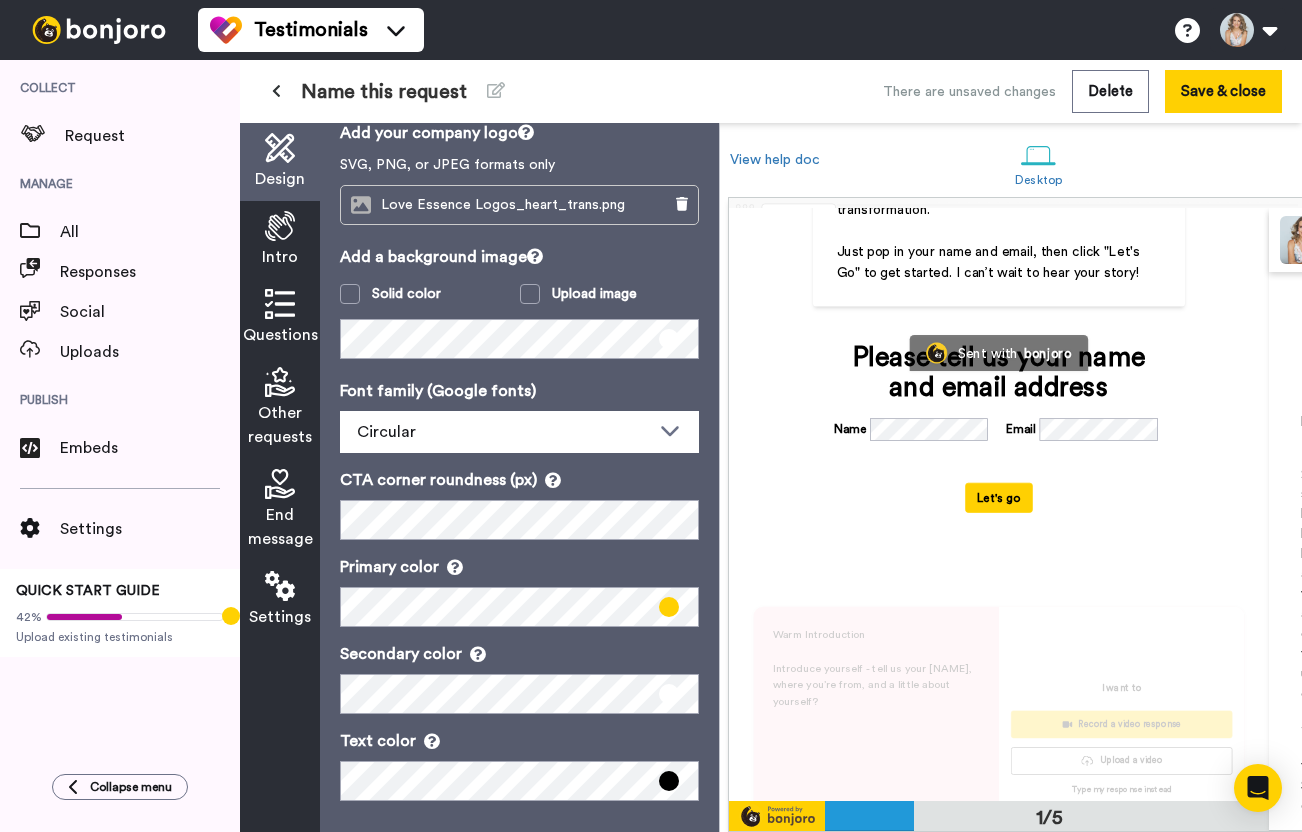scroll, scrollTop: 81, scrollLeft: 0, axis: vertical 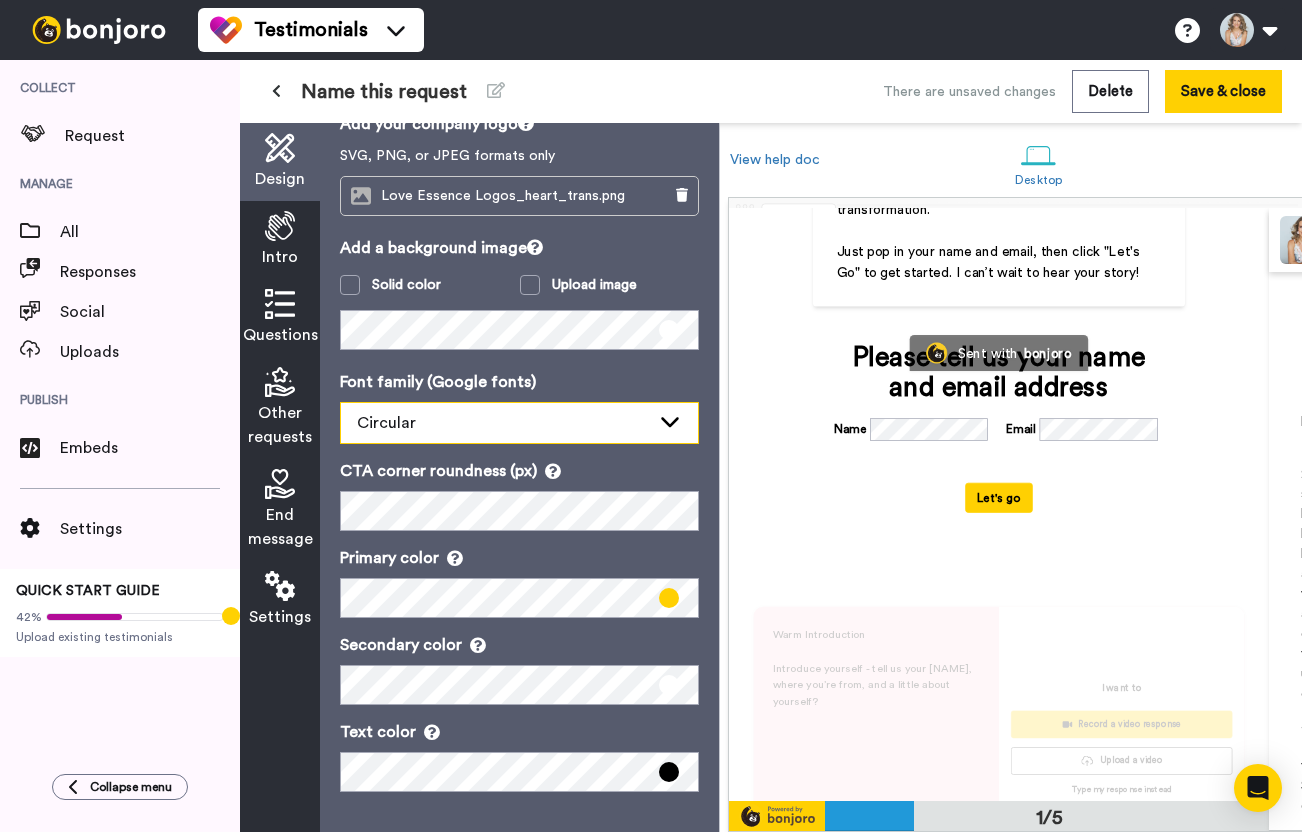click on "Circular" at bounding box center (503, 423) 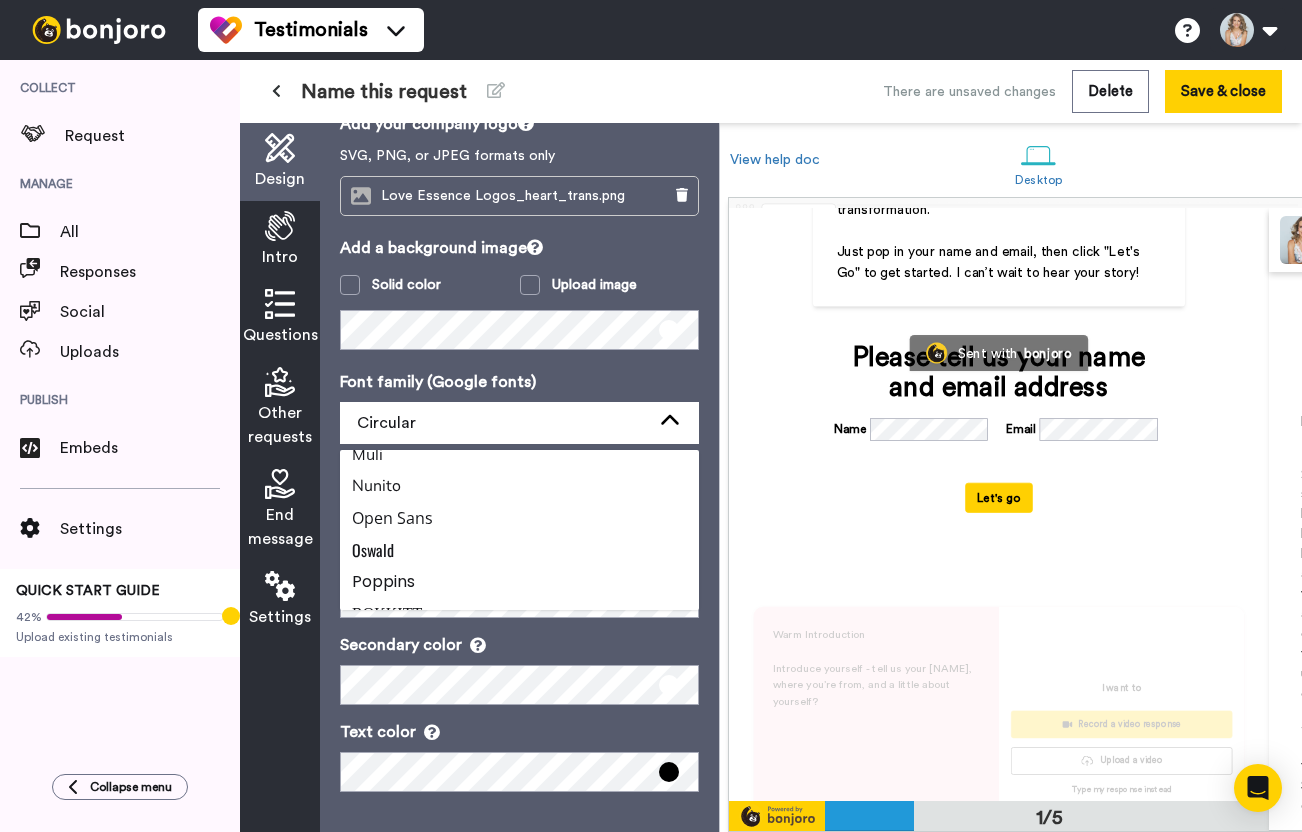 scroll, scrollTop: 663, scrollLeft: 0, axis: vertical 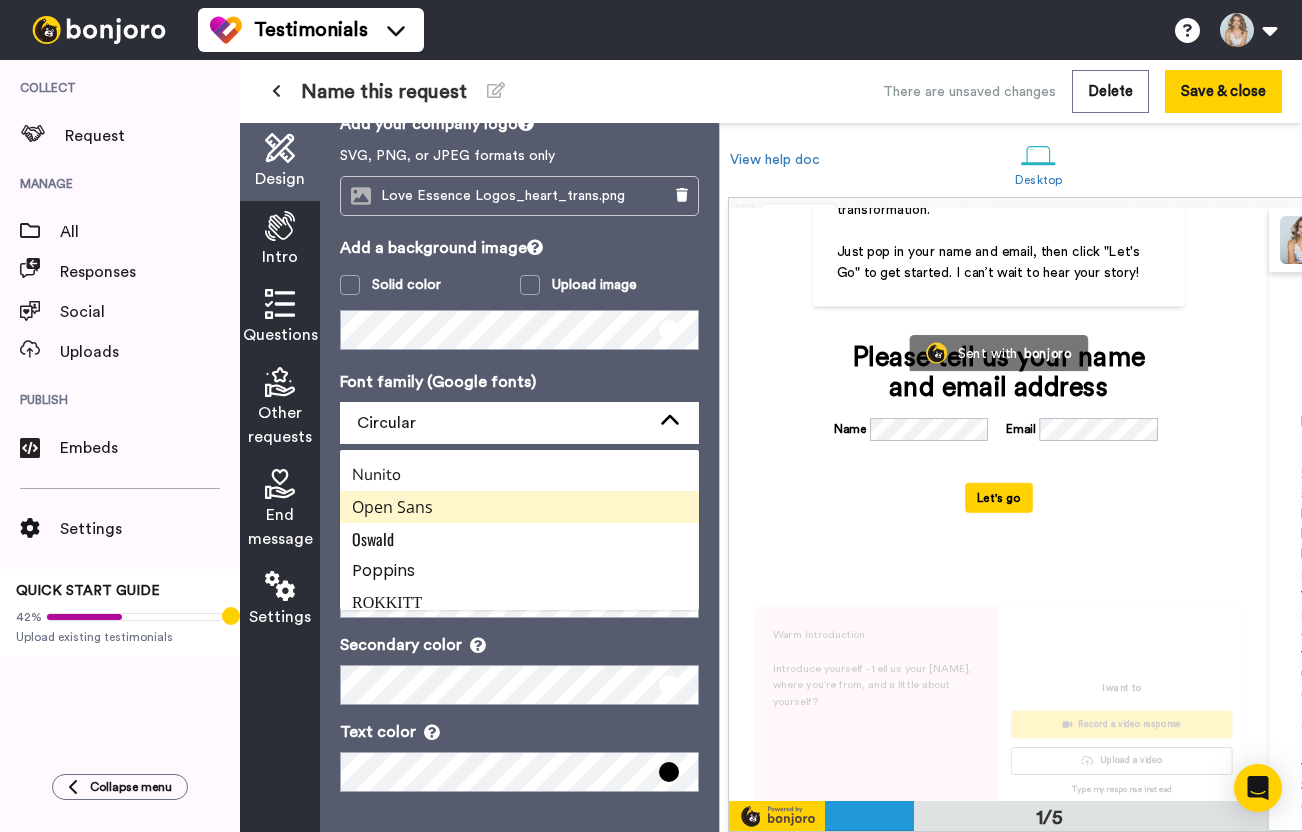 click on "Open Sans" at bounding box center [392, 507] 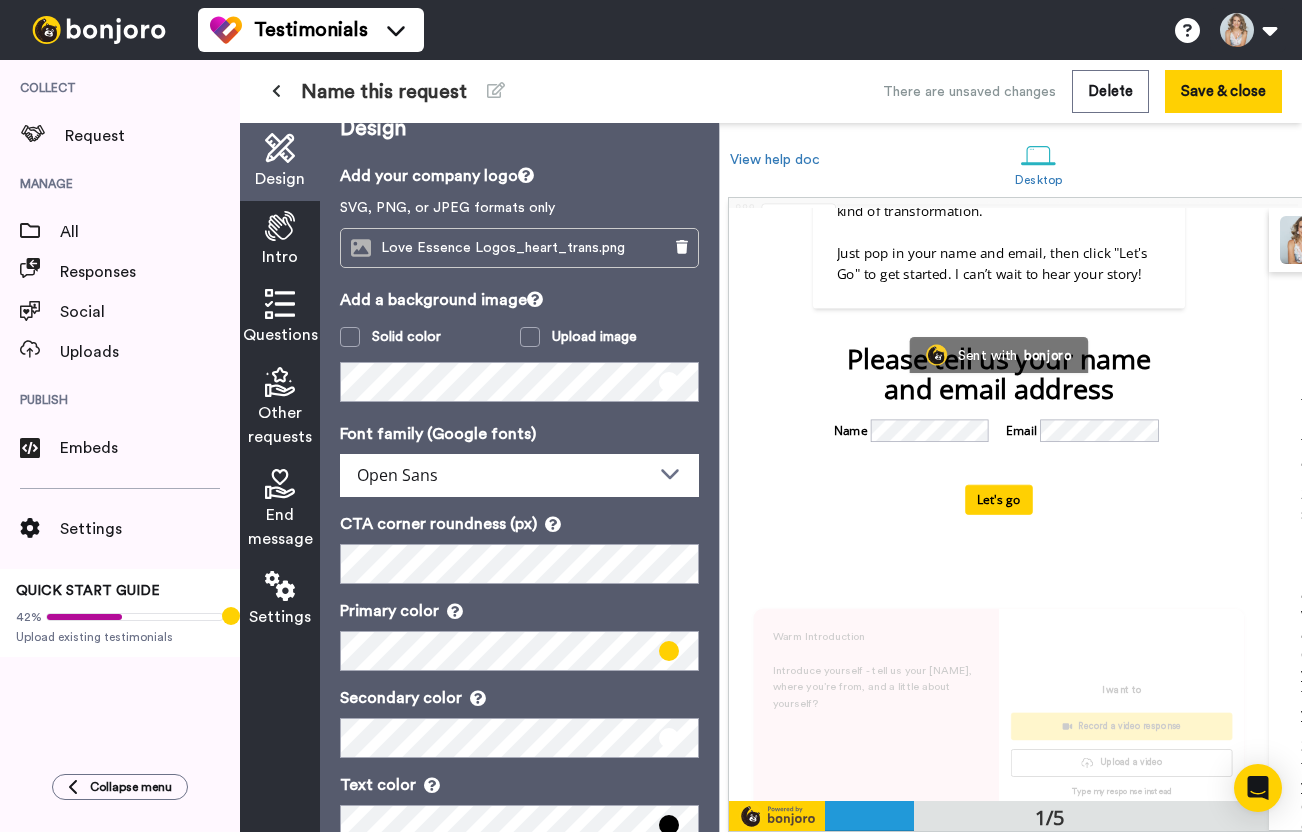 scroll, scrollTop: 0, scrollLeft: 0, axis: both 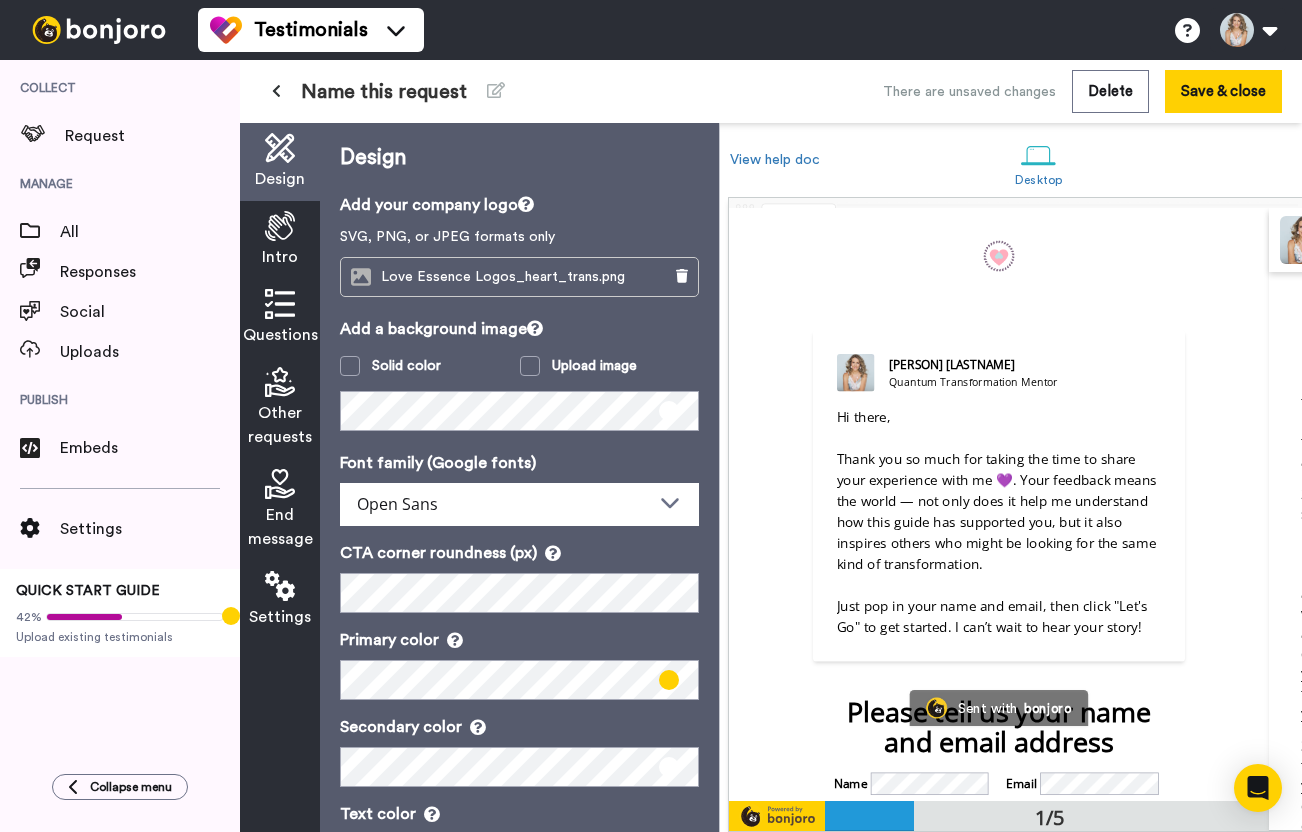 click on "CTA corner roundness (px)" at bounding box center (519, 553) 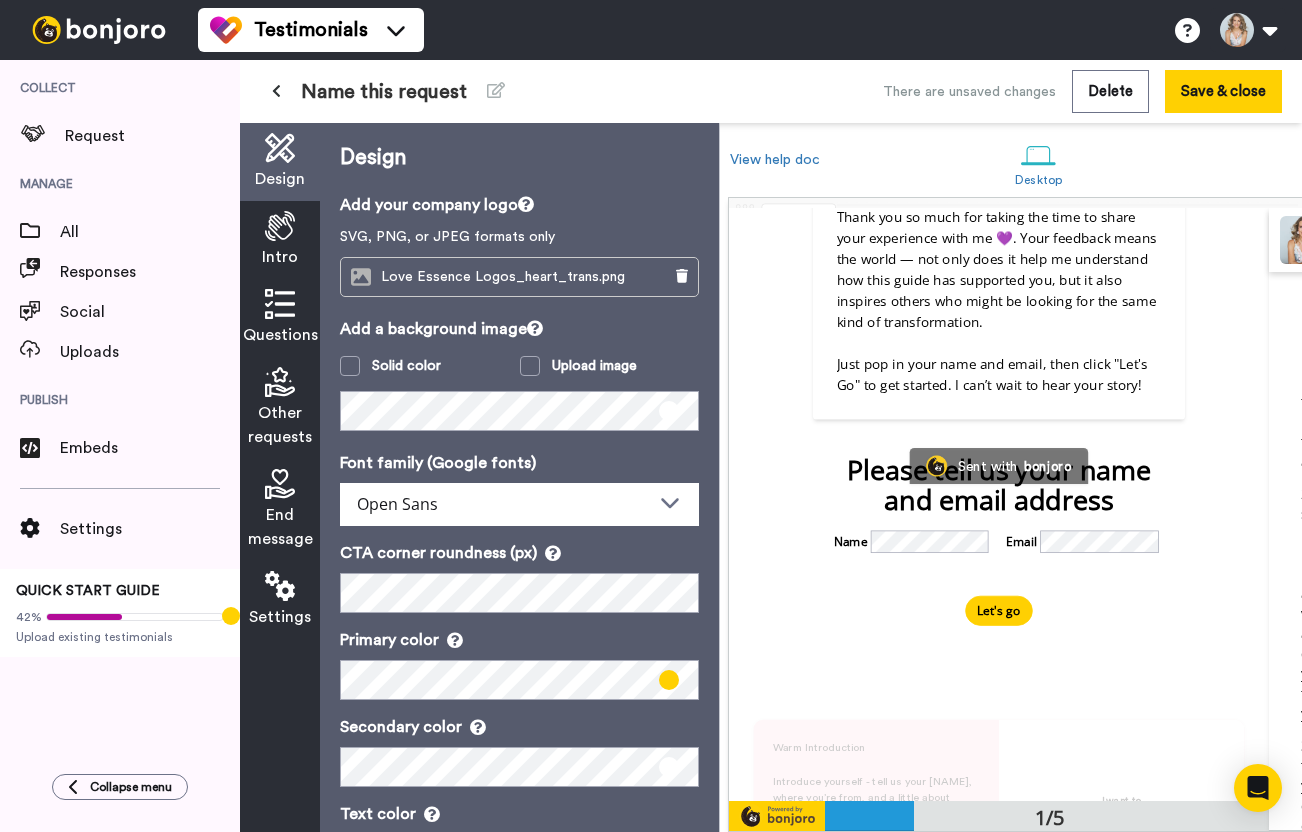 scroll, scrollTop: 228, scrollLeft: 0, axis: vertical 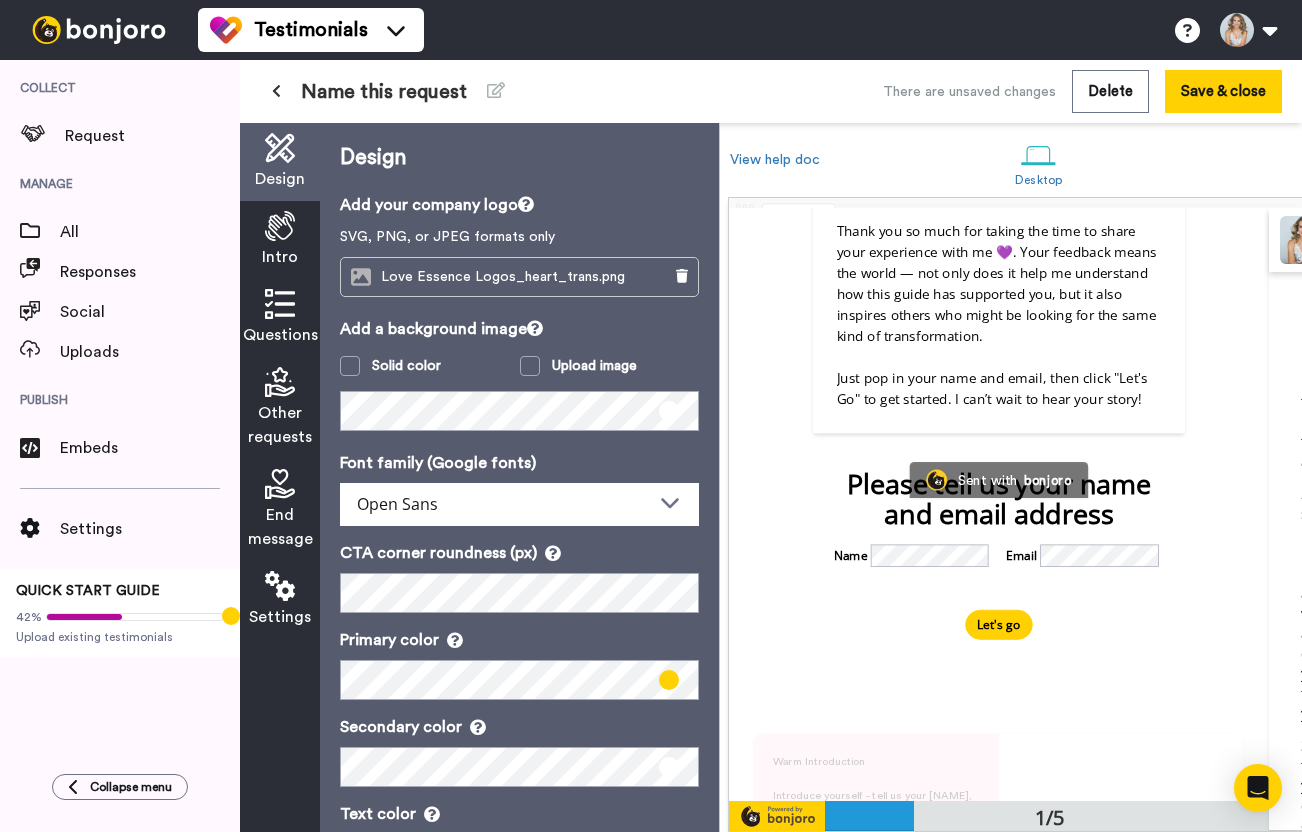 click on "Primary color" at bounding box center (519, 640) 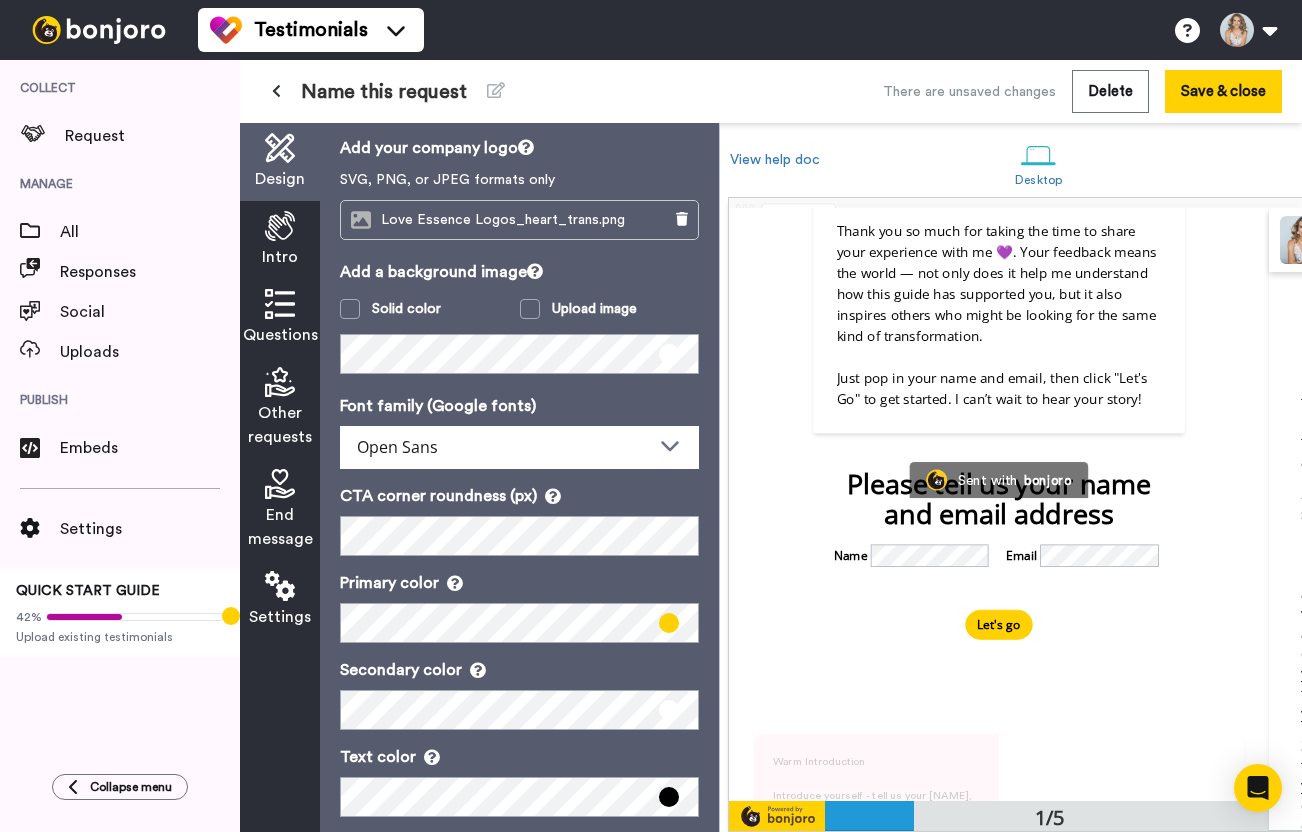 scroll, scrollTop: 64, scrollLeft: 0, axis: vertical 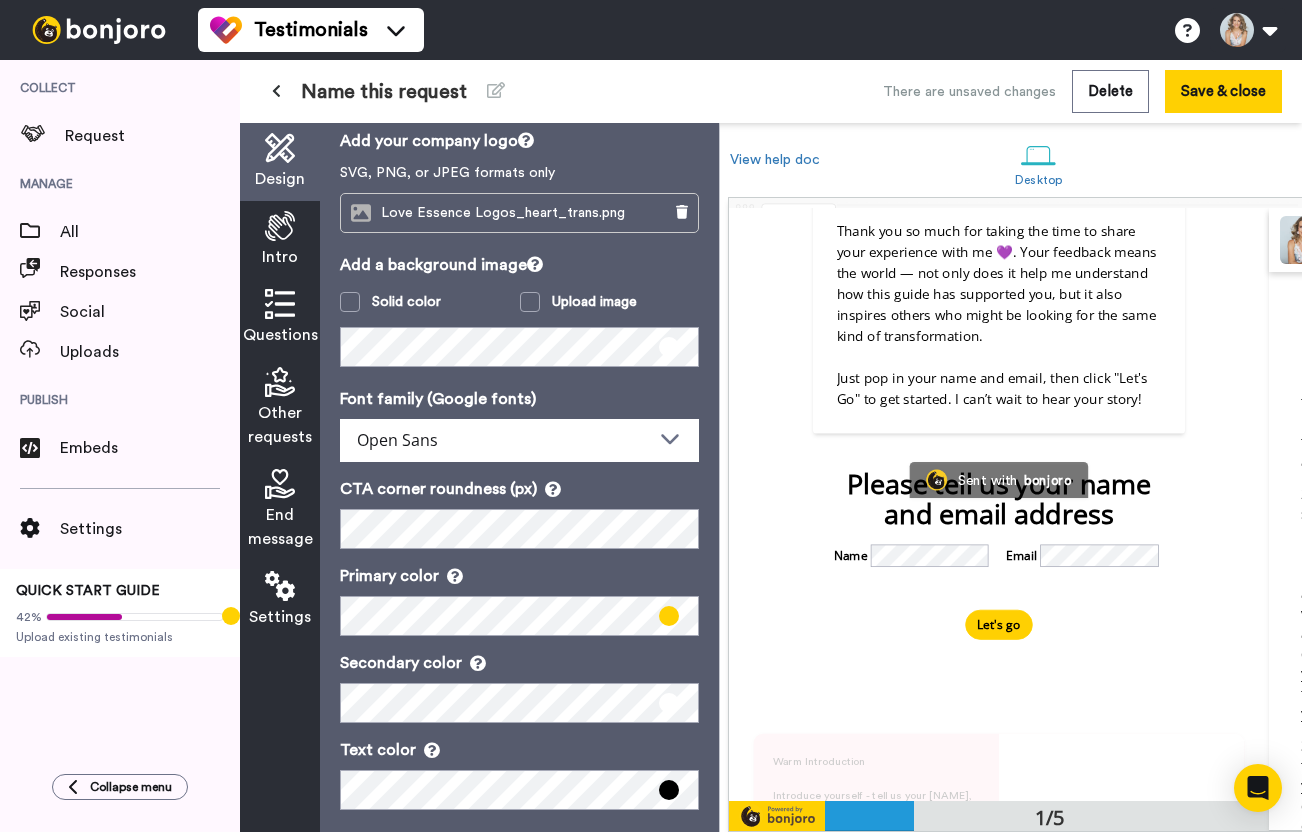 click at bounding box center [669, 616] 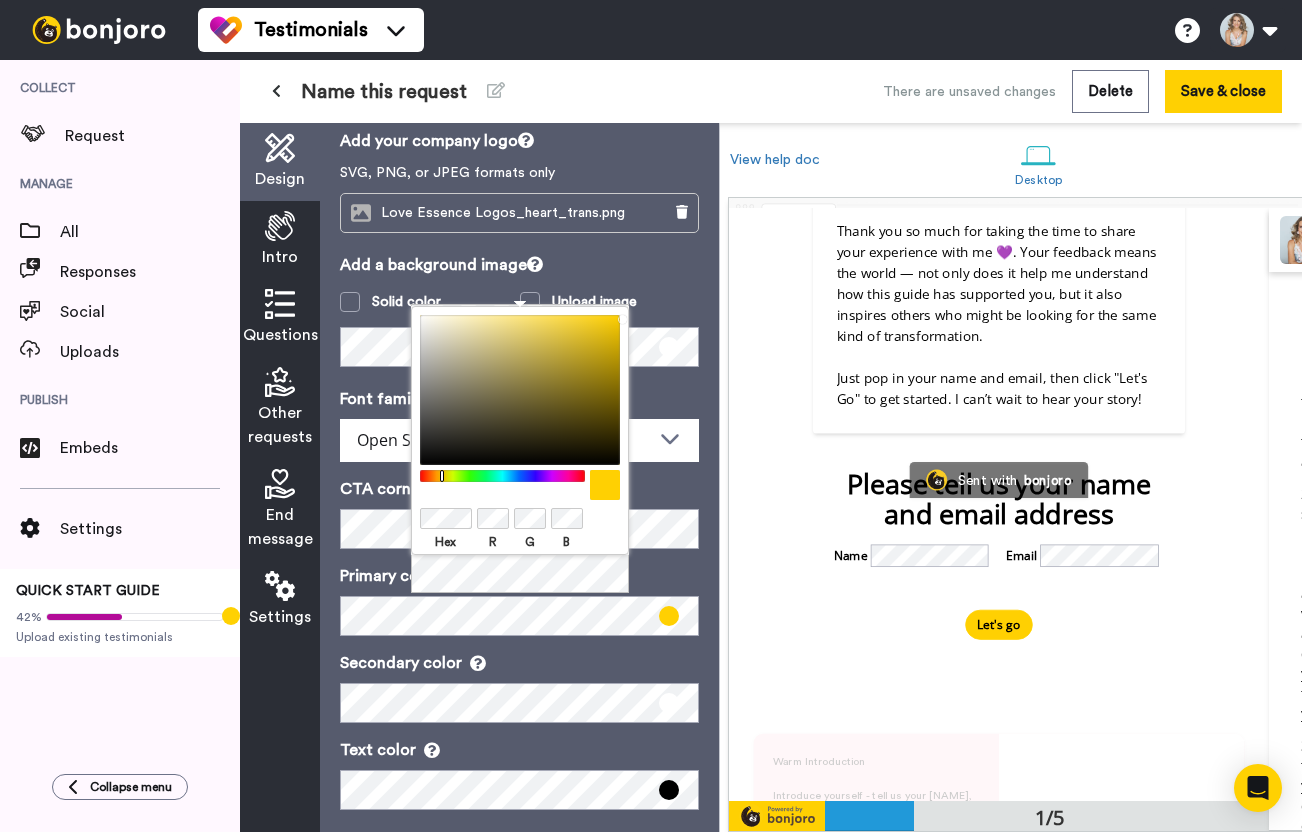 click at bounding box center [520, 485] 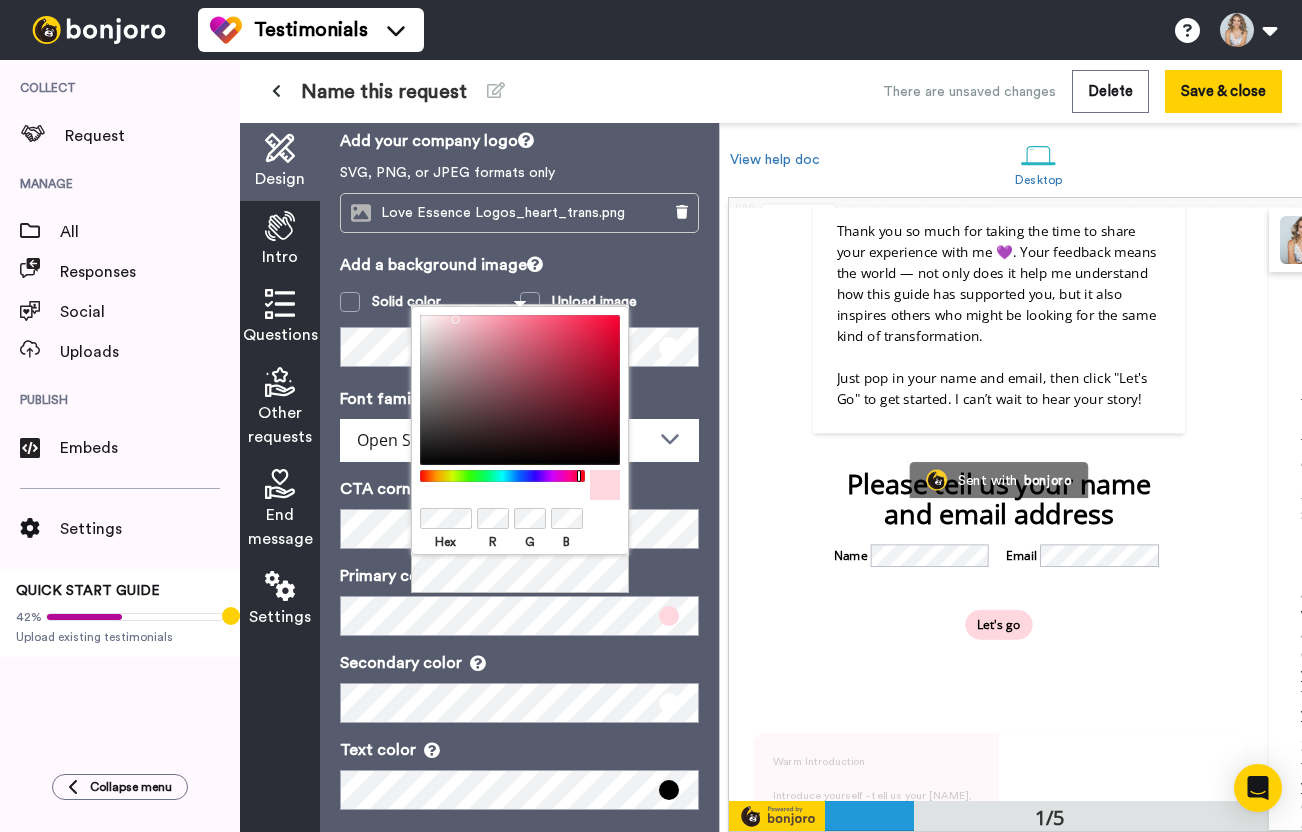click at bounding box center (520, 485) 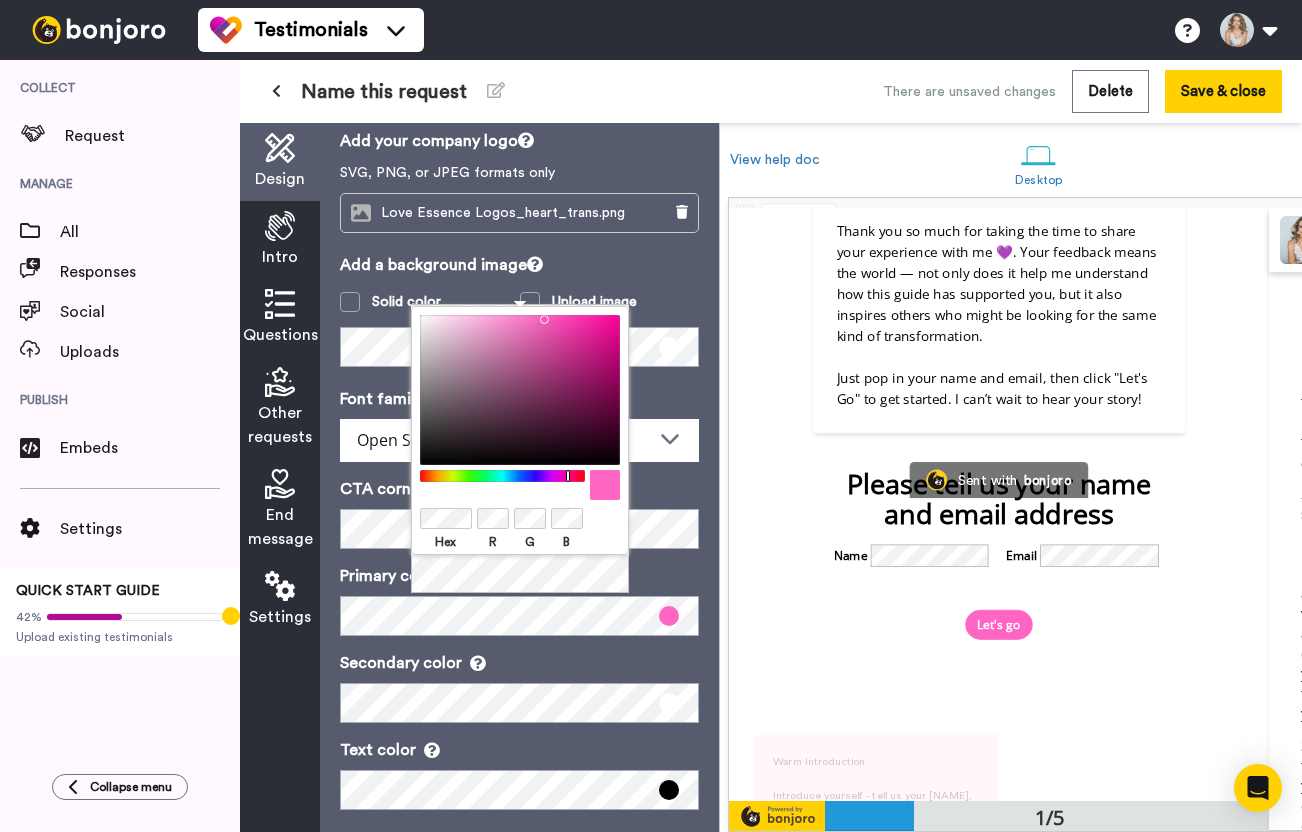 click on "Warm Introduction ﻿ Introduce yourself - tell us your name, where you’re from, and a little about yourself? Next I want to Record a video response Upload a video Type my response instead" at bounding box center (999, 869) 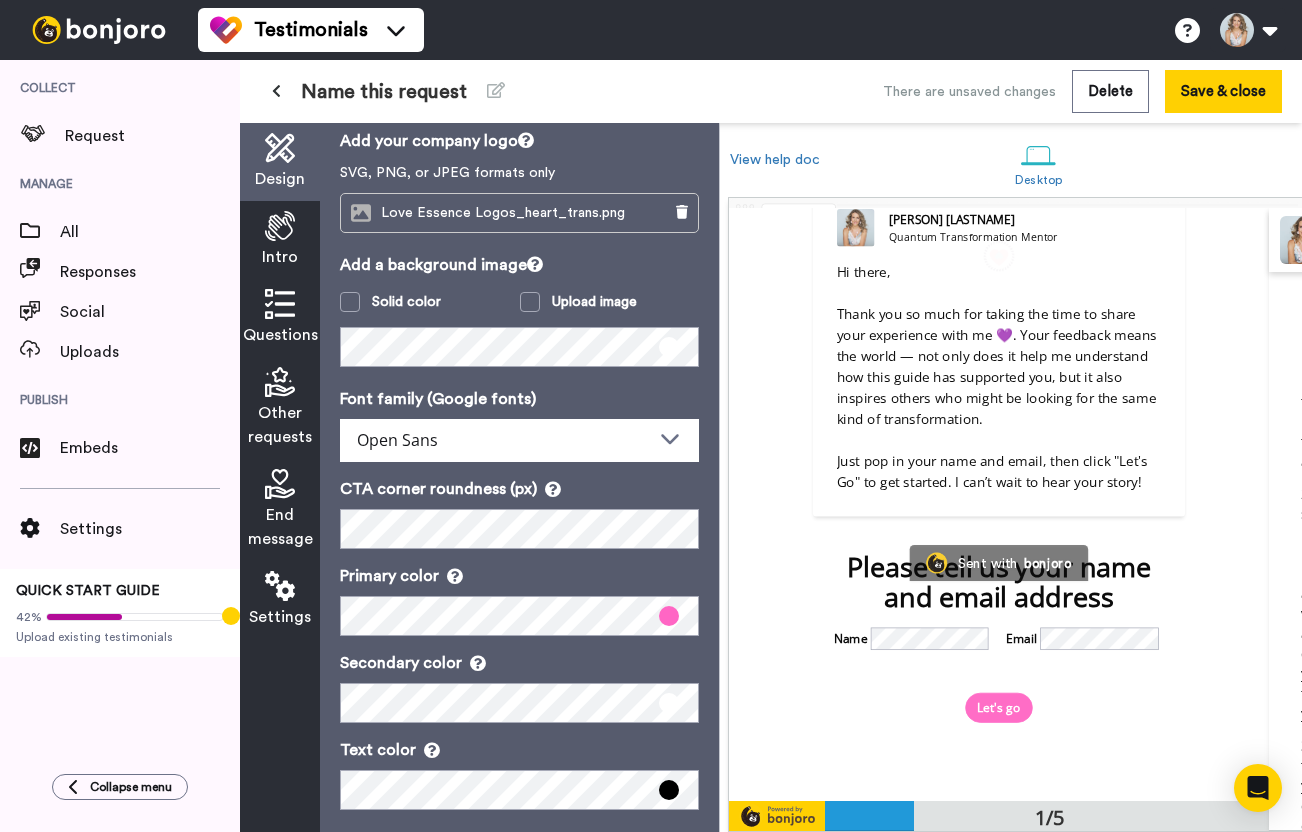 scroll, scrollTop: 0, scrollLeft: 0, axis: both 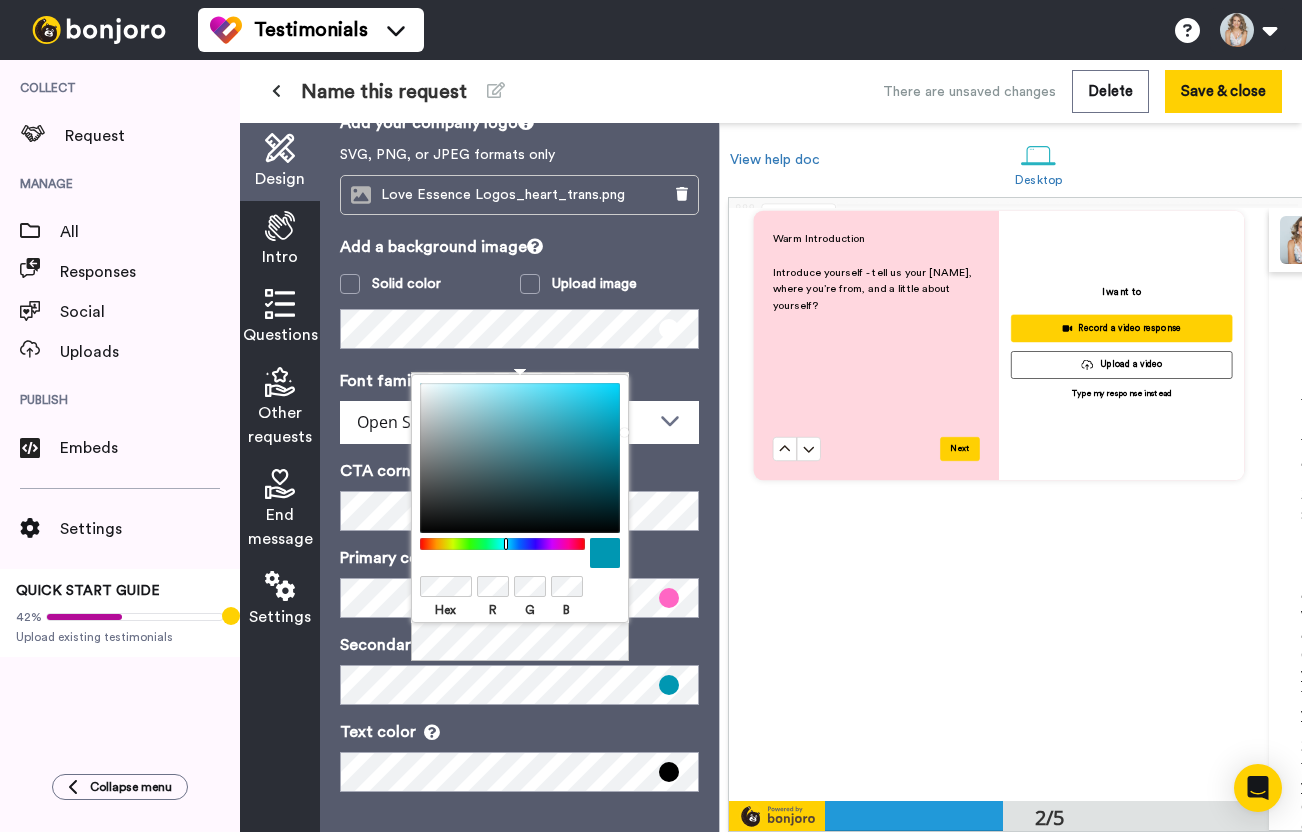 click at bounding box center [520, 553] 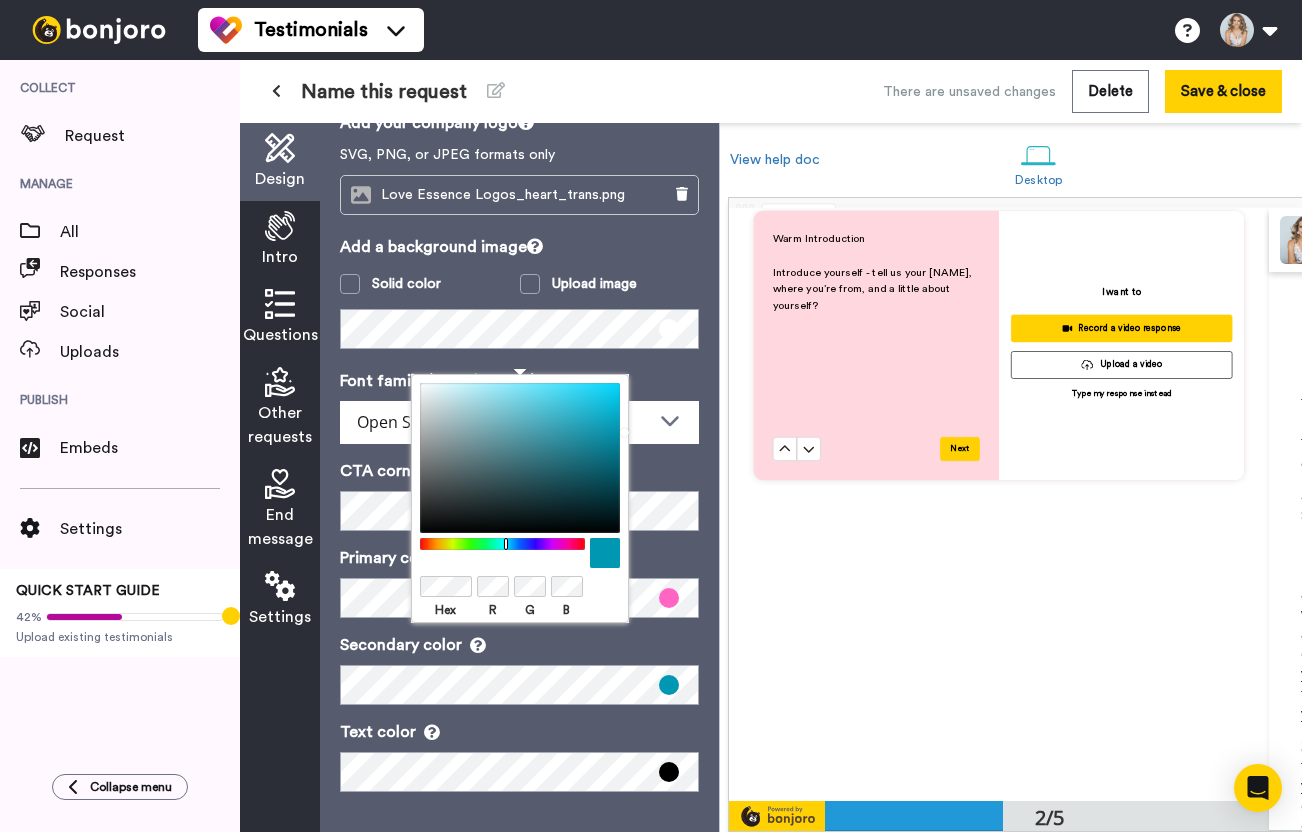 click on "Warm Introduction ﻿ Introduce yourself - tell us your name, where you’re from, and a little about yourself? Next I want to Record a video response Upload a video Type my response instead" at bounding box center (999, 346) 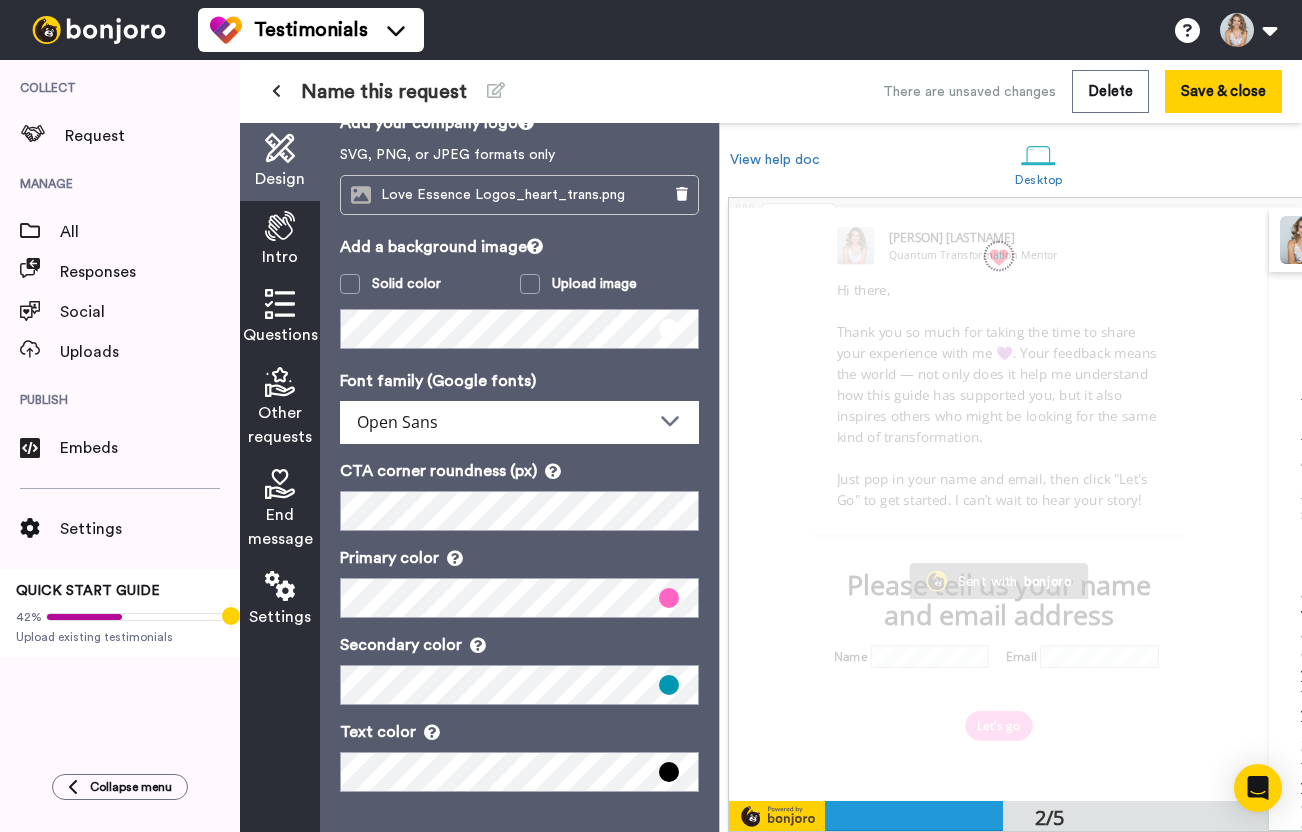 scroll, scrollTop: 0, scrollLeft: 0, axis: both 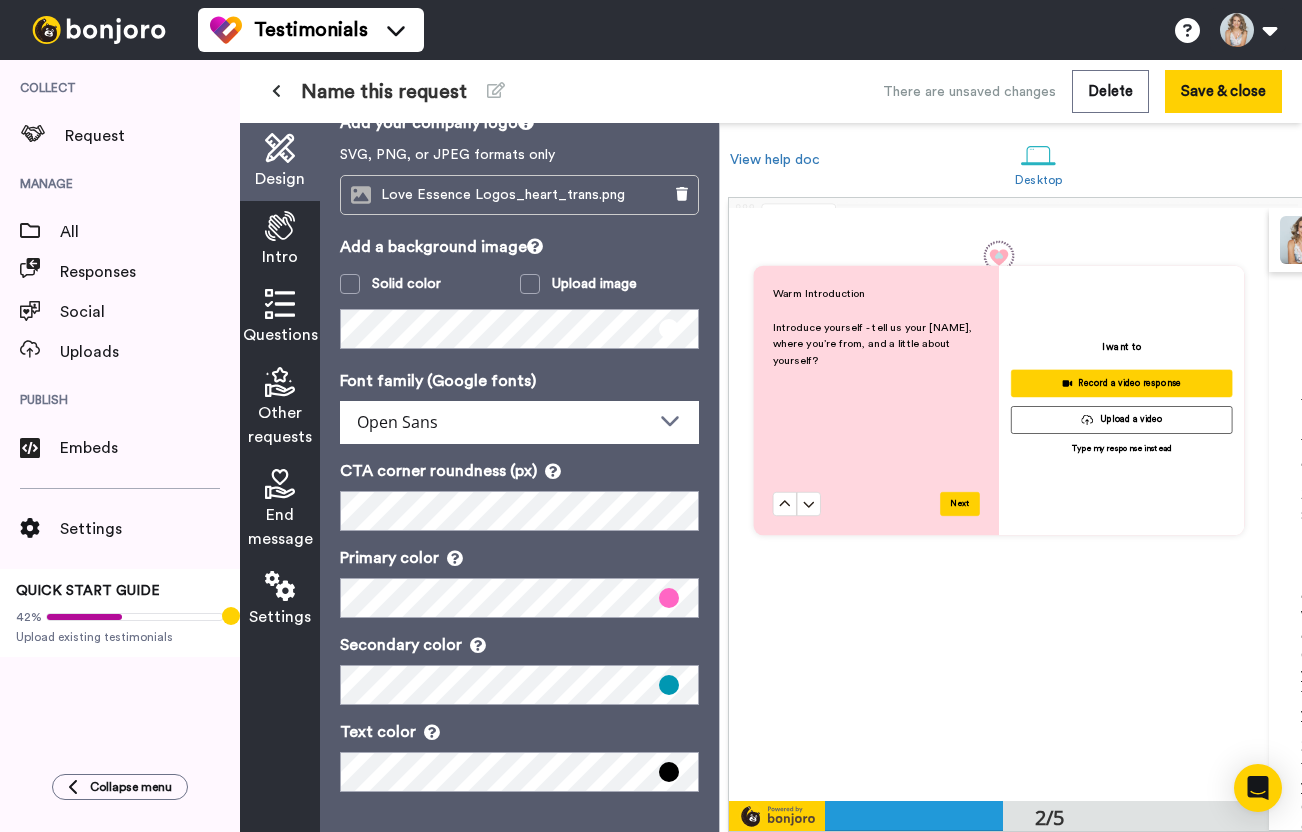 click at bounding box center [280, 304] 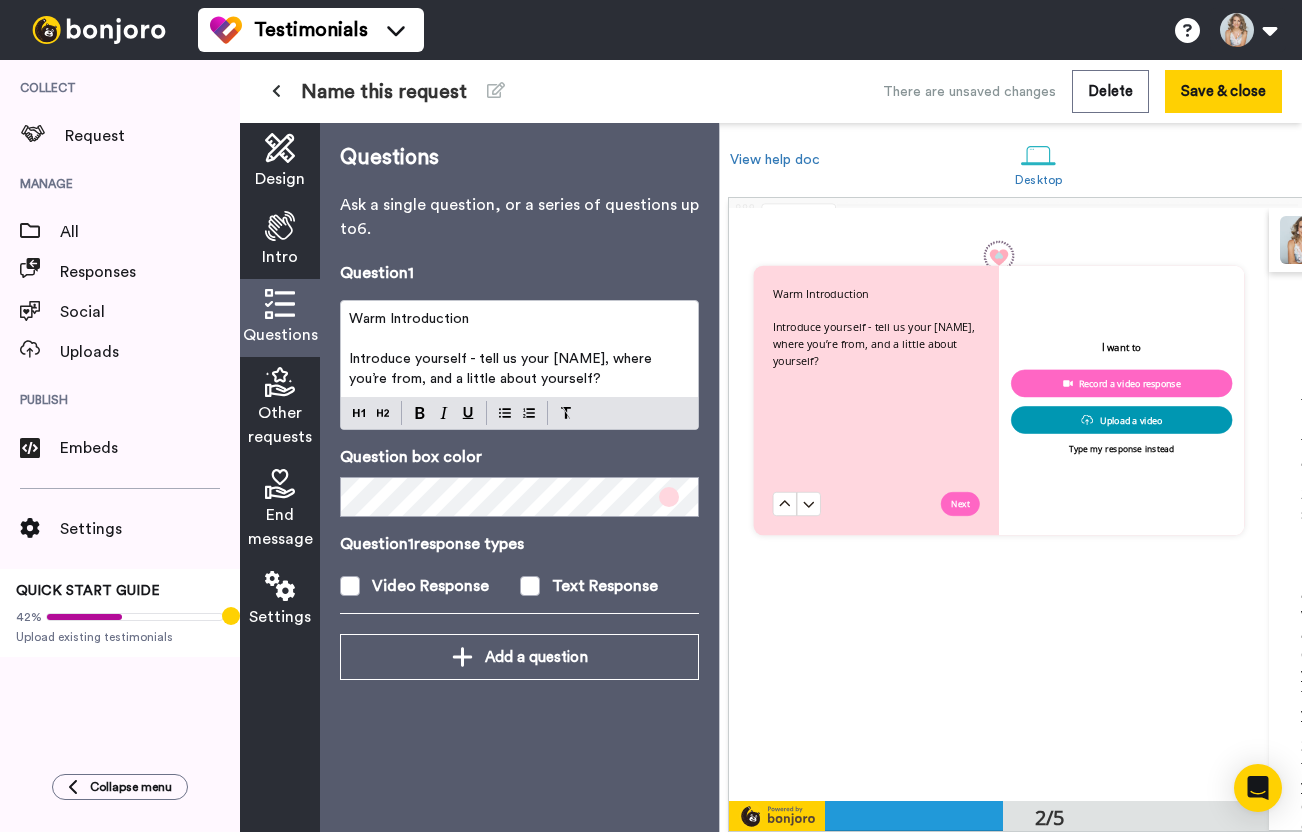scroll, scrollTop: 0, scrollLeft: 0, axis: both 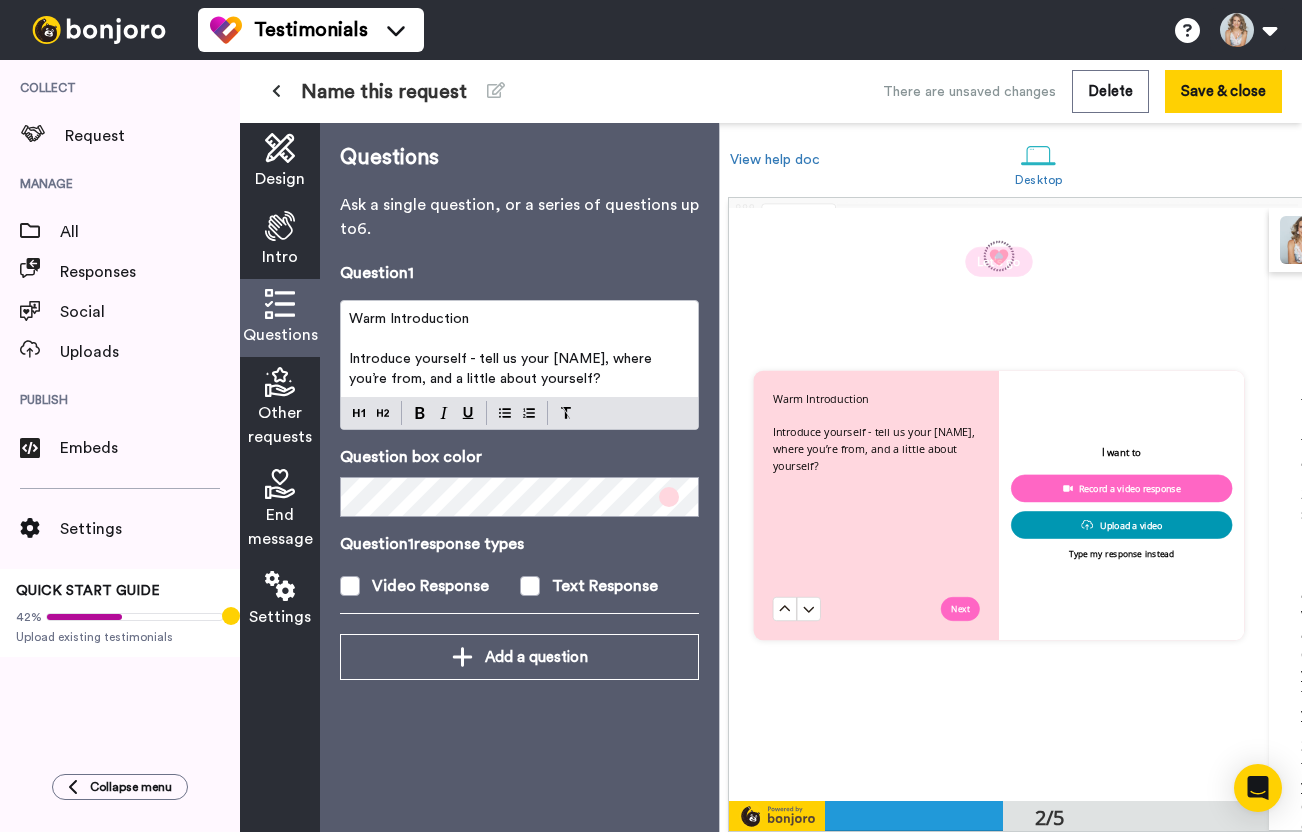 click at bounding box center [669, 497] 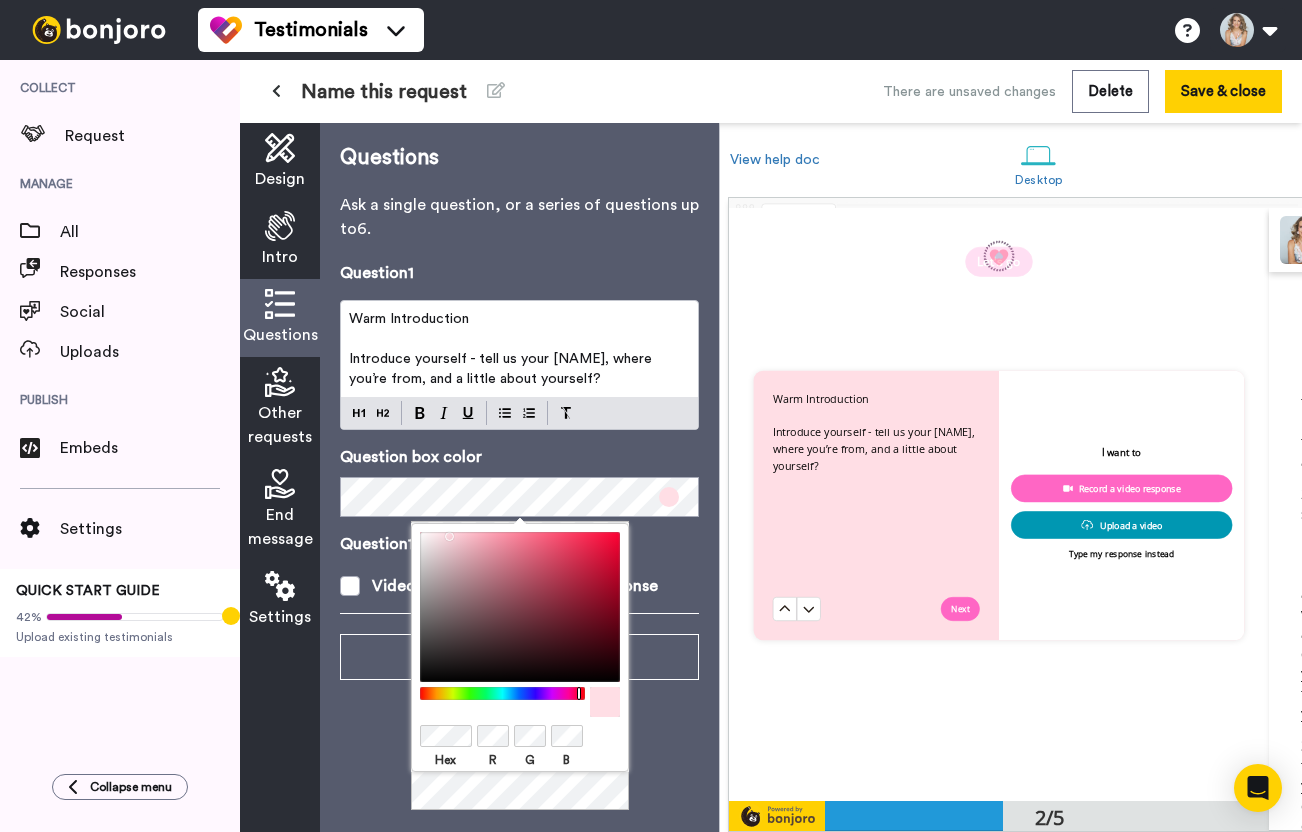 drag, startPoint x: 456, startPoint y: 540, endPoint x: 445, endPoint y: 522, distance: 21.095022 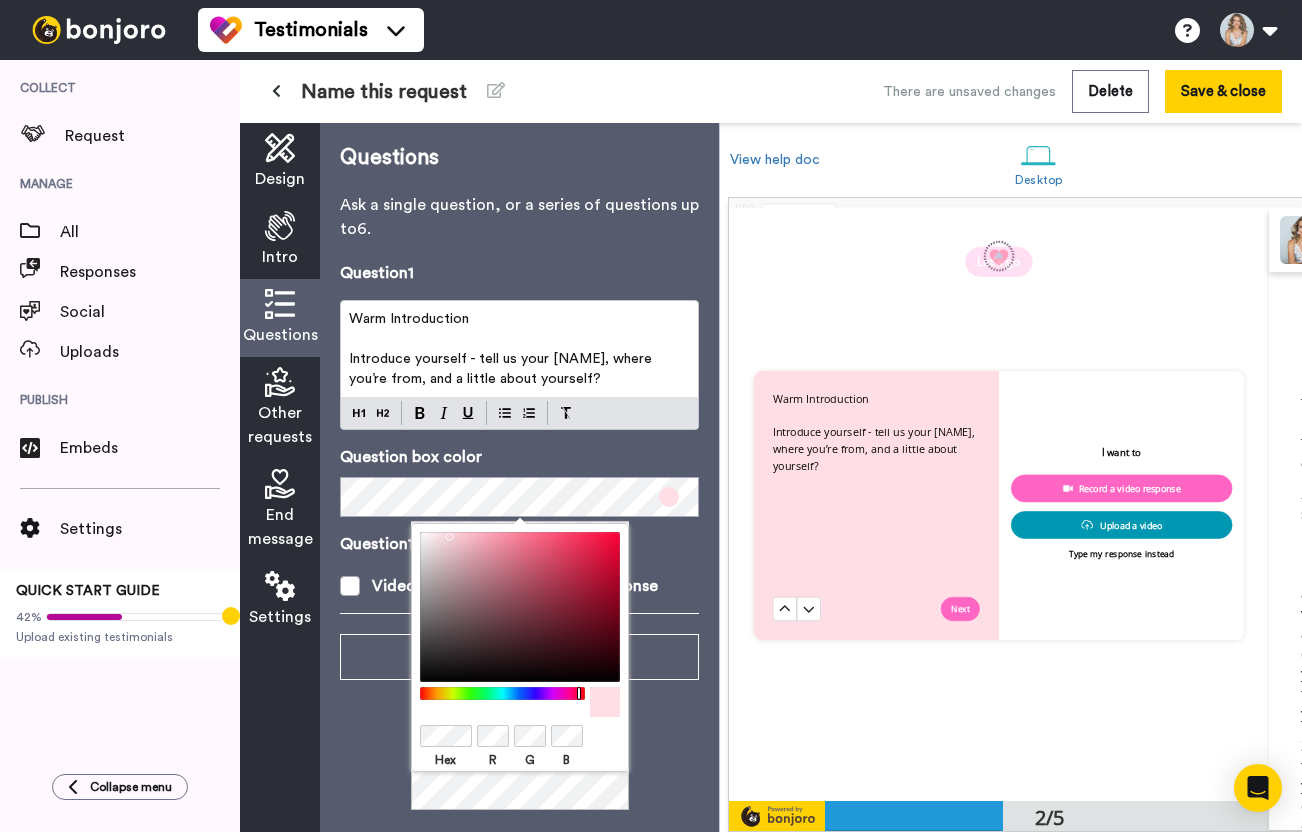 click on "Question box color" at bounding box center [519, 457] 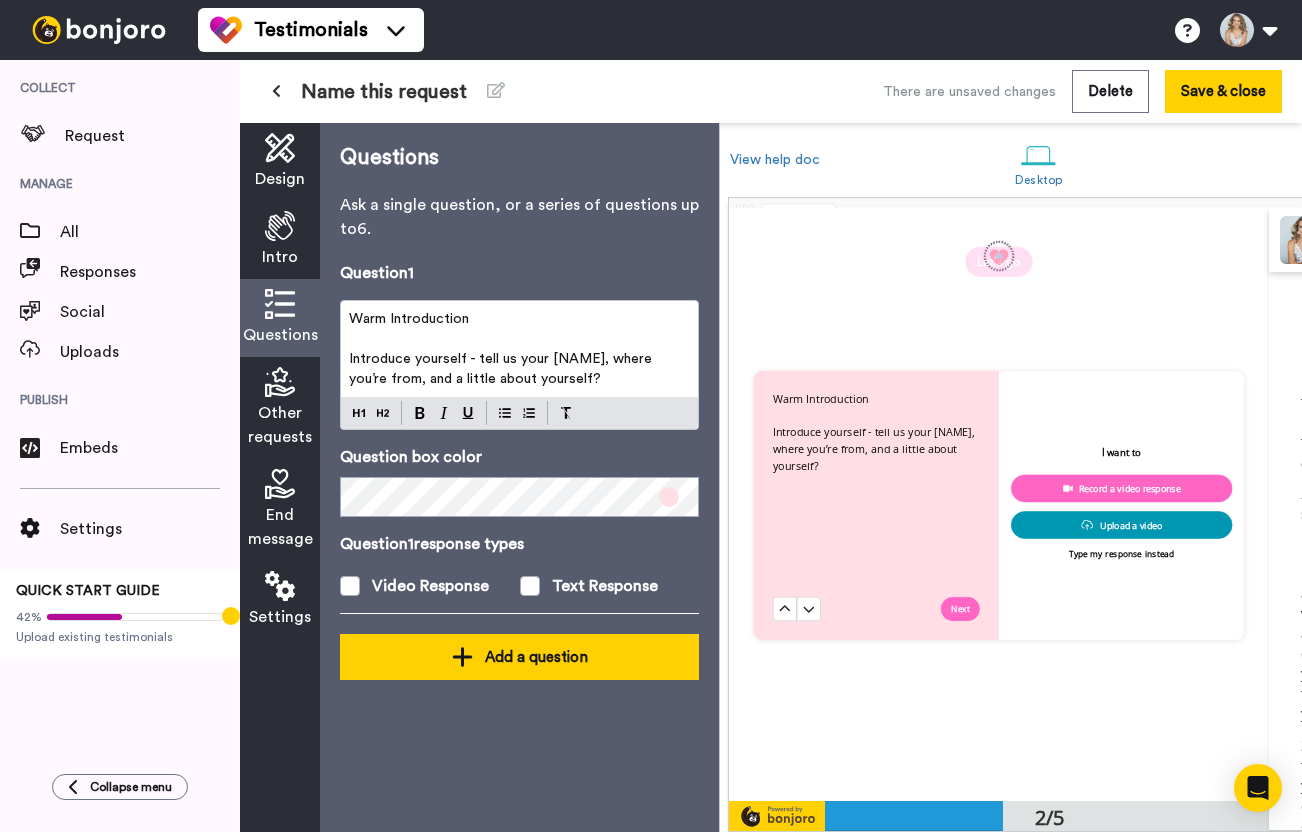 click on "Add a question" at bounding box center (519, 657) 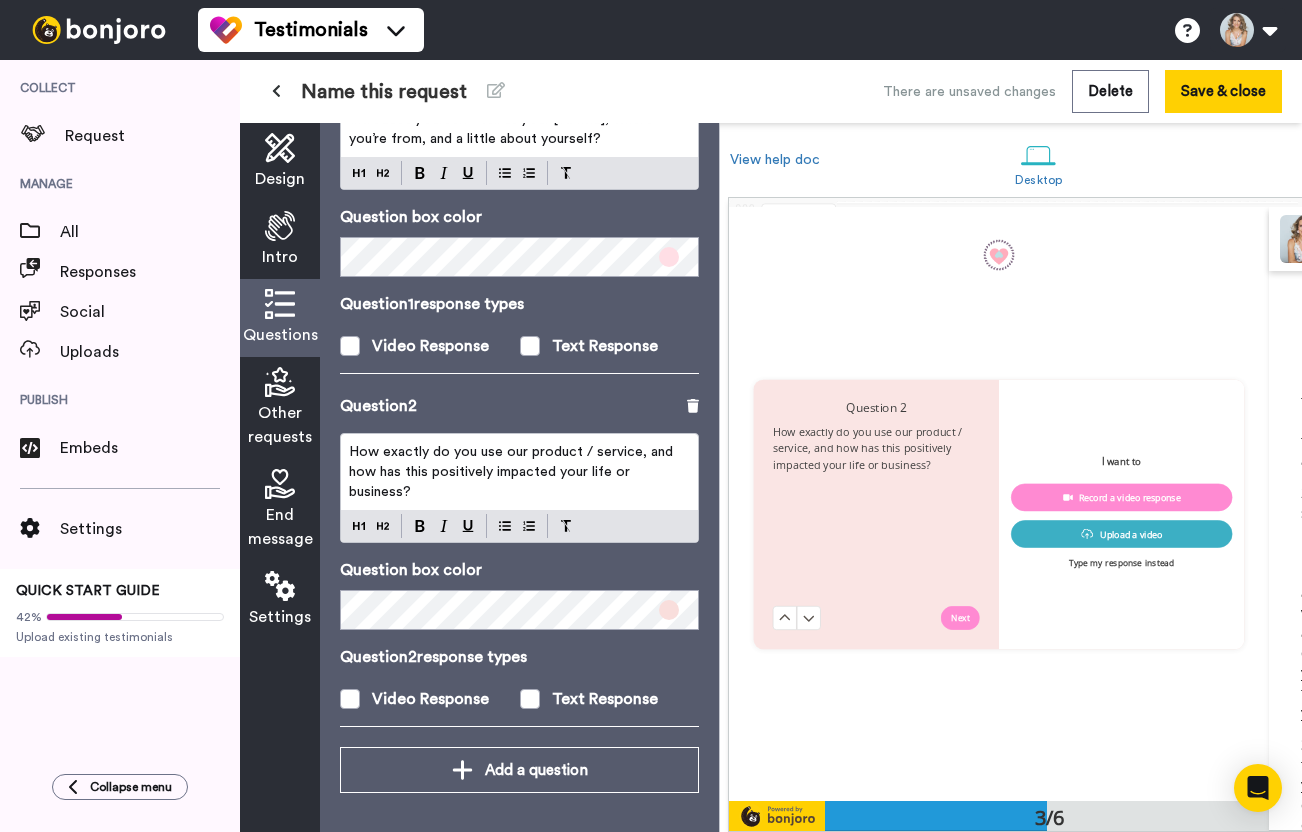 scroll, scrollTop: 1183, scrollLeft: 0, axis: vertical 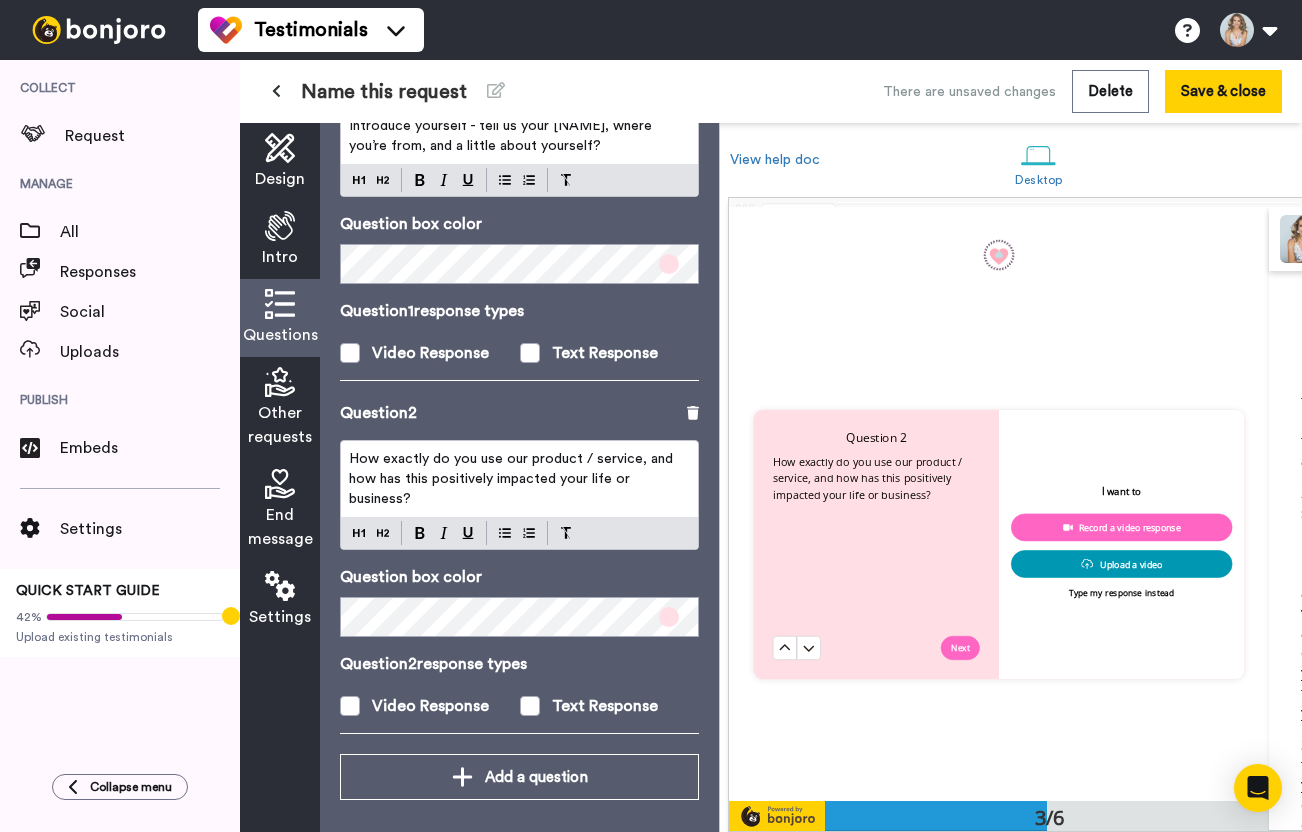 click on "Question box color" at bounding box center [519, 577] 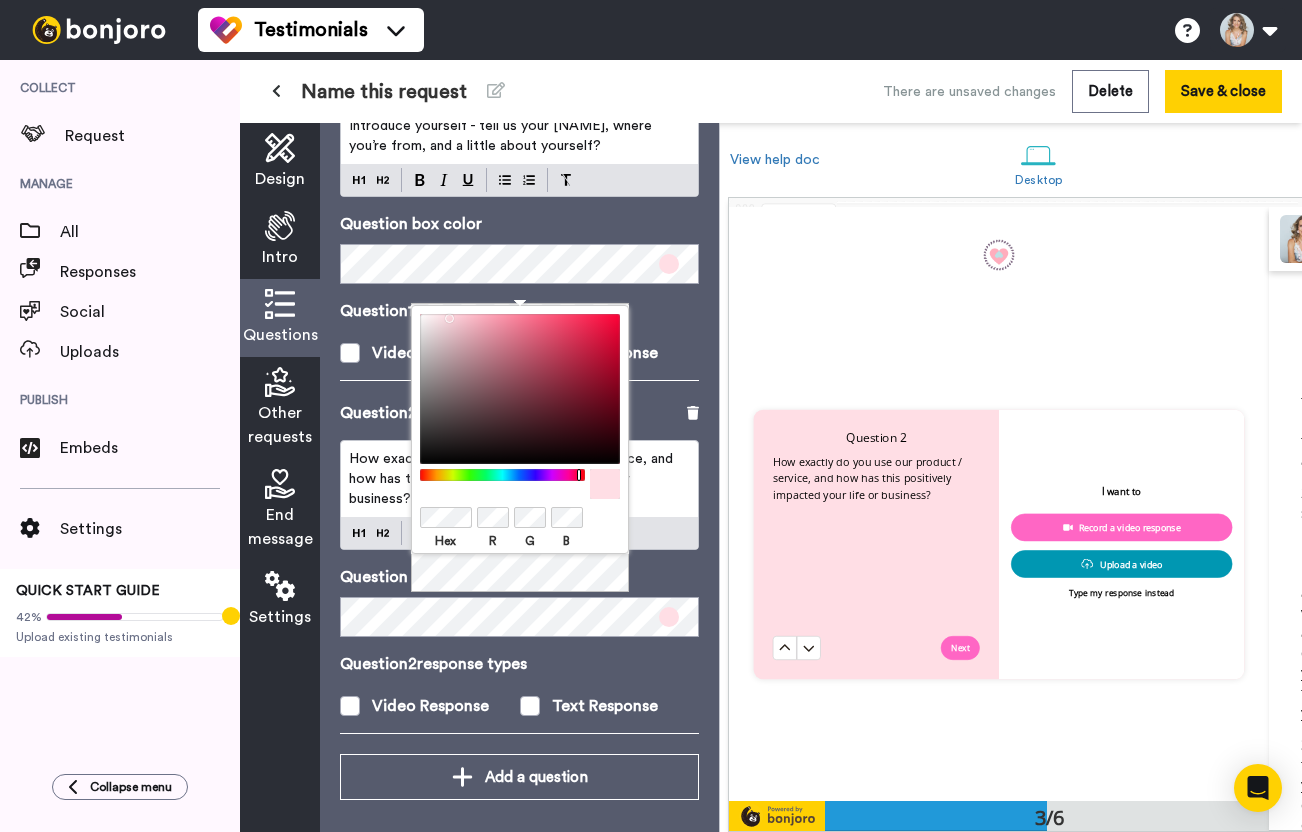 click at bounding box center [520, 484] 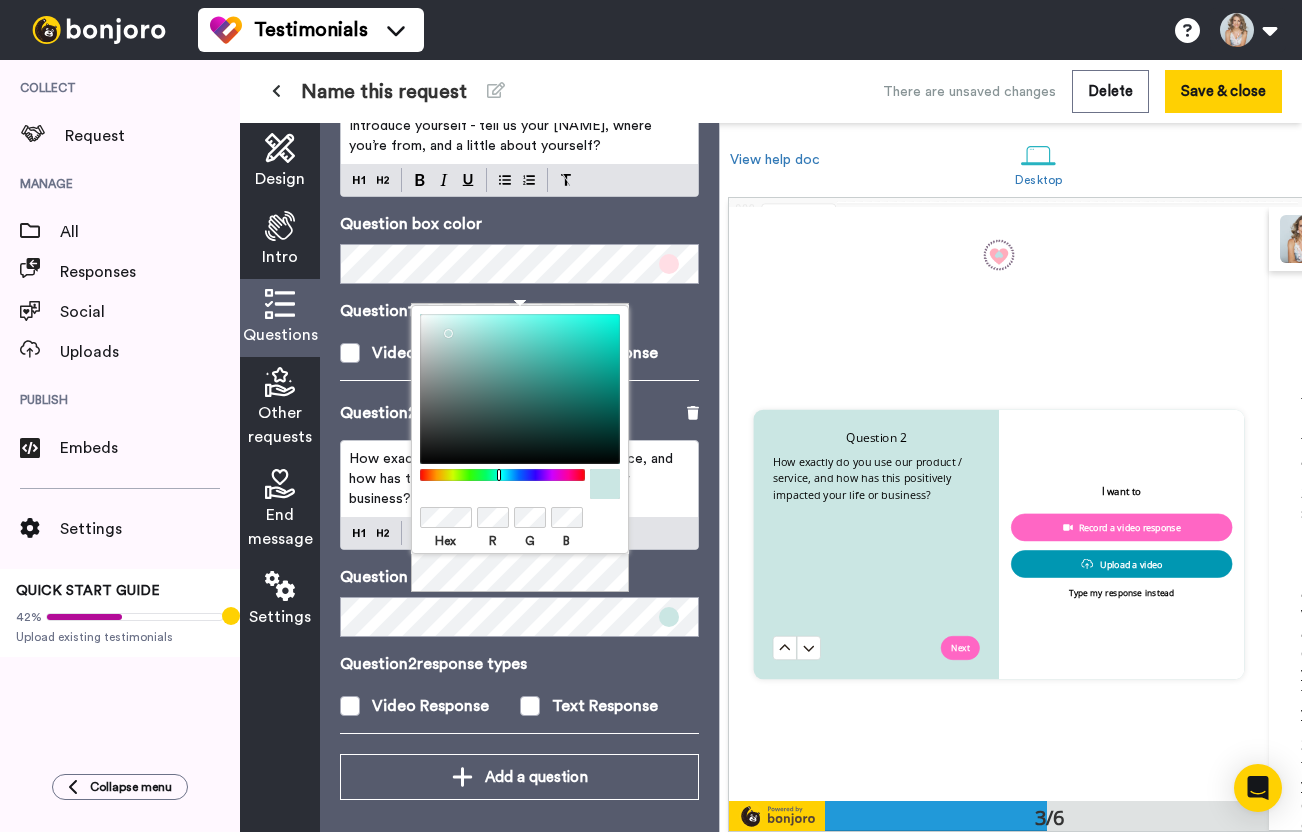 click on "Question box color" at bounding box center [519, 577] 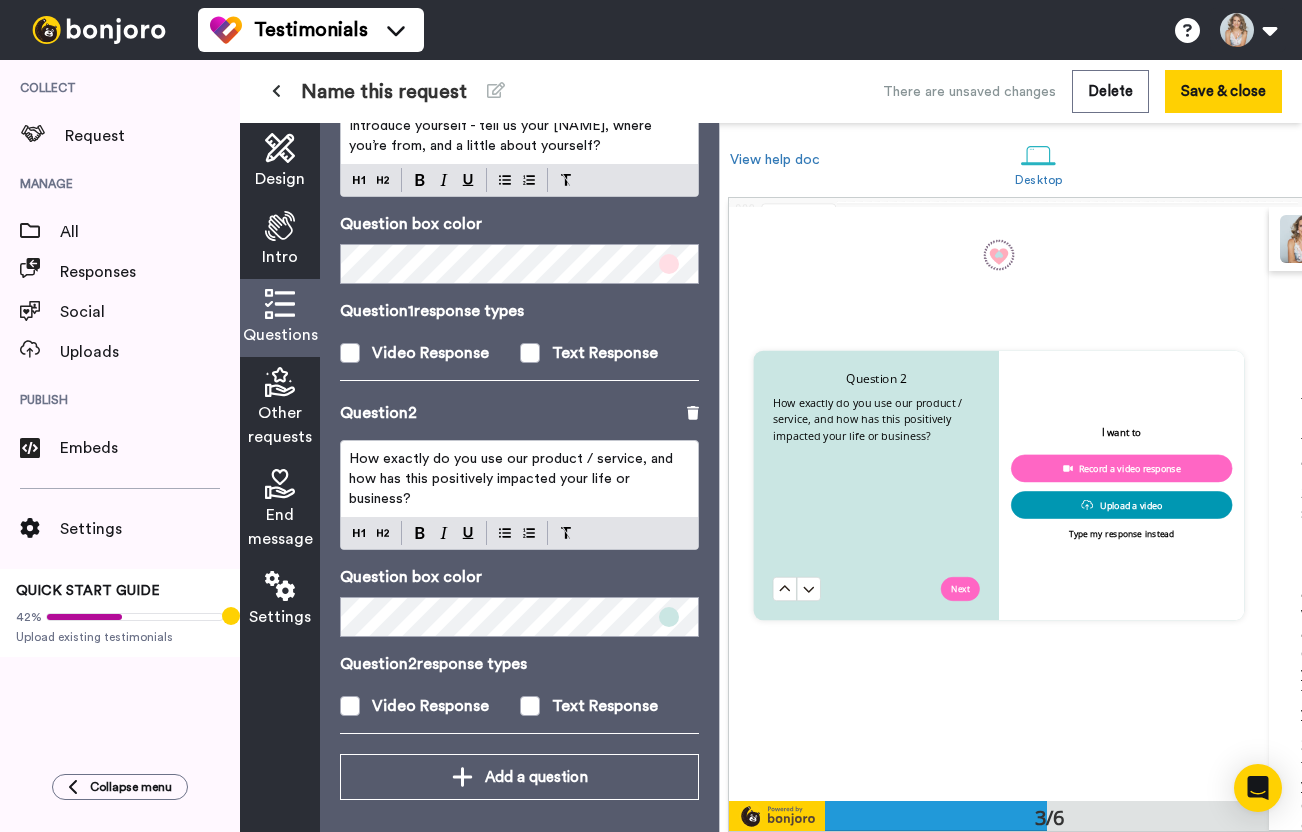 scroll, scrollTop: 1218, scrollLeft: 0, axis: vertical 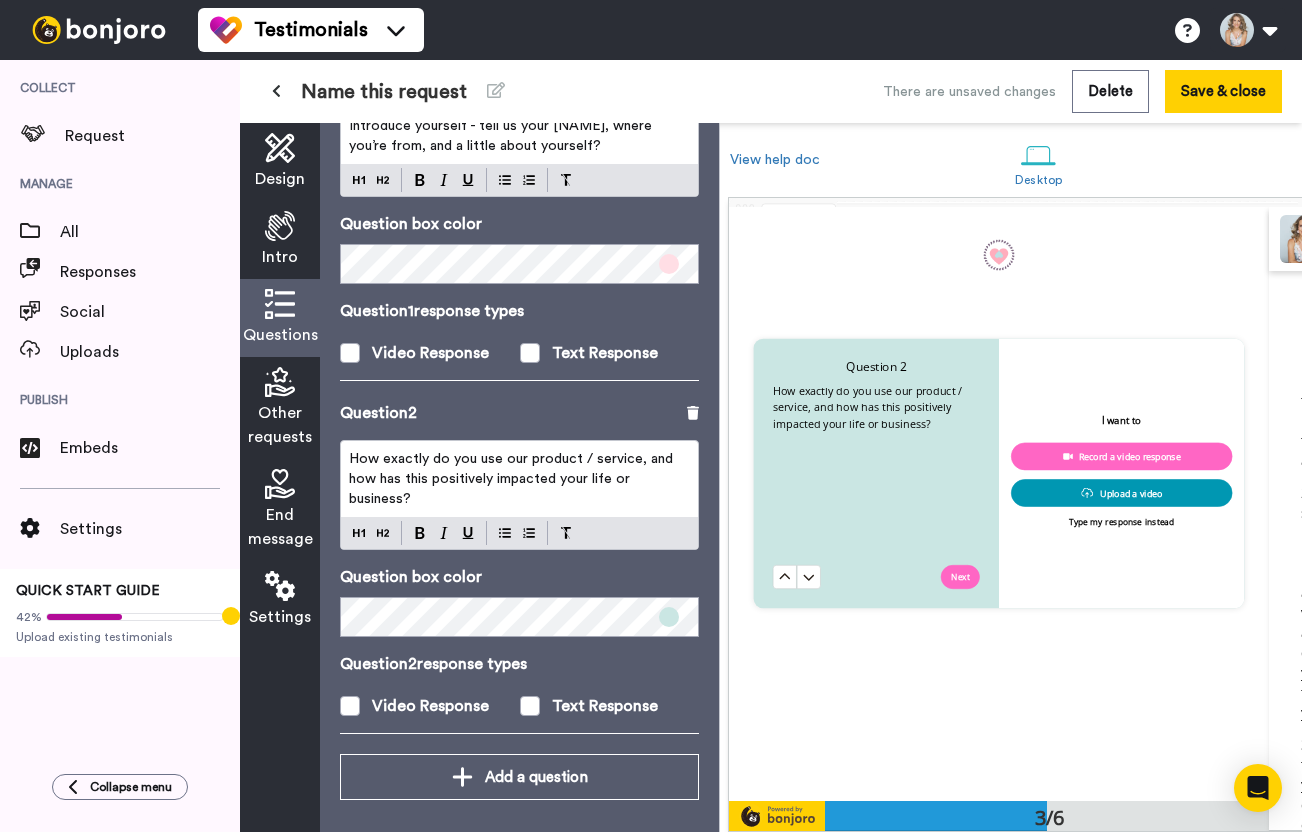 type 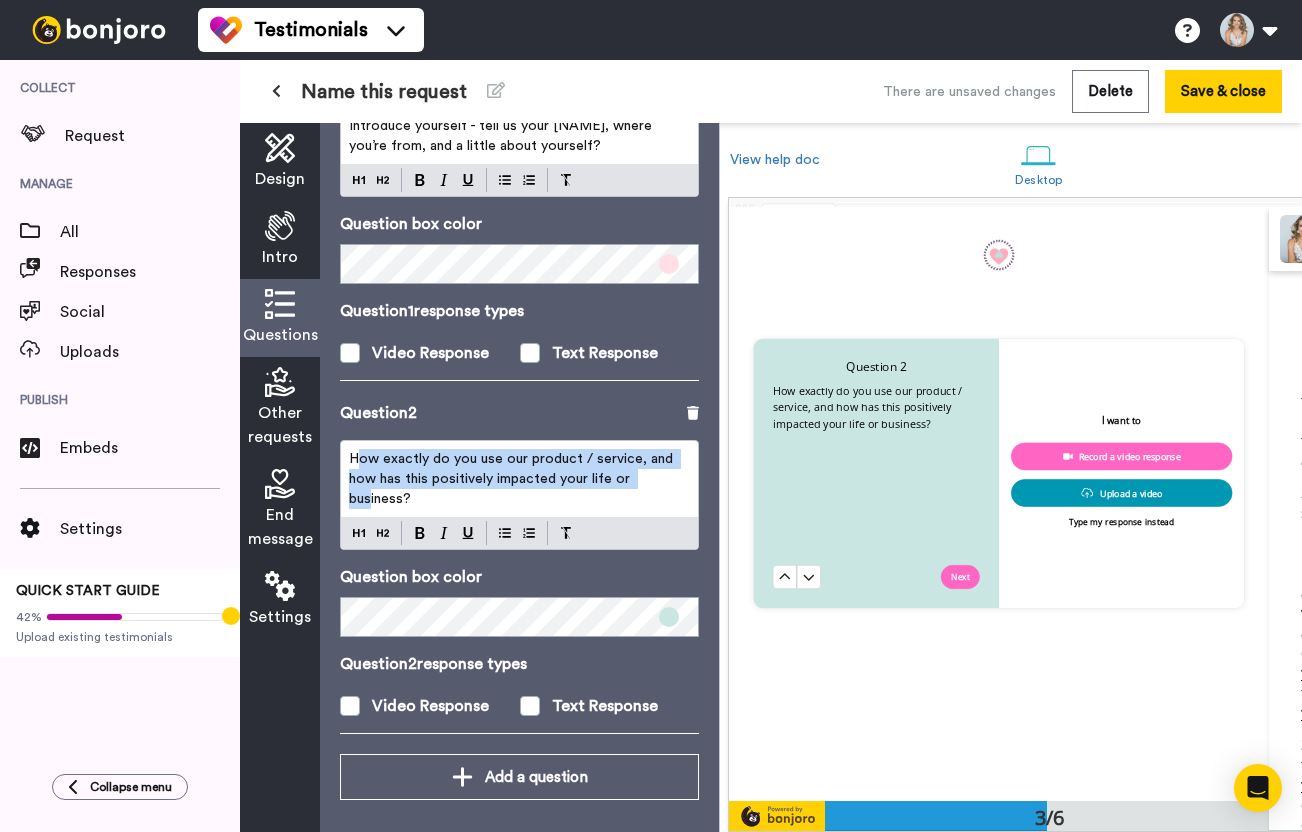 drag, startPoint x: 355, startPoint y: 463, endPoint x: 651, endPoint y: 470, distance: 296.08276 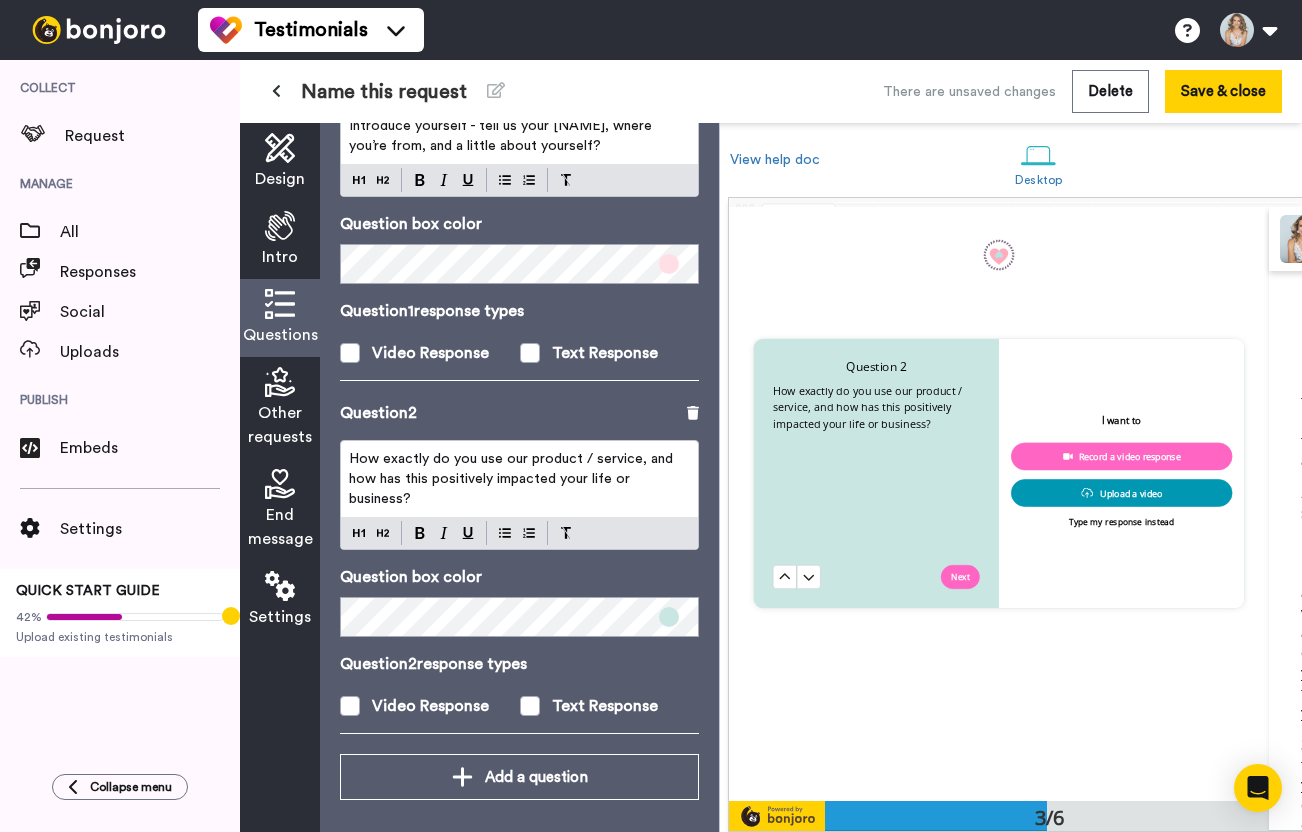 click on "How exactly do you use our product / service, and how has this positively impacted your life or business?" at bounding box center (519, 479) 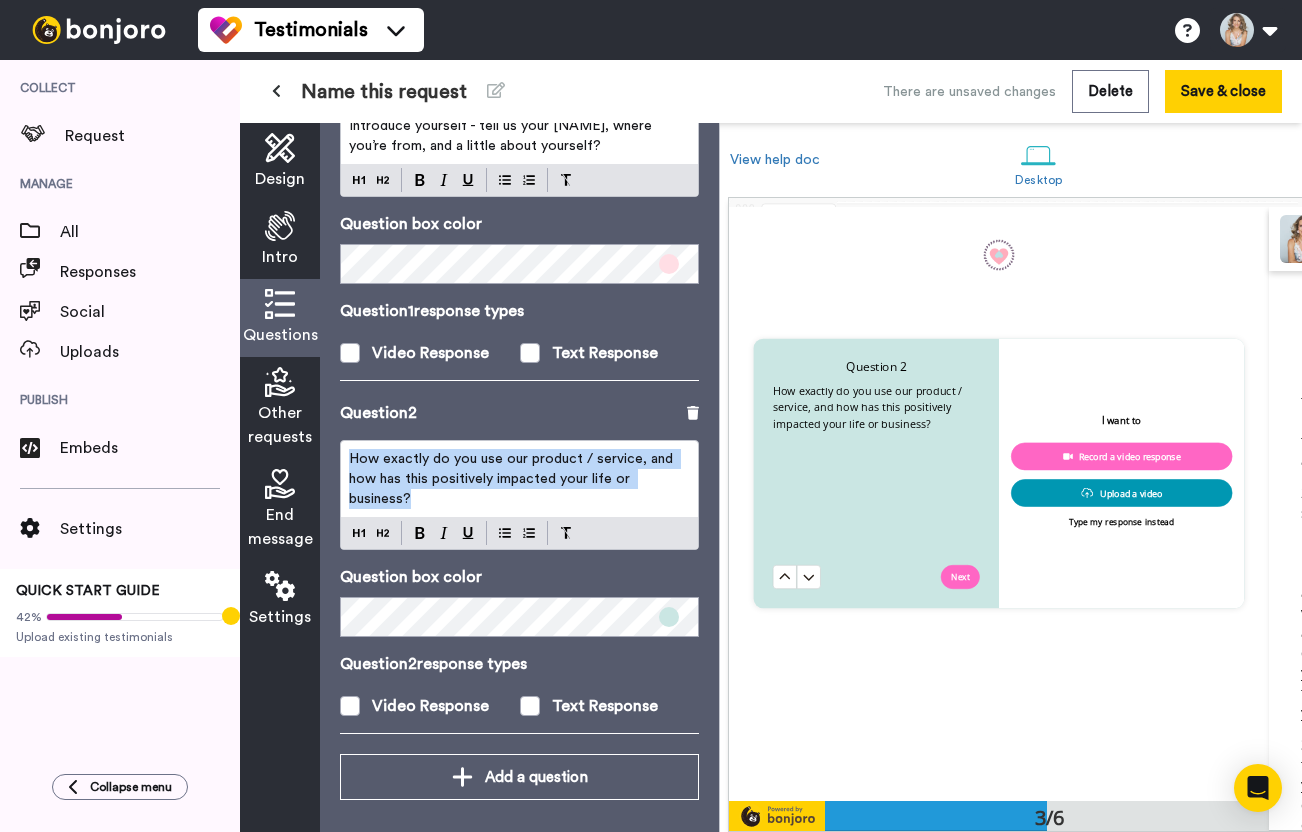 click on "How exactly do you use our product / service, and how has this positively impacted your life or business?" at bounding box center (519, 479) 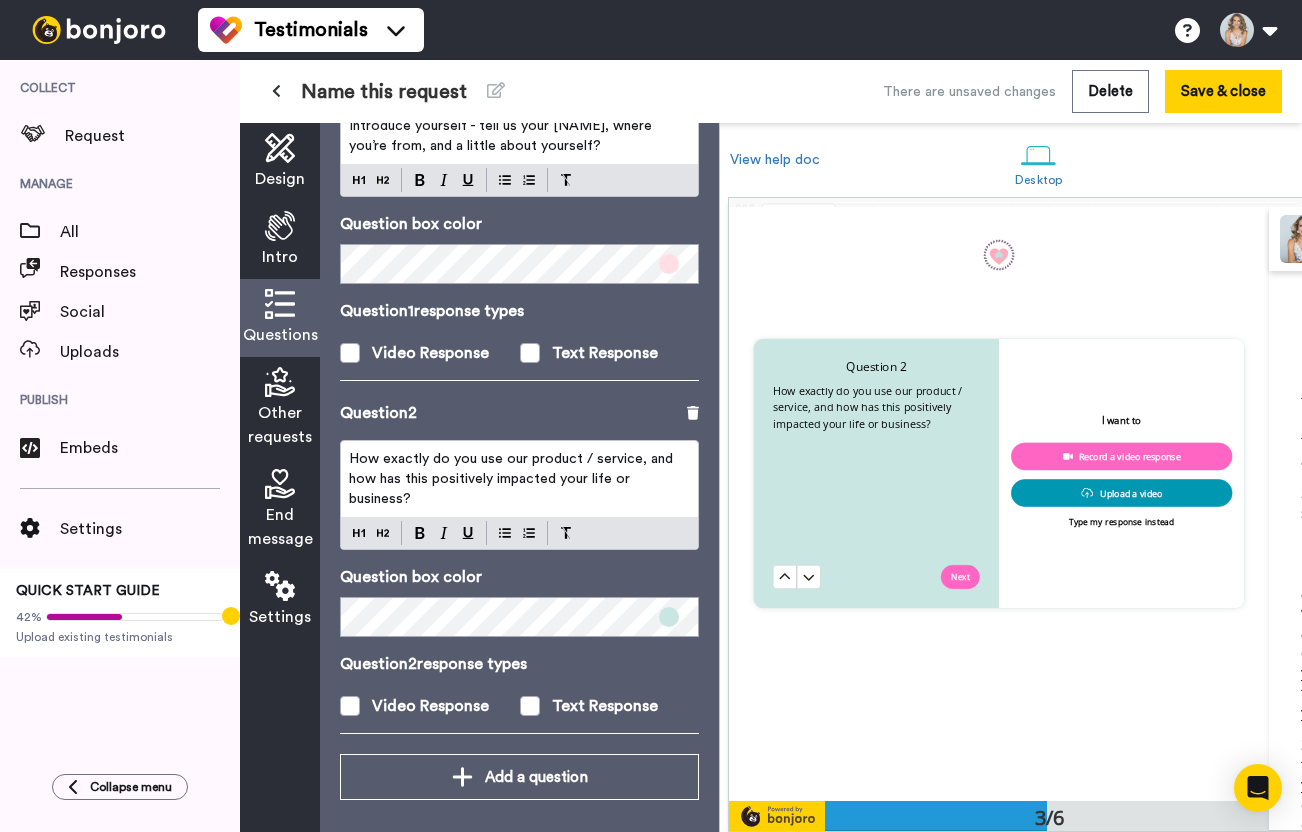 click on "How exactly do you use our product / service, and how has this positively impacted your life or business?" at bounding box center (519, 479) 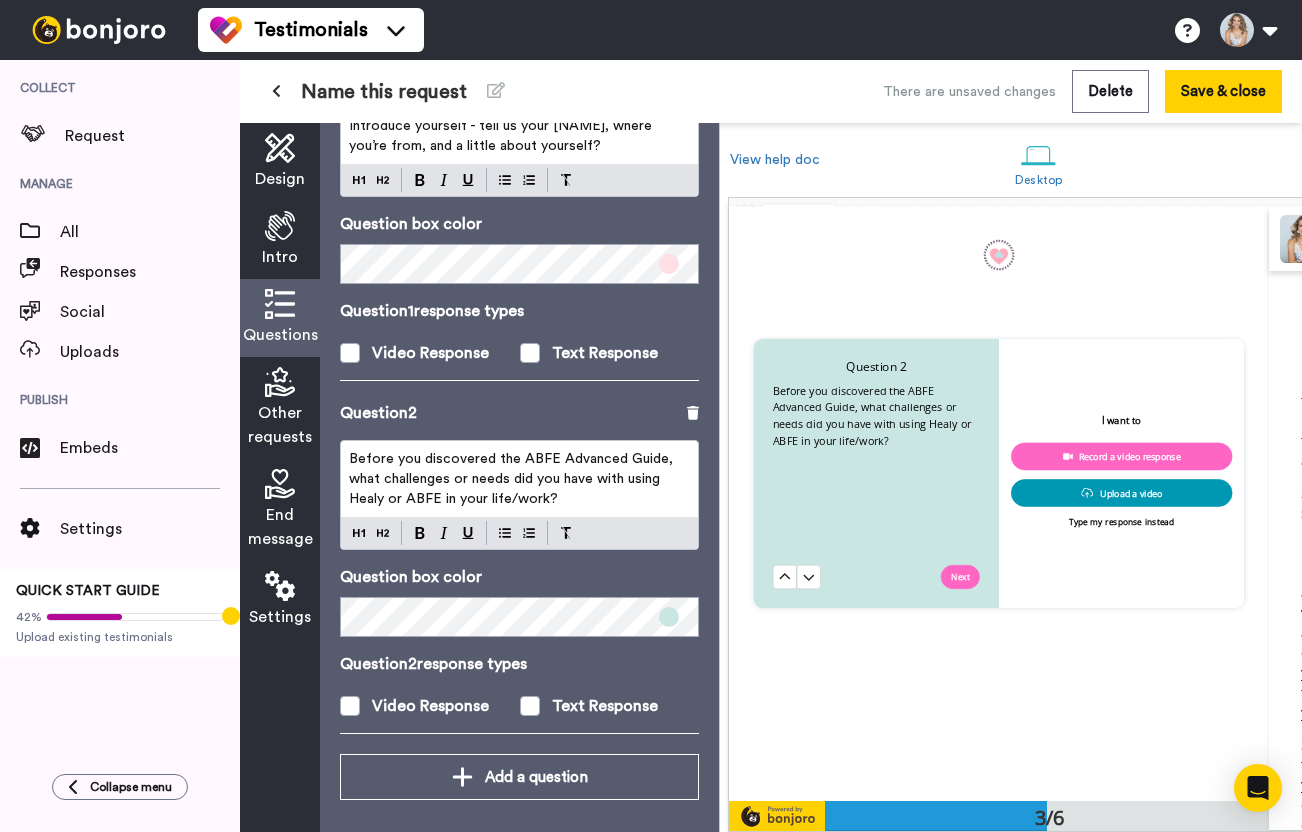 scroll, scrollTop: 241, scrollLeft: 0, axis: vertical 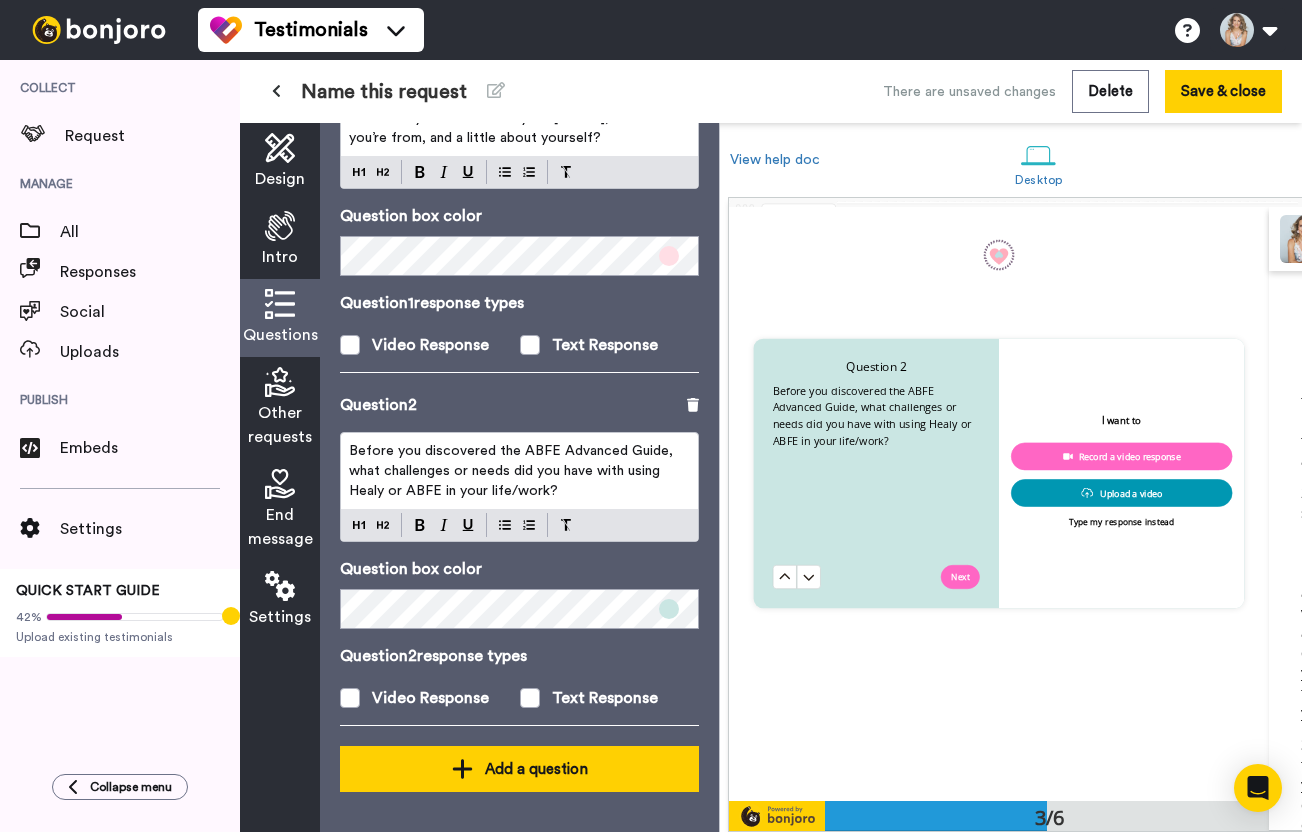 click on "Add a question" at bounding box center [519, 769] 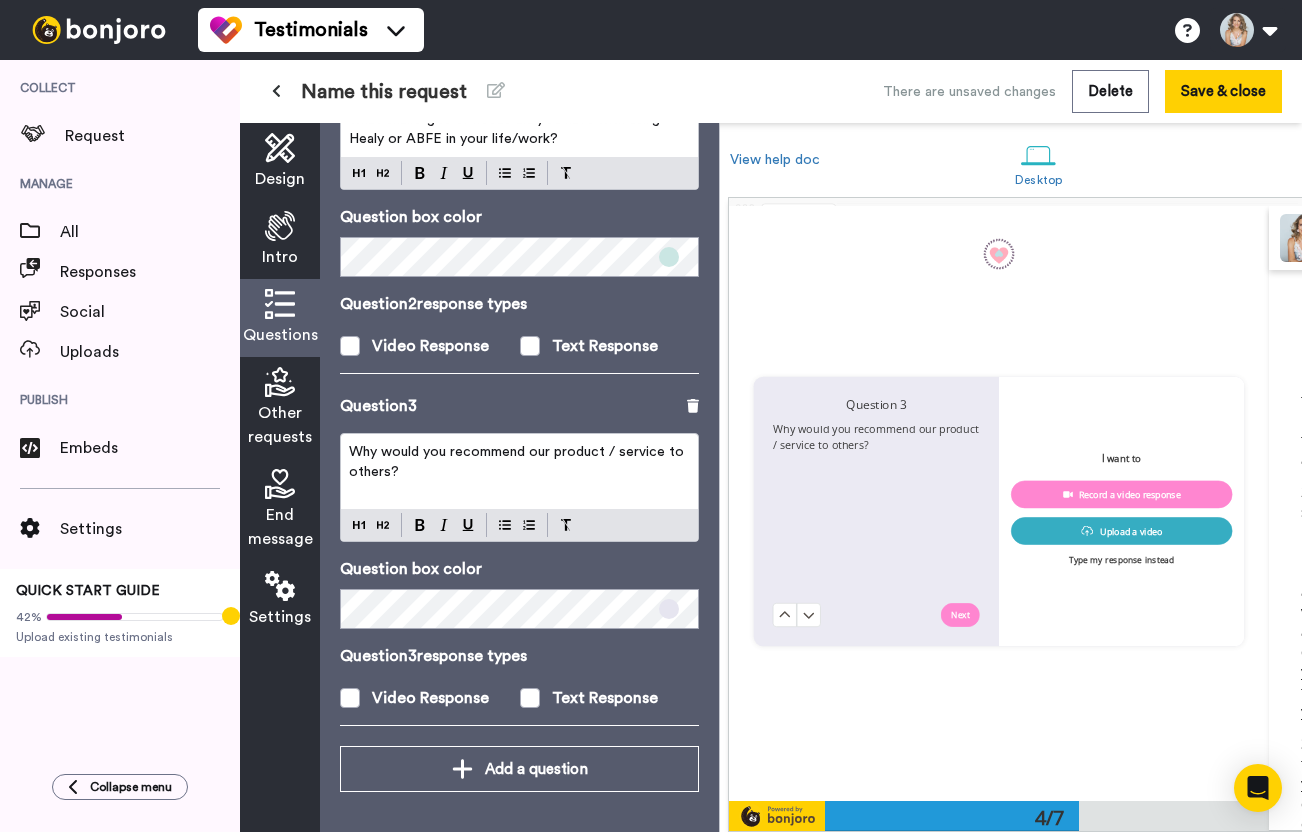 scroll, scrollTop: 1779, scrollLeft: 0, axis: vertical 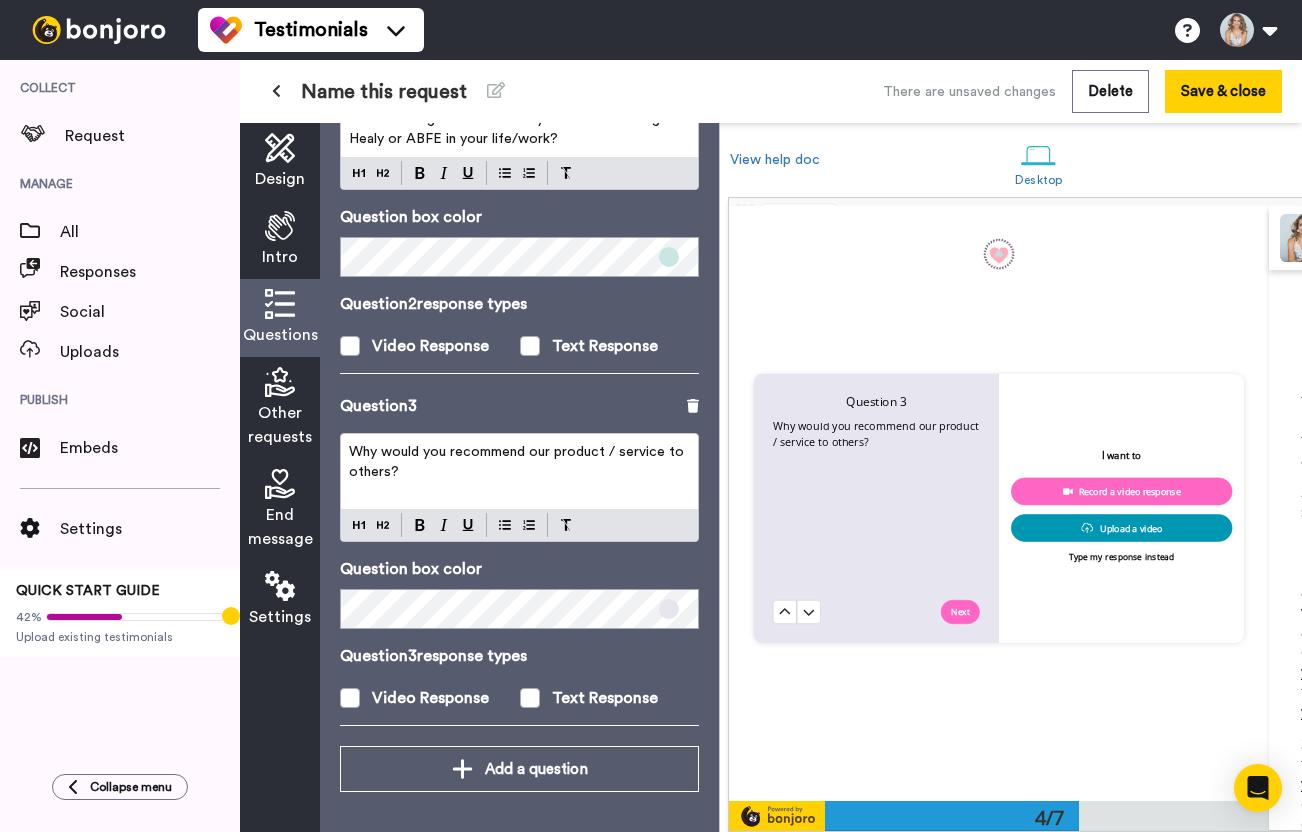type 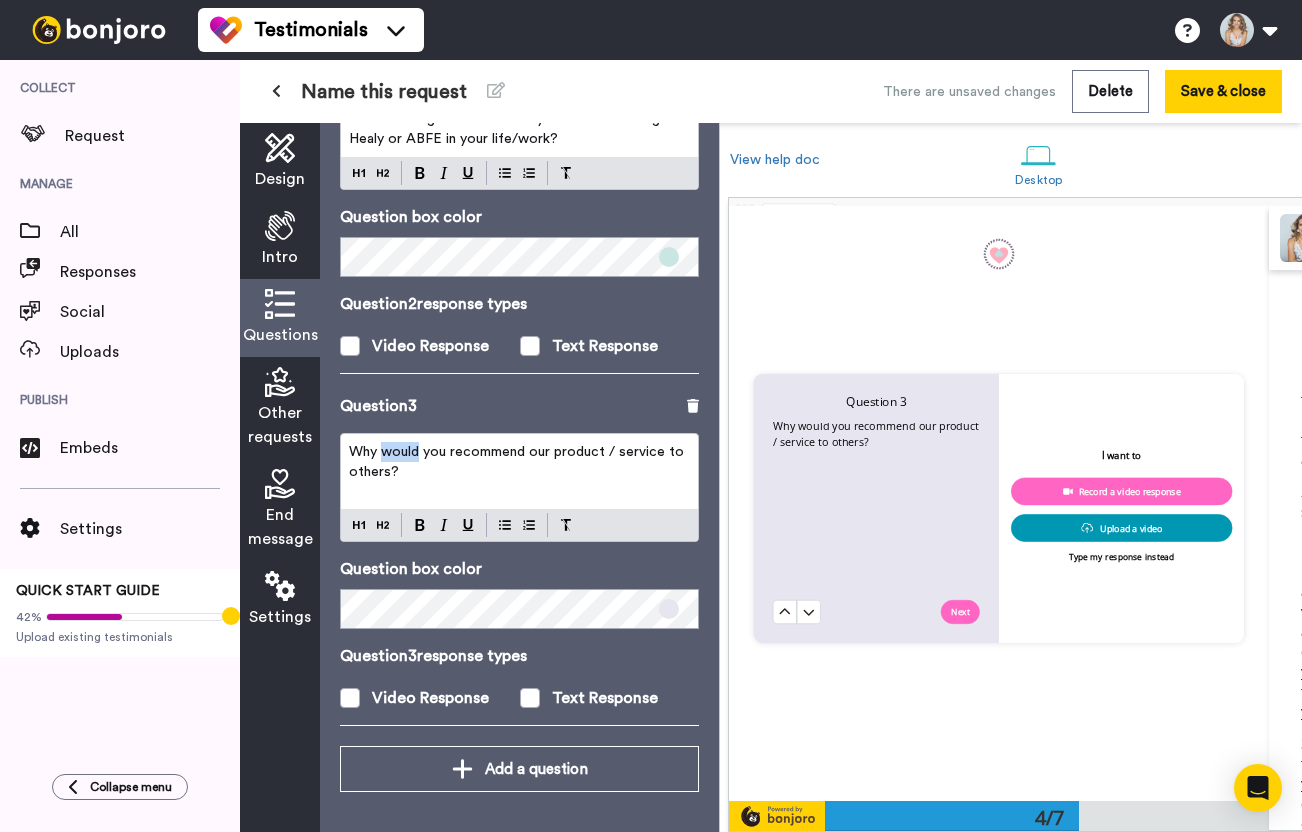 click on "Why would you recommend our product / service to others?" at bounding box center (518, 462) 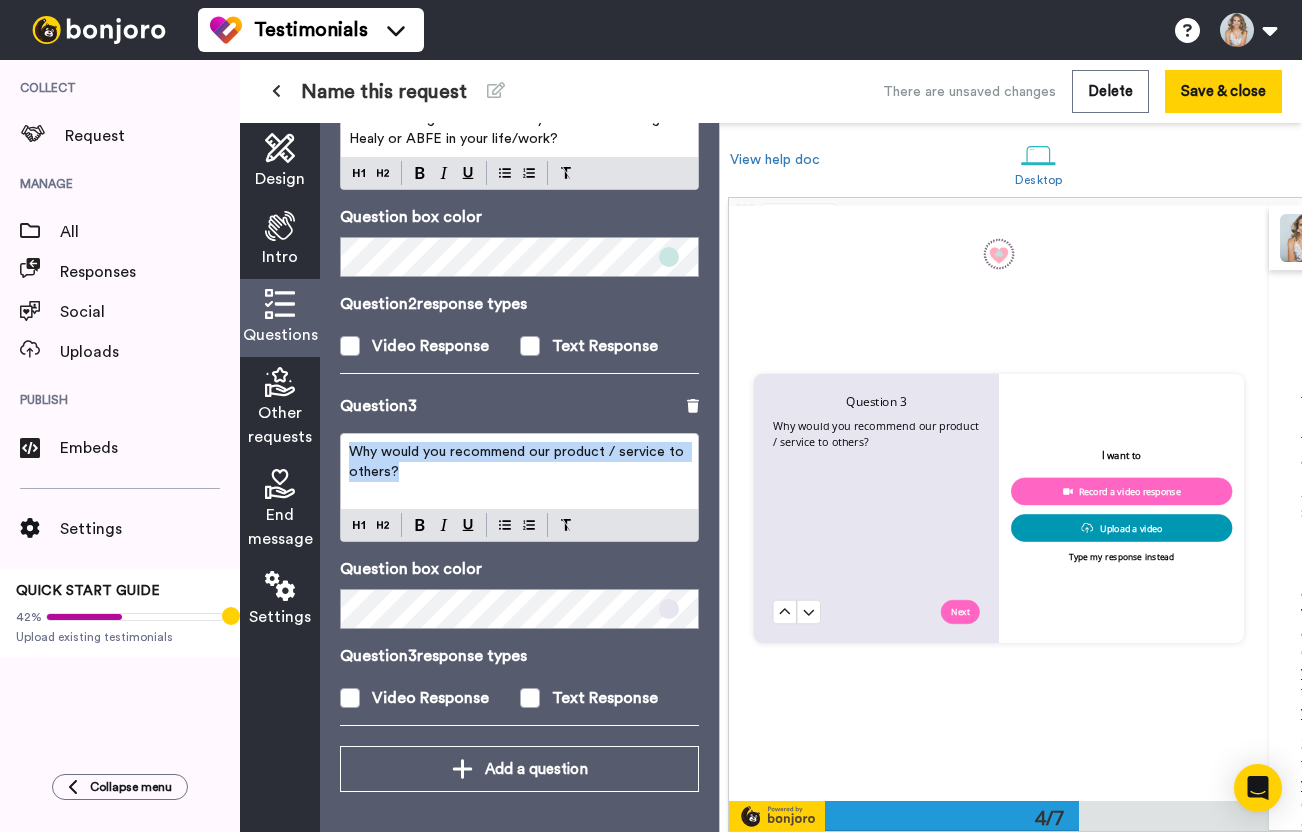click on "Why would you recommend our product / service to others?" at bounding box center [518, 462] 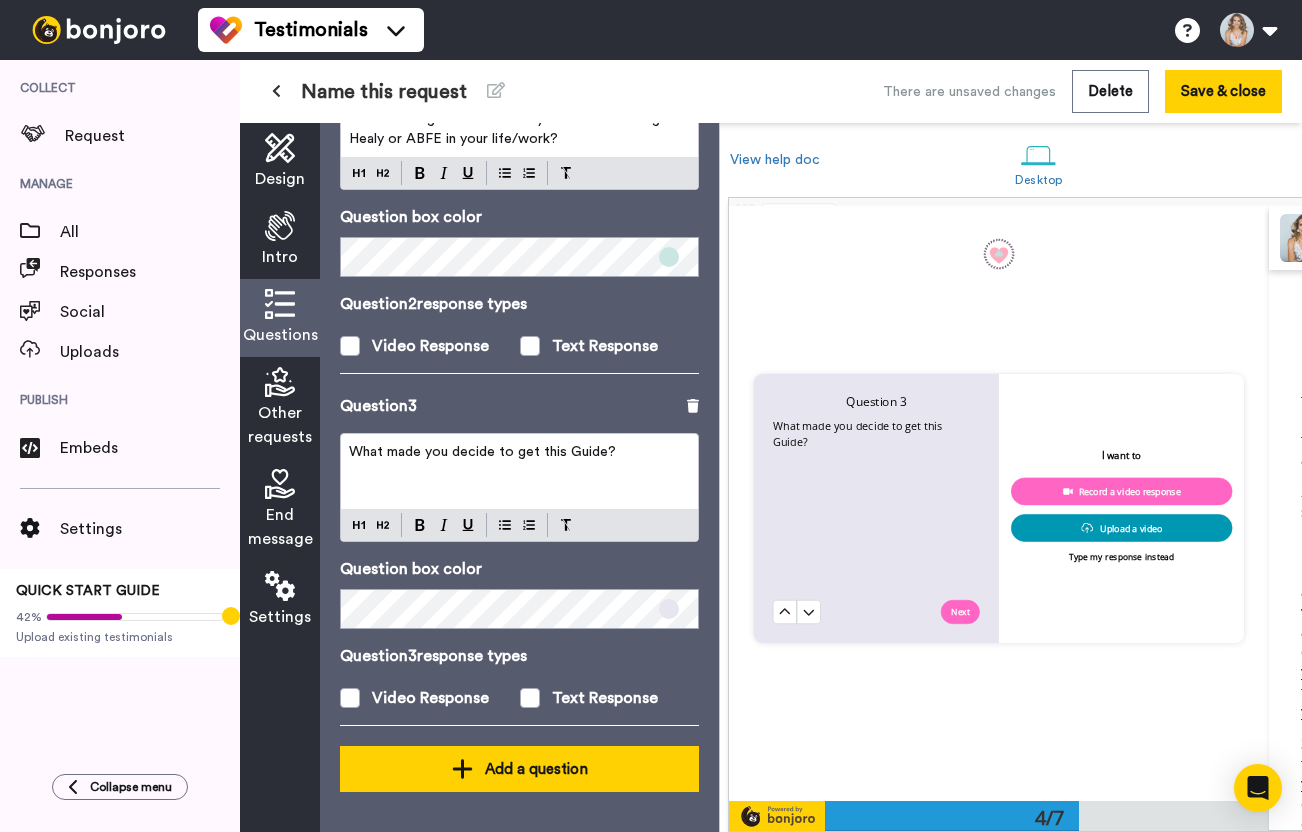 click on "Add a question" at bounding box center [519, 769] 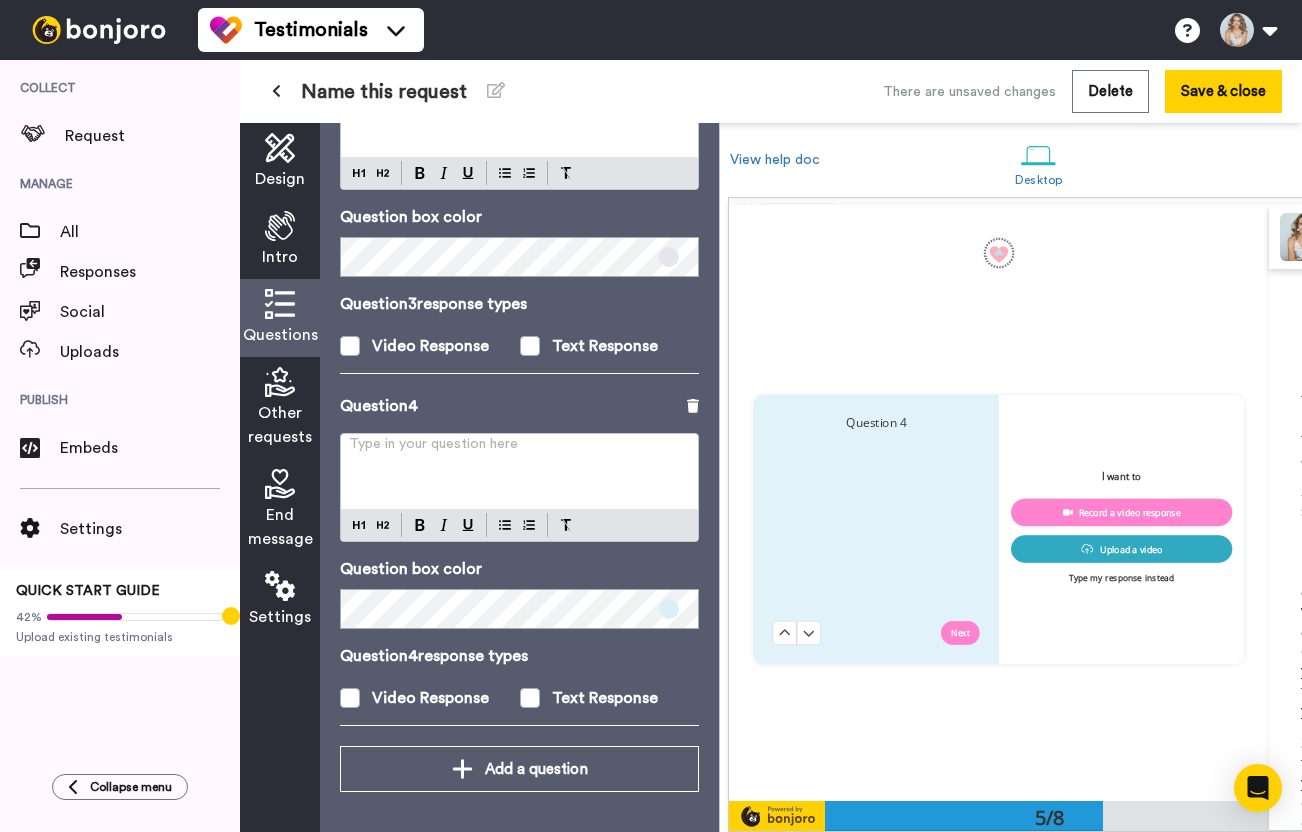 scroll, scrollTop: 2377, scrollLeft: 0, axis: vertical 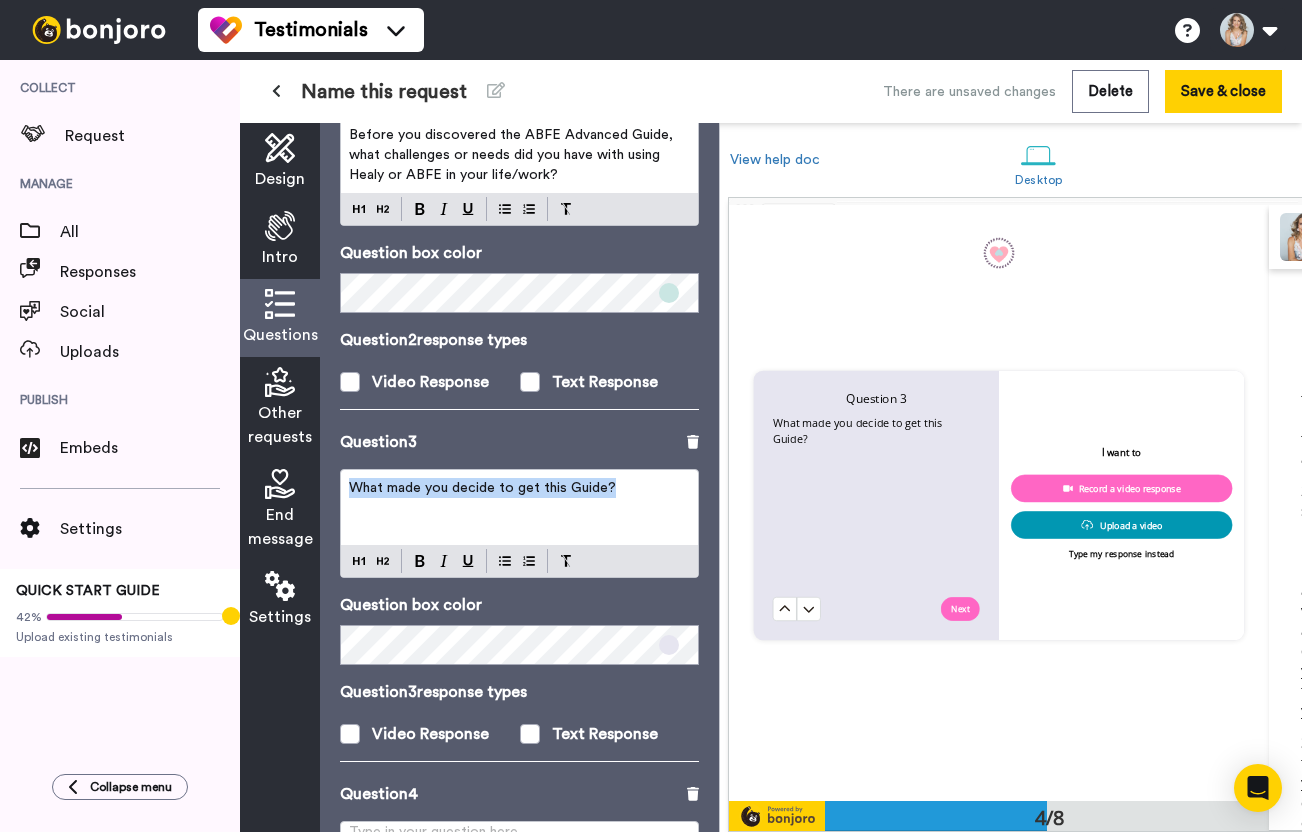 drag, startPoint x: 628, startPoint y: 488, endPoint x: 333, endPoint y: 477, distance: 295.20502 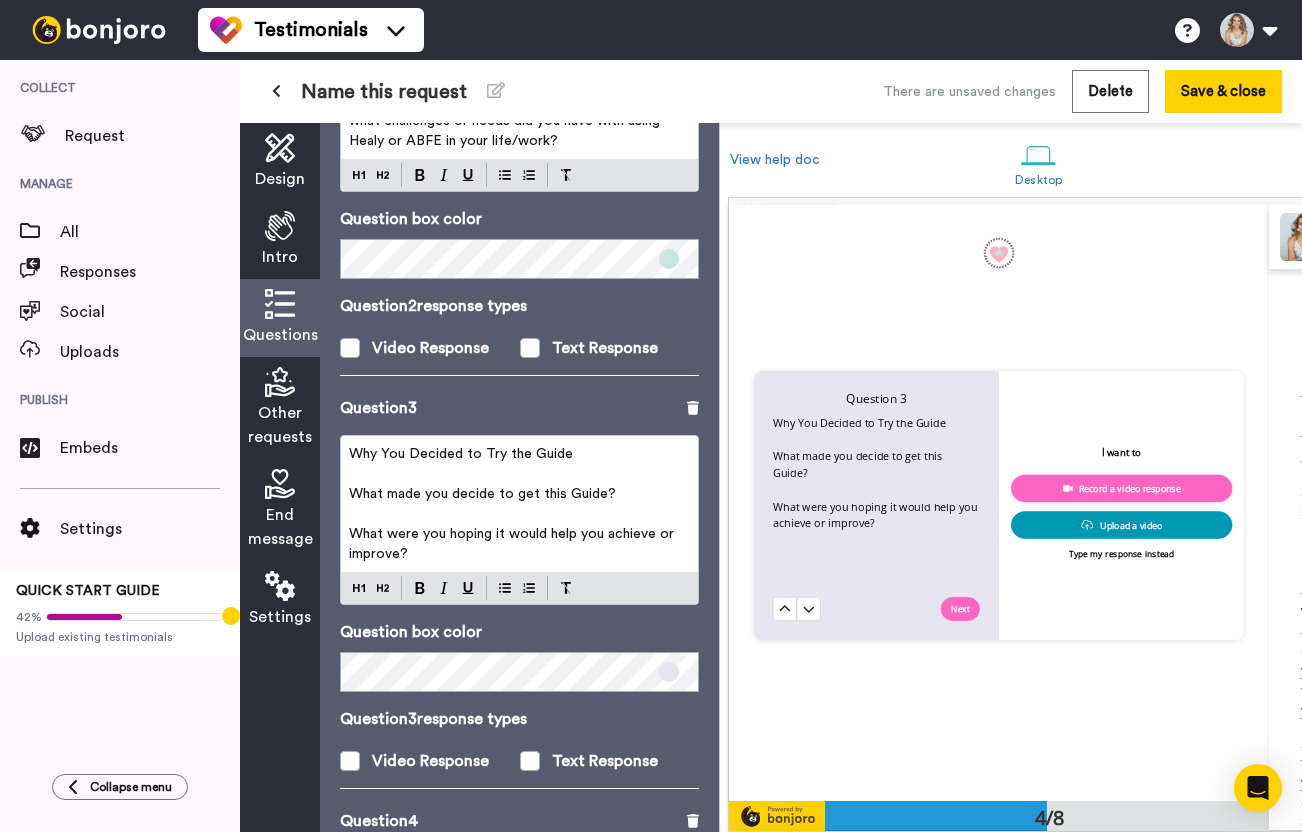 scroll, scrollTop: 592, scrollLeft: 0, axis: vertical 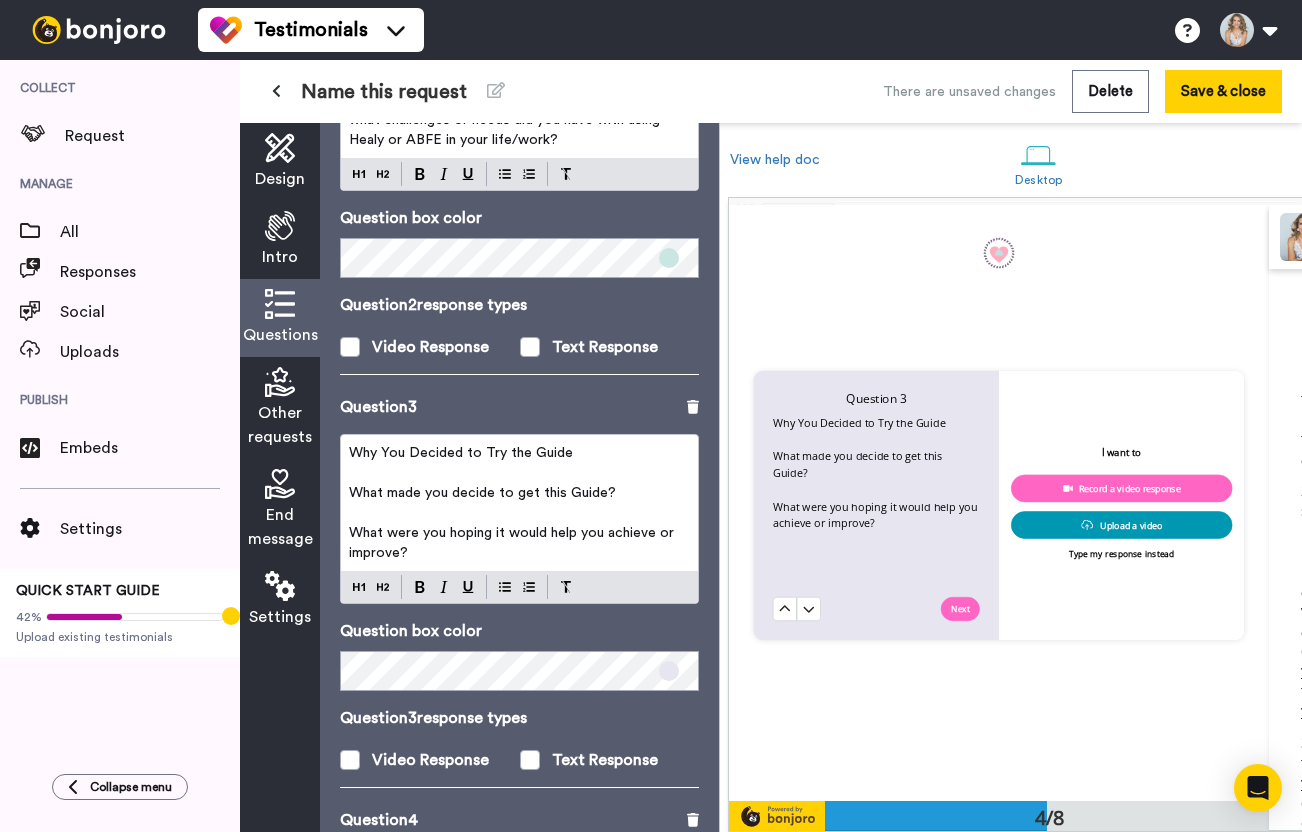 click on "What made you decide to get this Guide?" at bounding box center [482, 493] 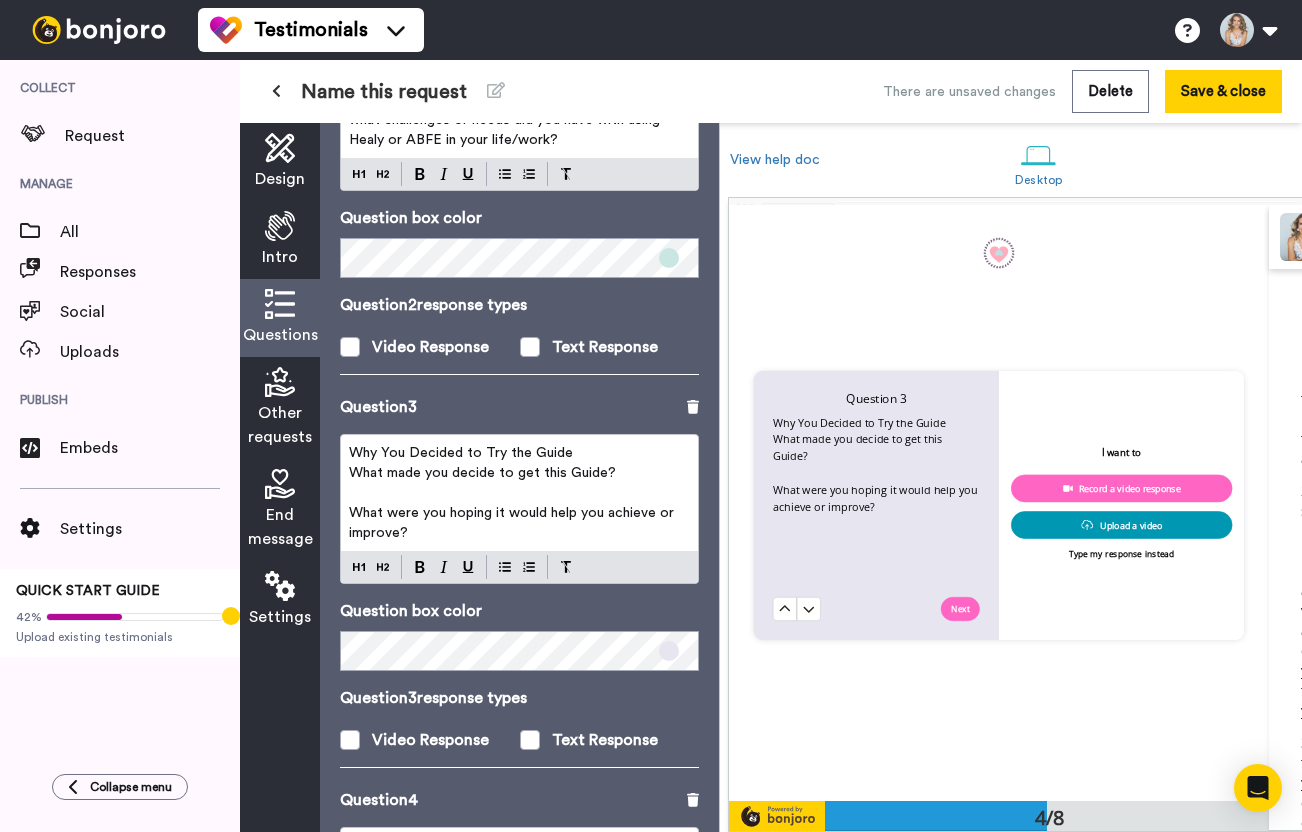 click on "What were you hoping it would help you achieve or improve?" at bounding box center (513, 523) 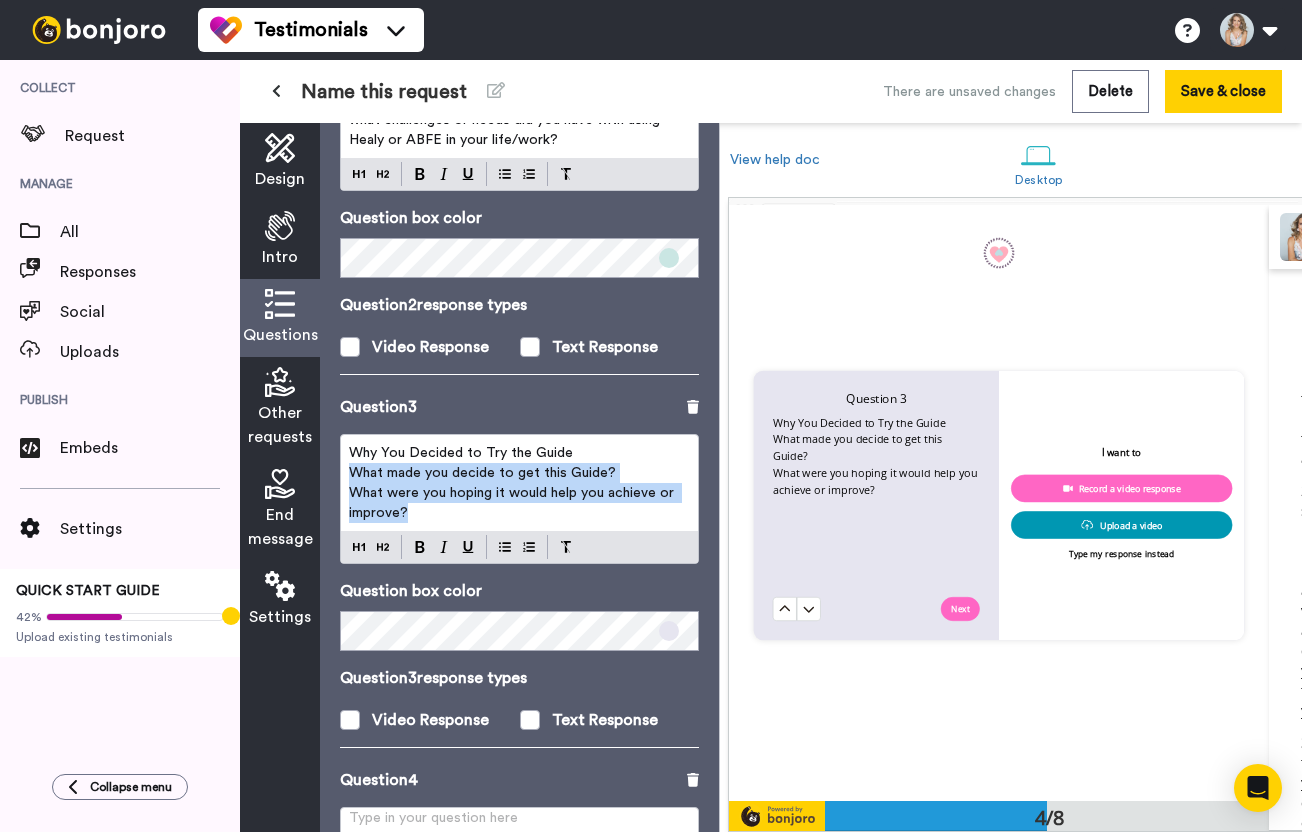 drag, startPoint x: 444, startPoint y: 511, endPoint x: 335, endPoint y: 472, distance: 115.767006 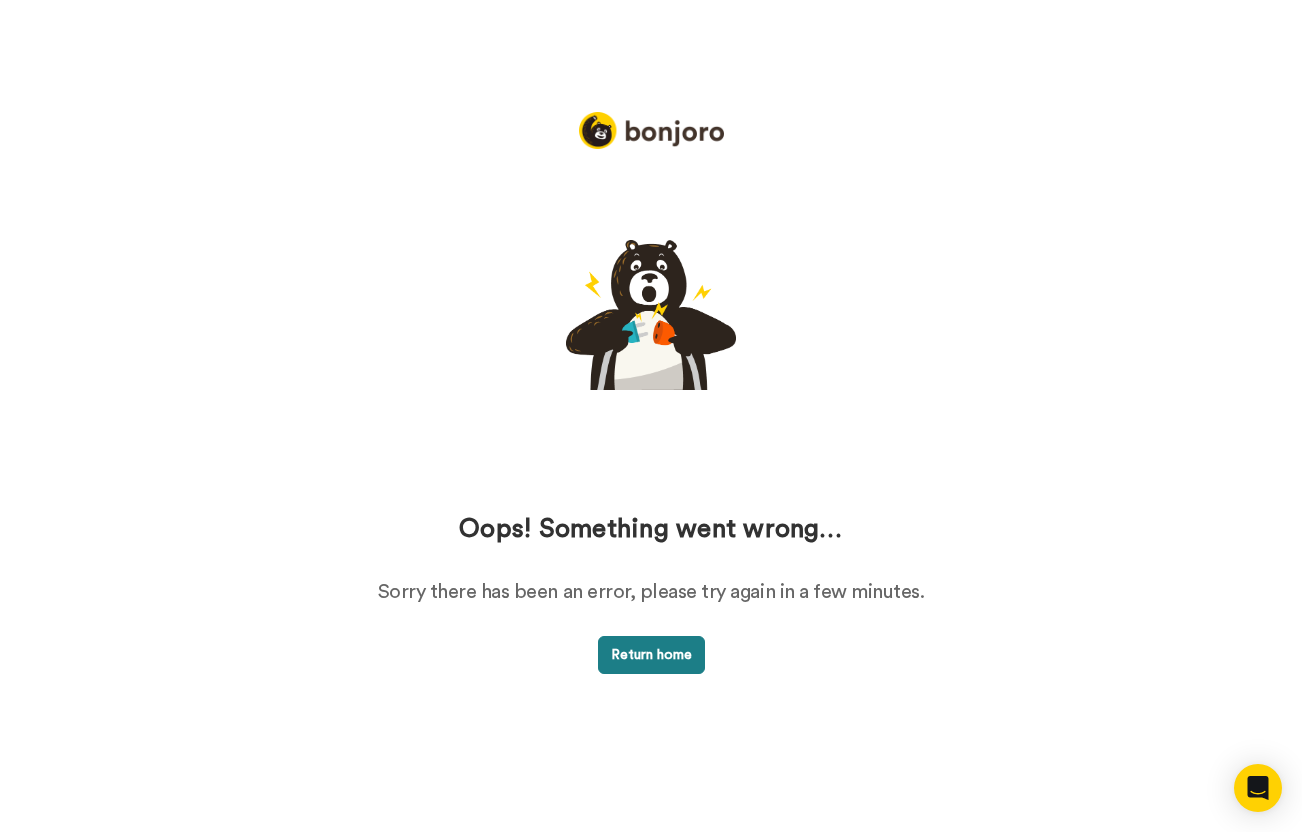 click on "Return home" at bounding box center [651, 655] 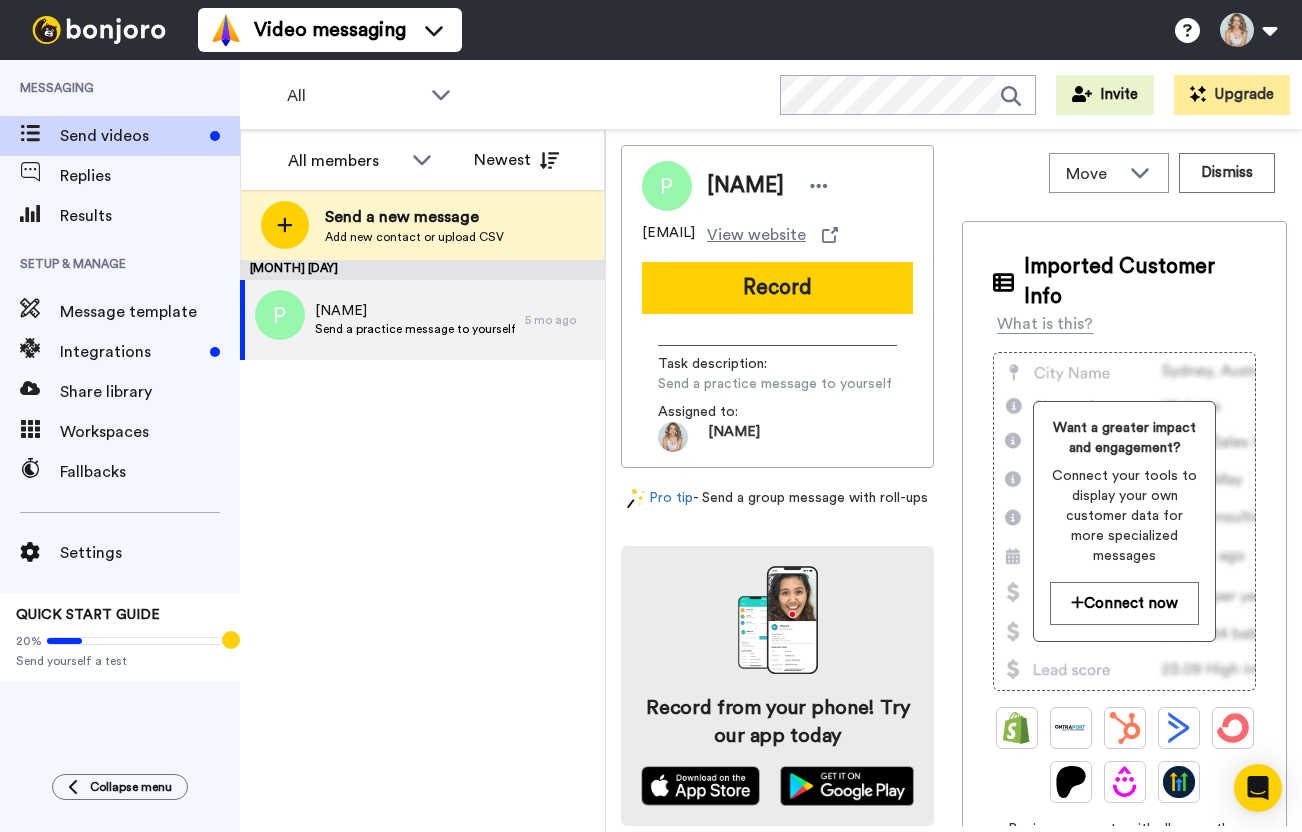 scroll, scrollTop: 0, scrollLeft: 0, axis: both 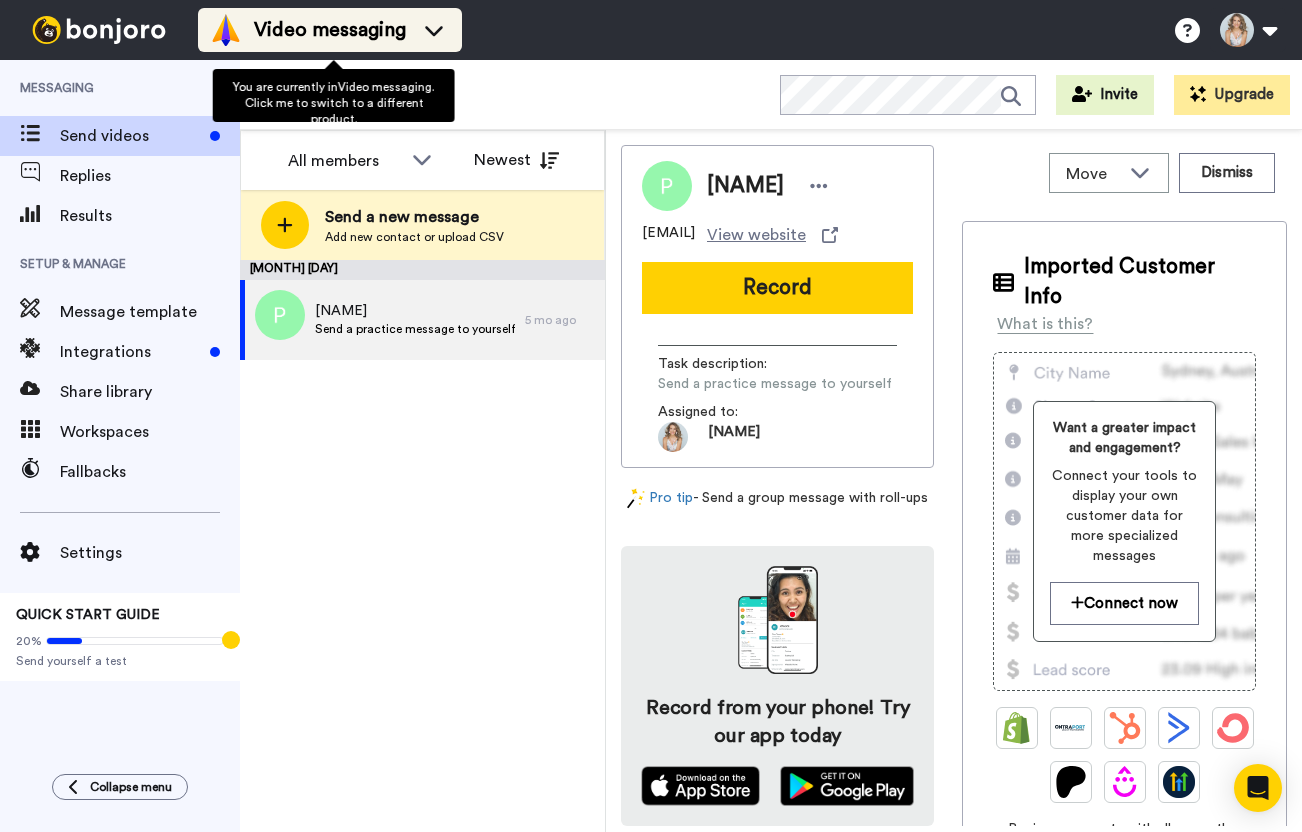 click on "Video messaging" at bounding box center (330, 30) 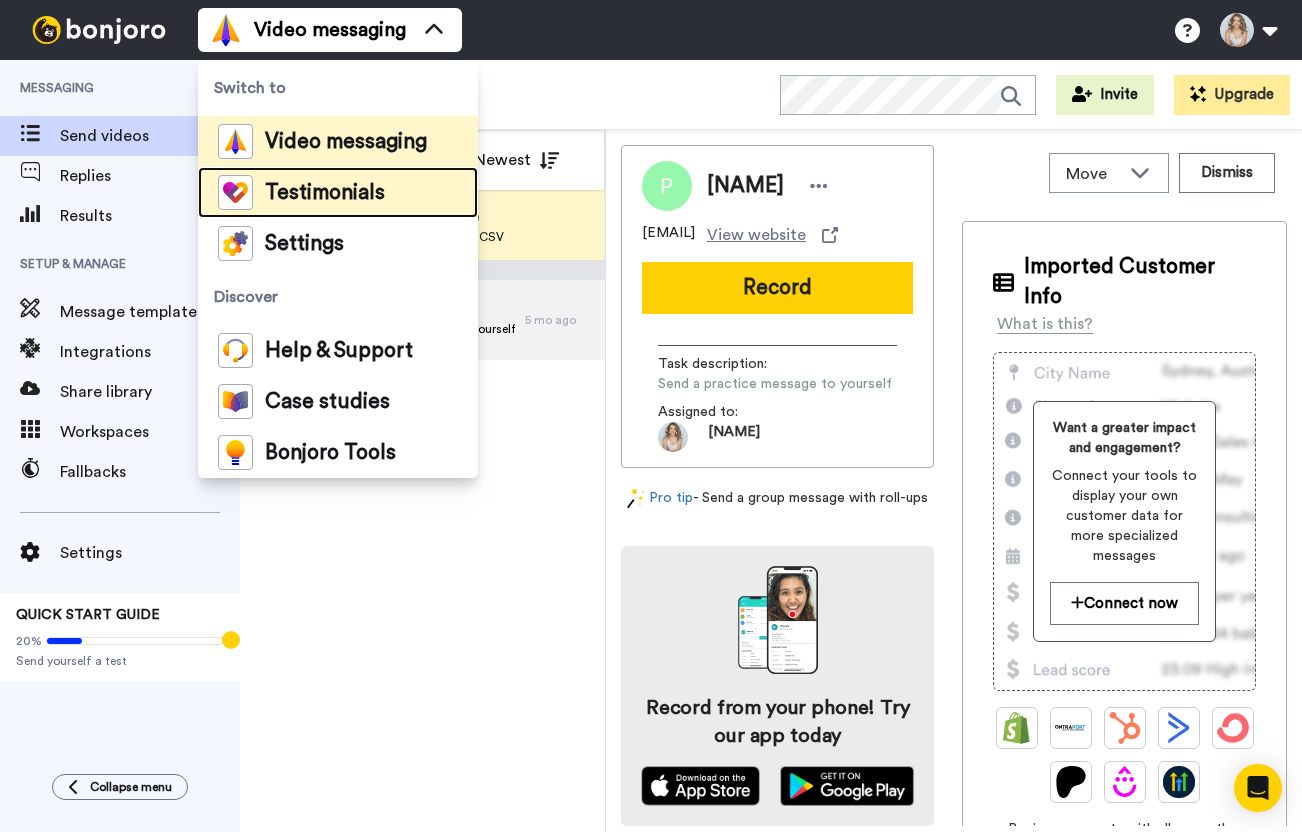 click on "Testimonials" at bounding box center [325, 193] 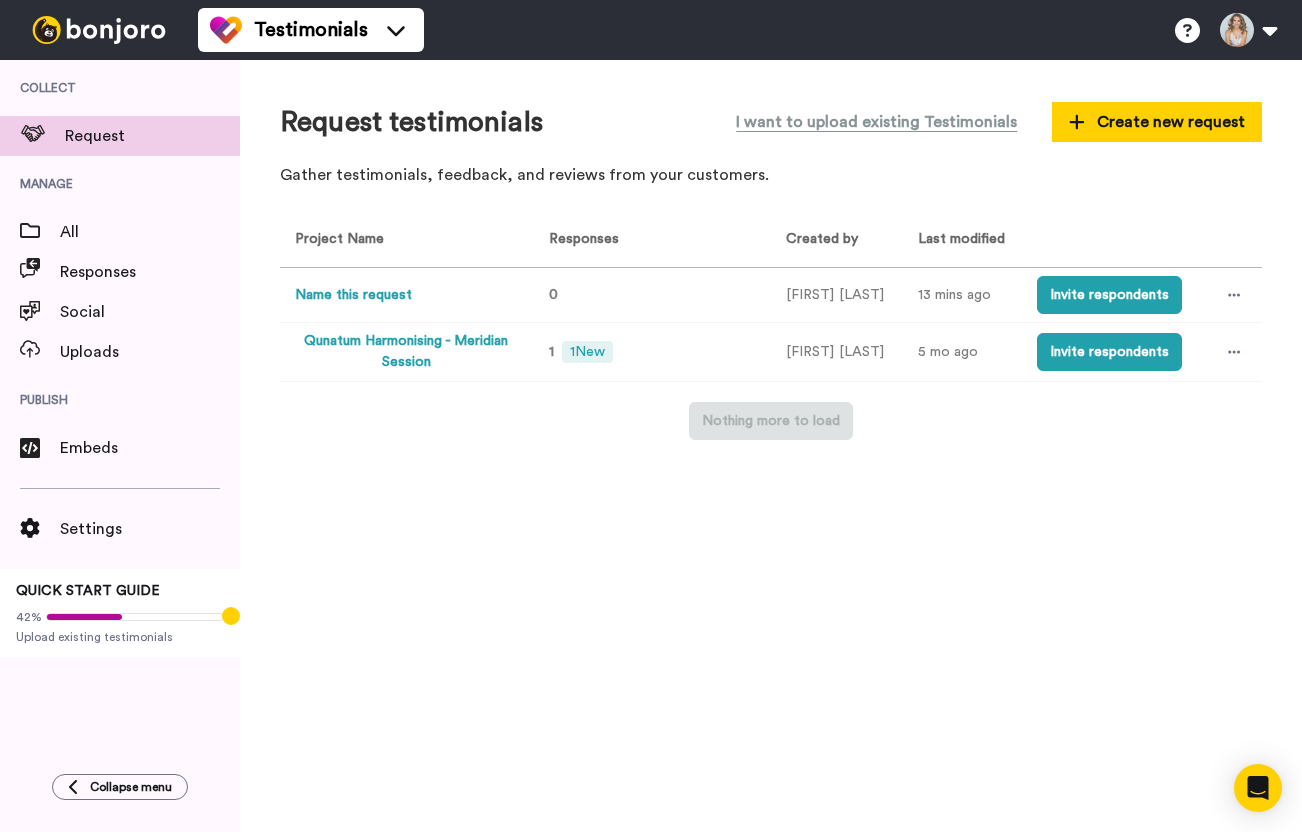 scroll, scrollTop: 0, scrollLeft: 0, axis: both 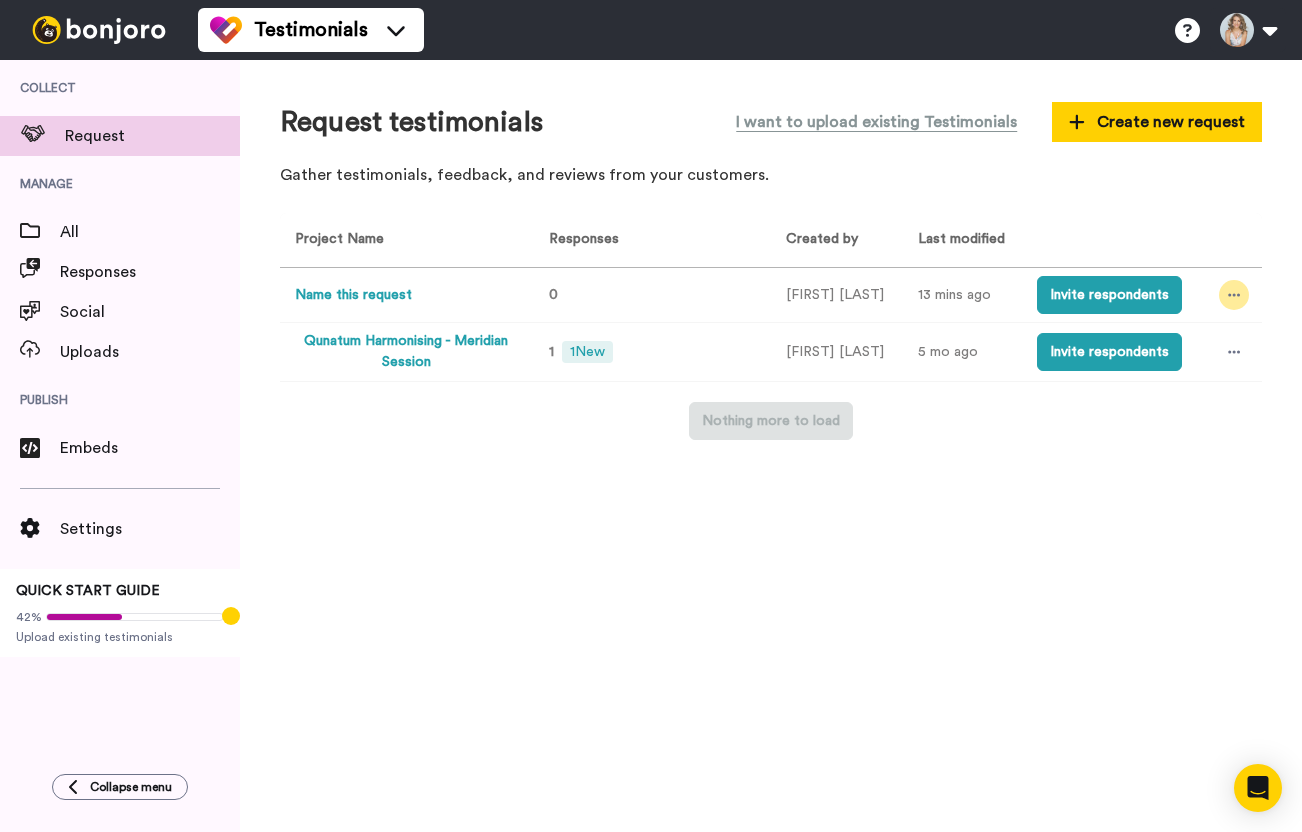 click 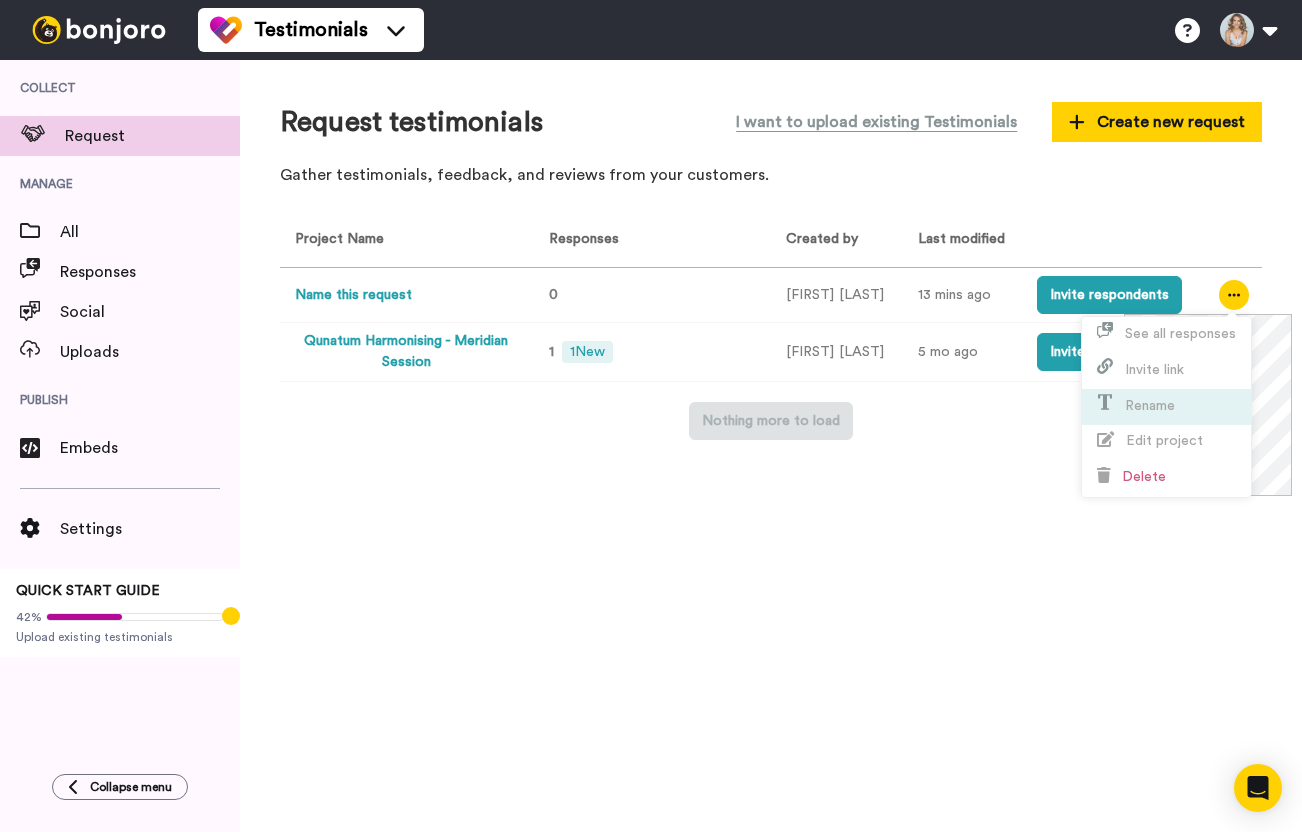 click on "Rename" at bounding box center [1166, 407] 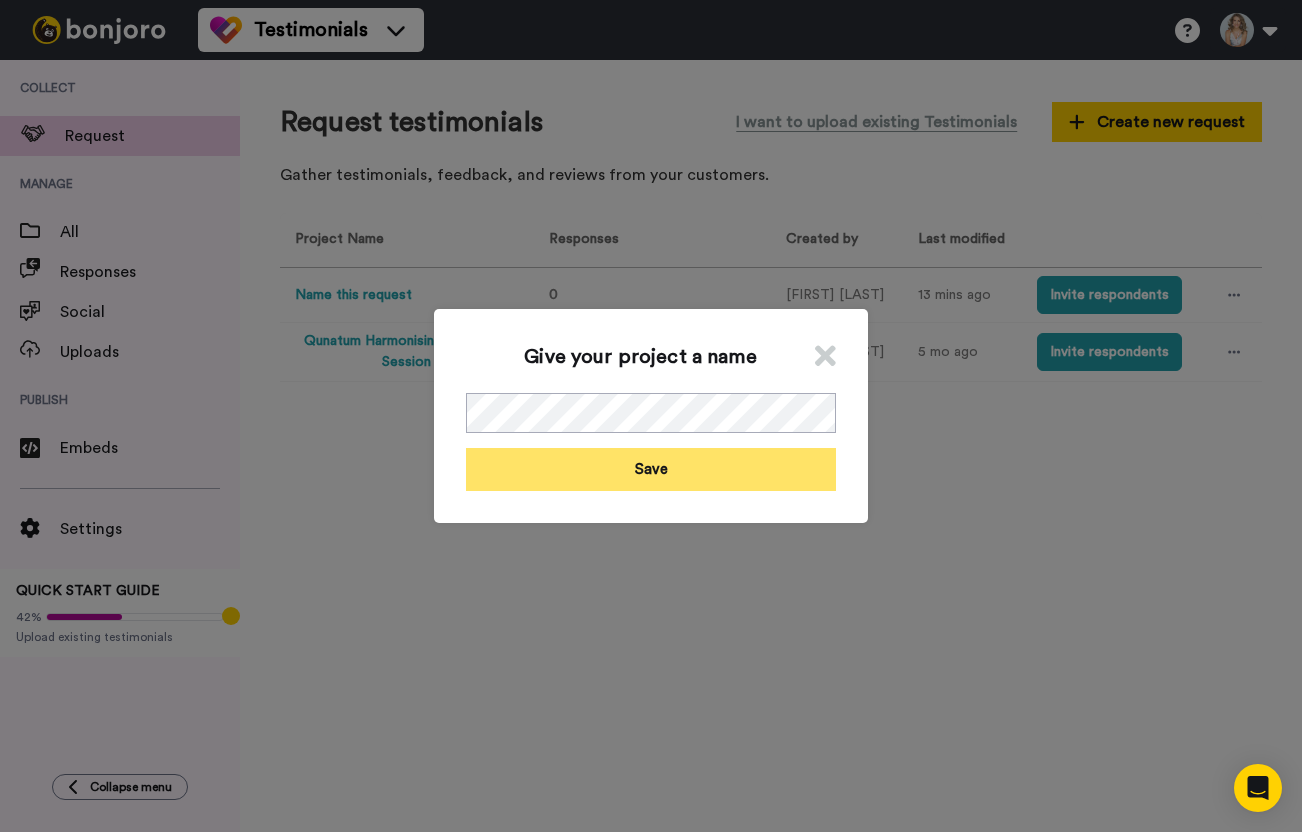 click on "Save" at bounding box center [651, 469] 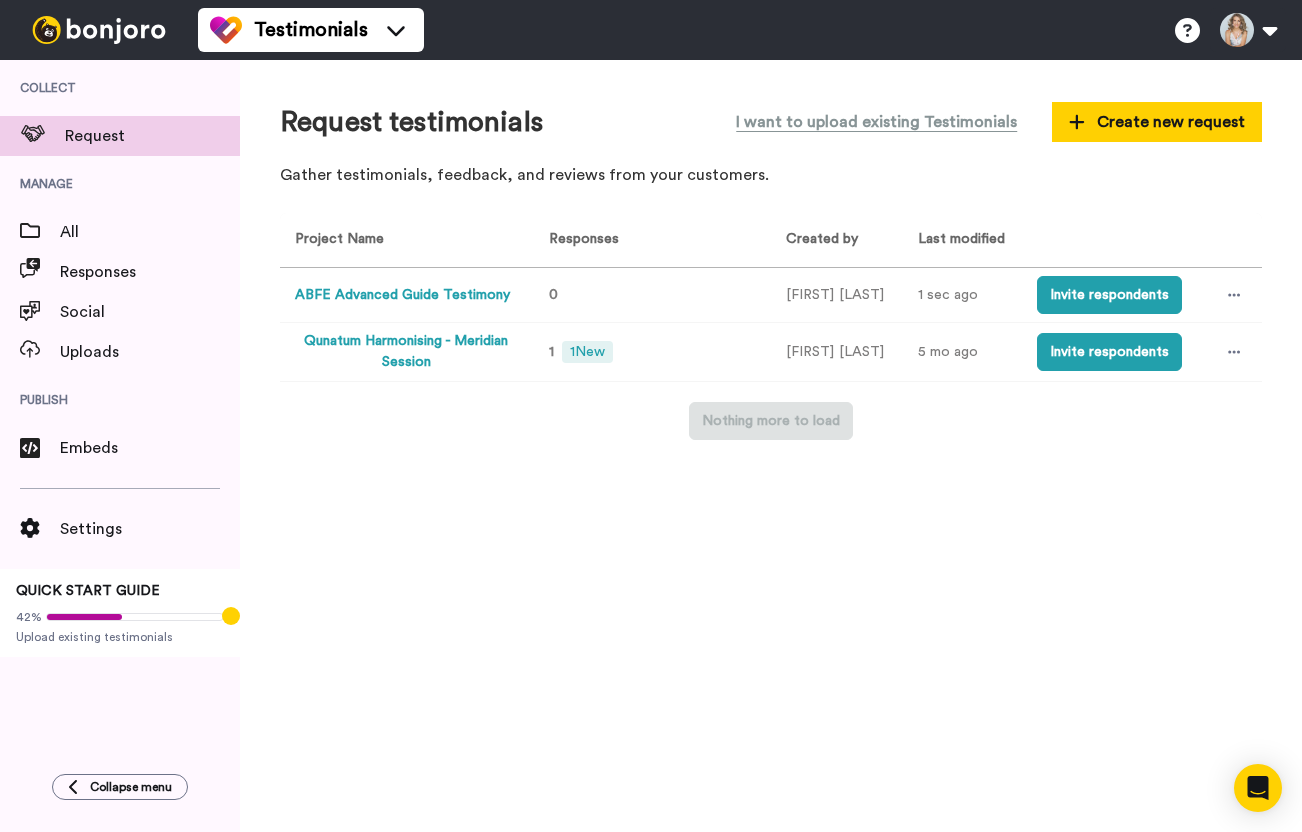 click on "ABFE Advanced Guide Testimony" at bounding box center (402, 295) 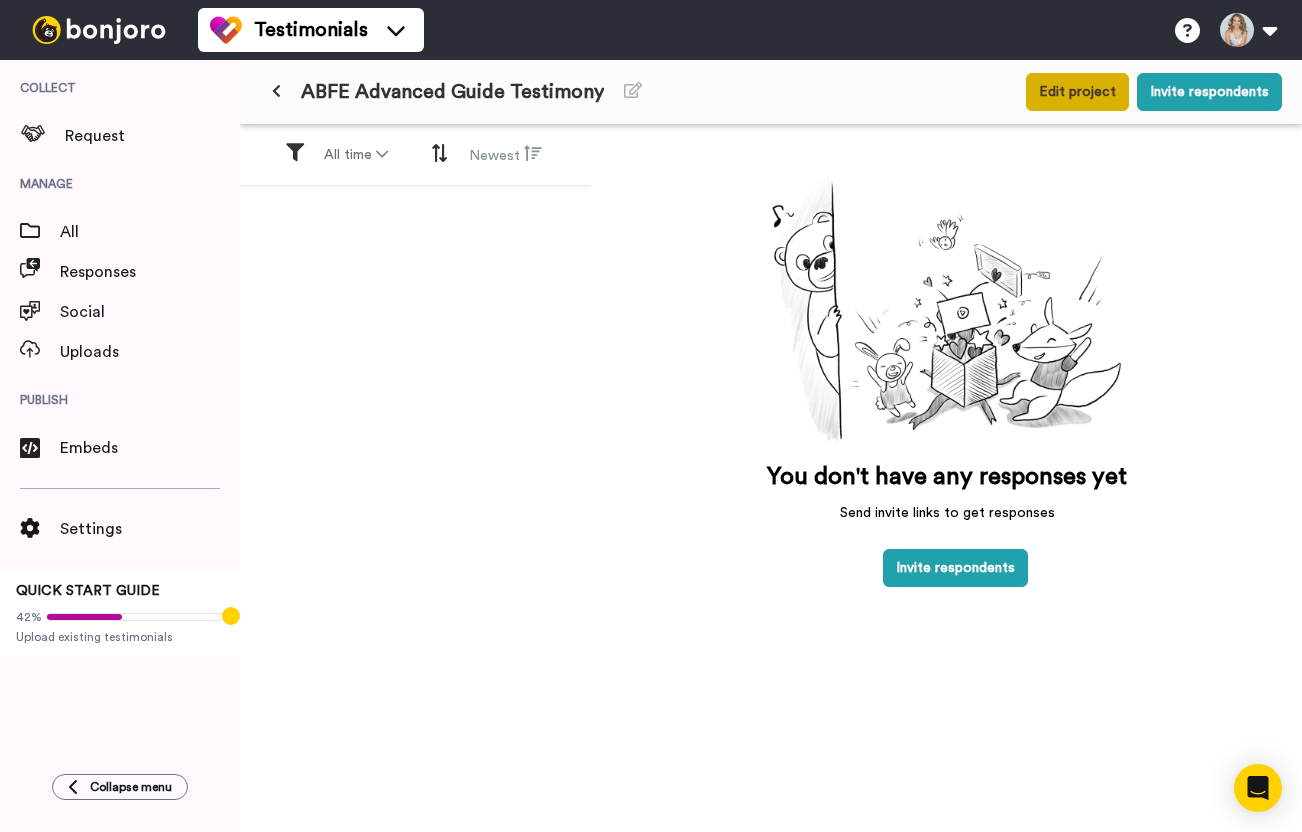 click on "Edit project" at bounding box center [1077, 92] 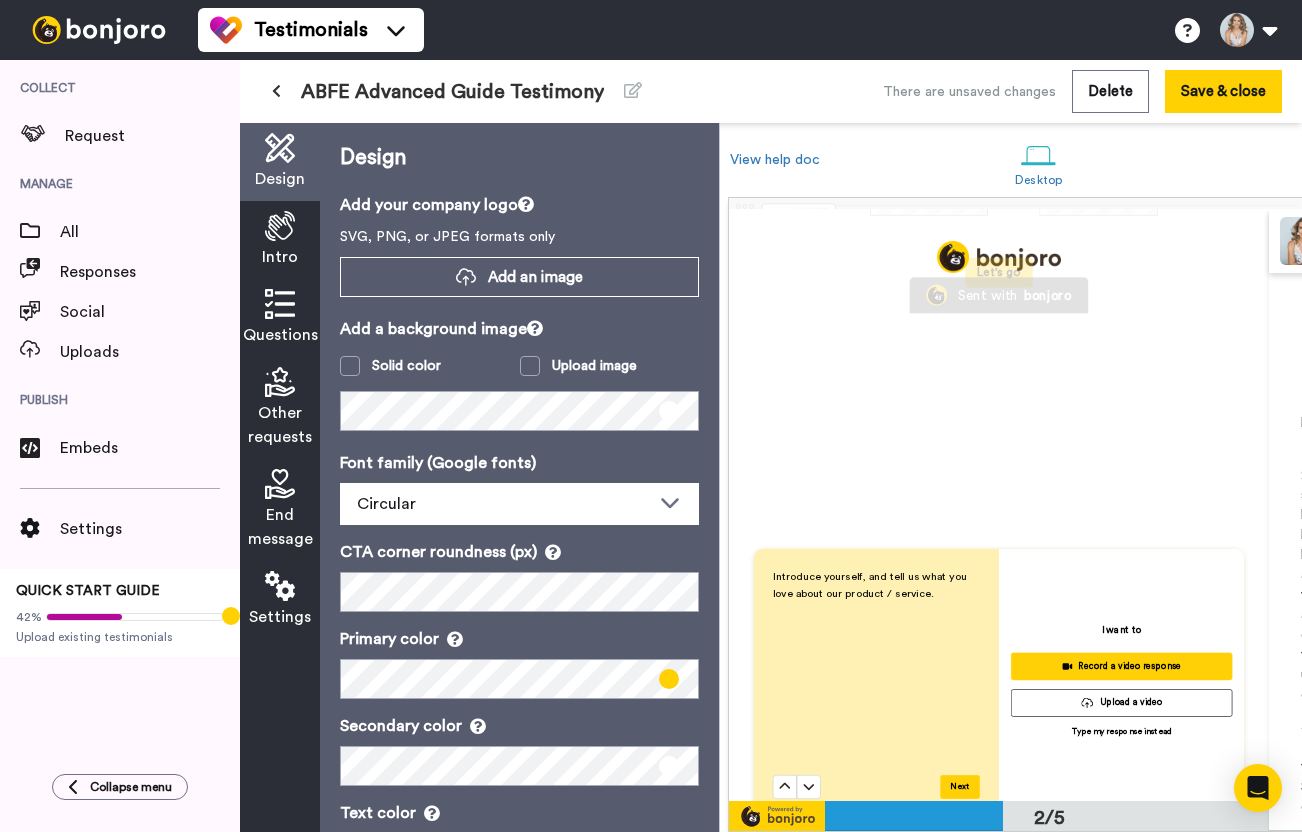 scroll, scrollTop: 0, scrollLeft: 0, axis: both 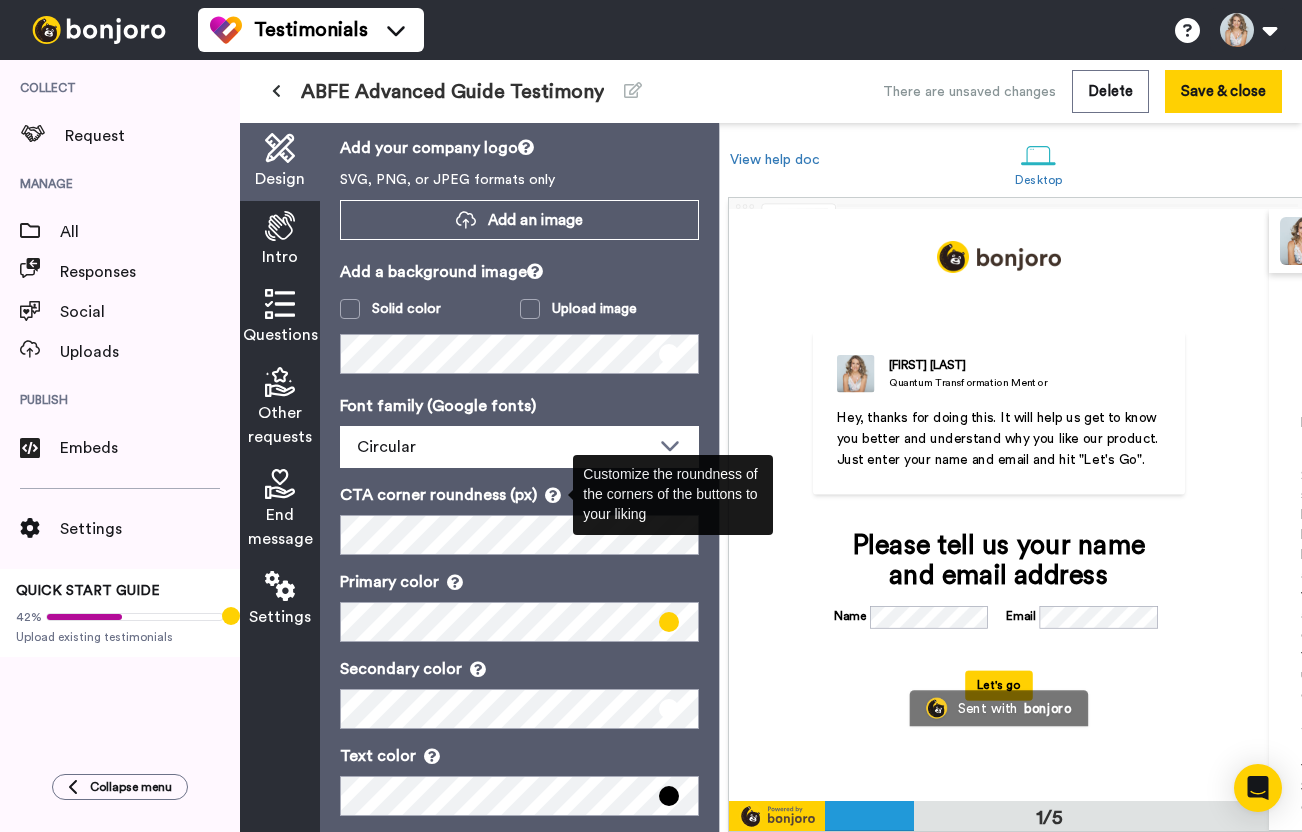 click on "Customize the roundness of the corners of the buttons to your liking" at bounding box center [673, 495] 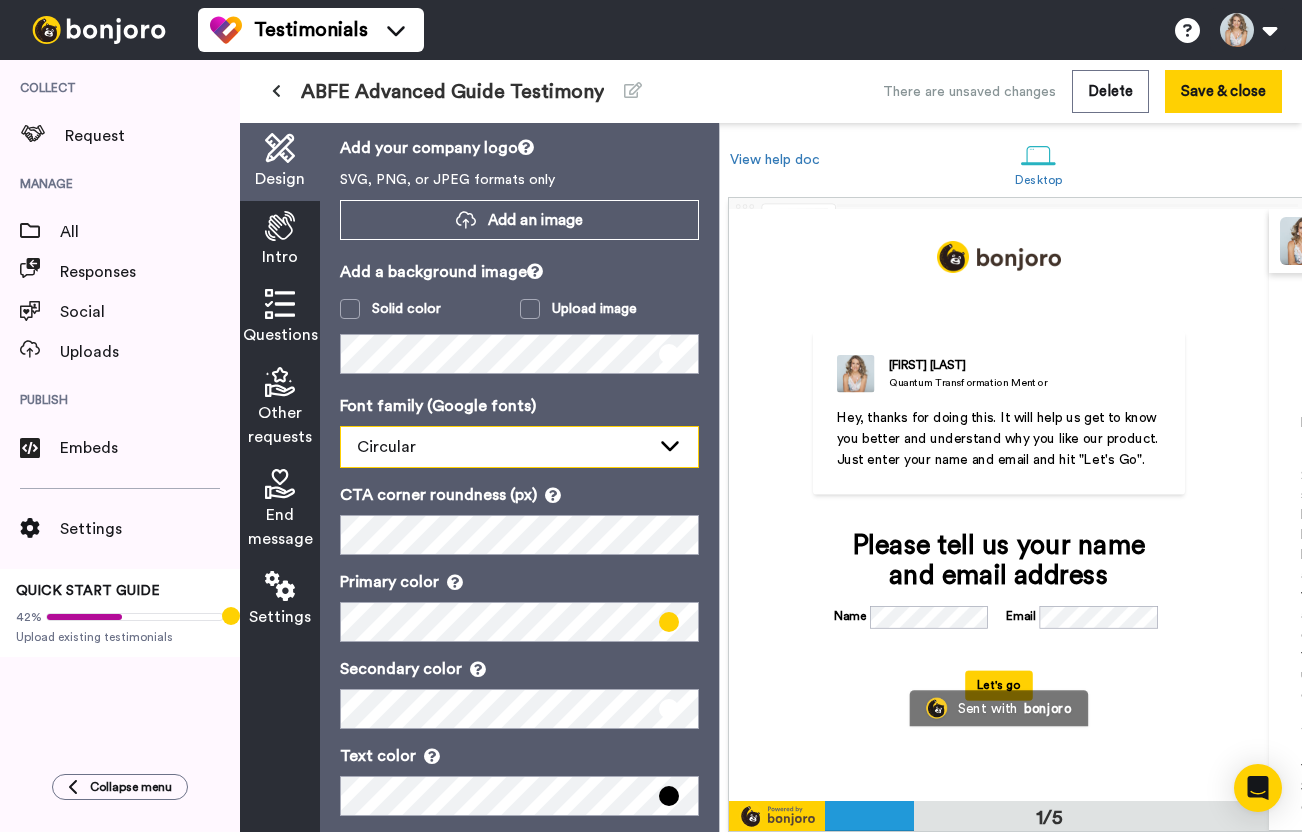 click 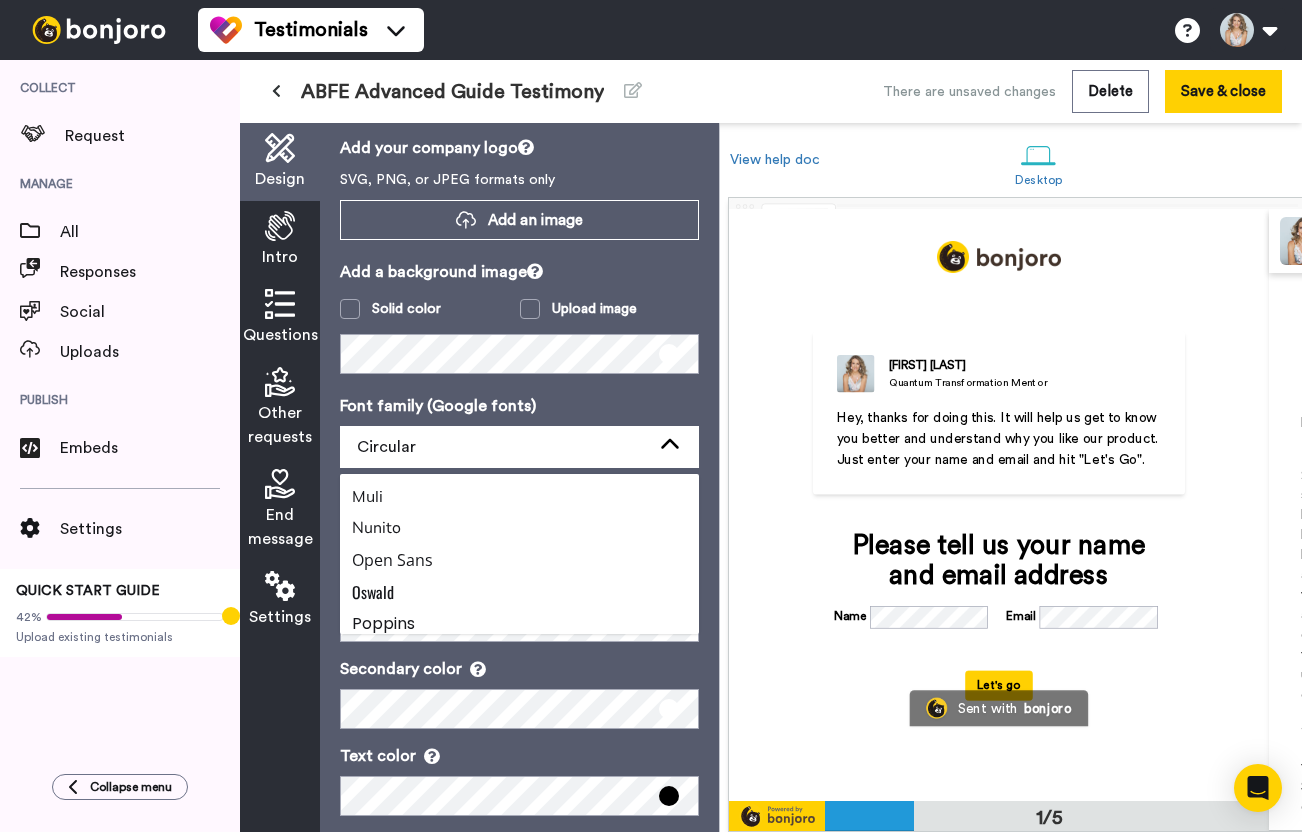 scroll, scrollTop: 641, scrollLeft: 0, axis: vertical 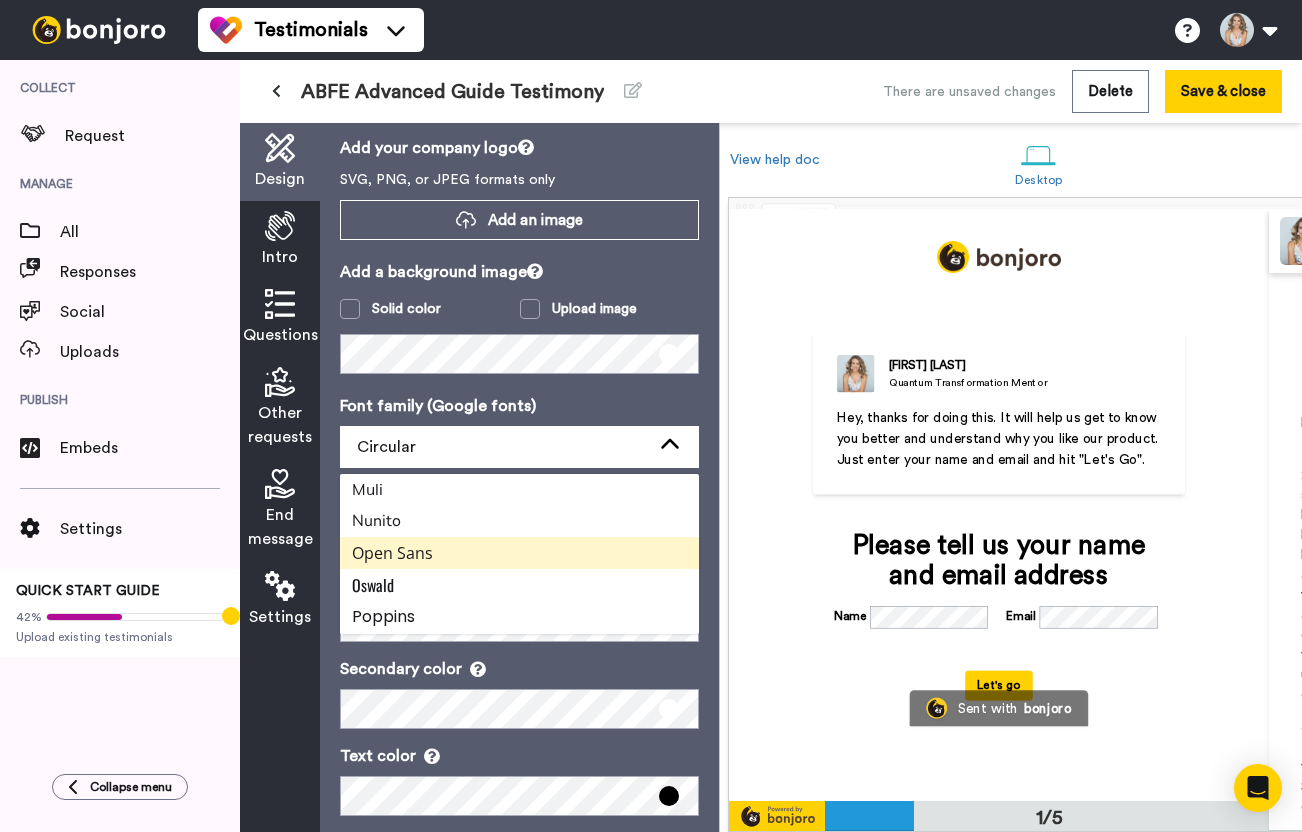 click on "Open Sans" at bounding box center (519, 553) 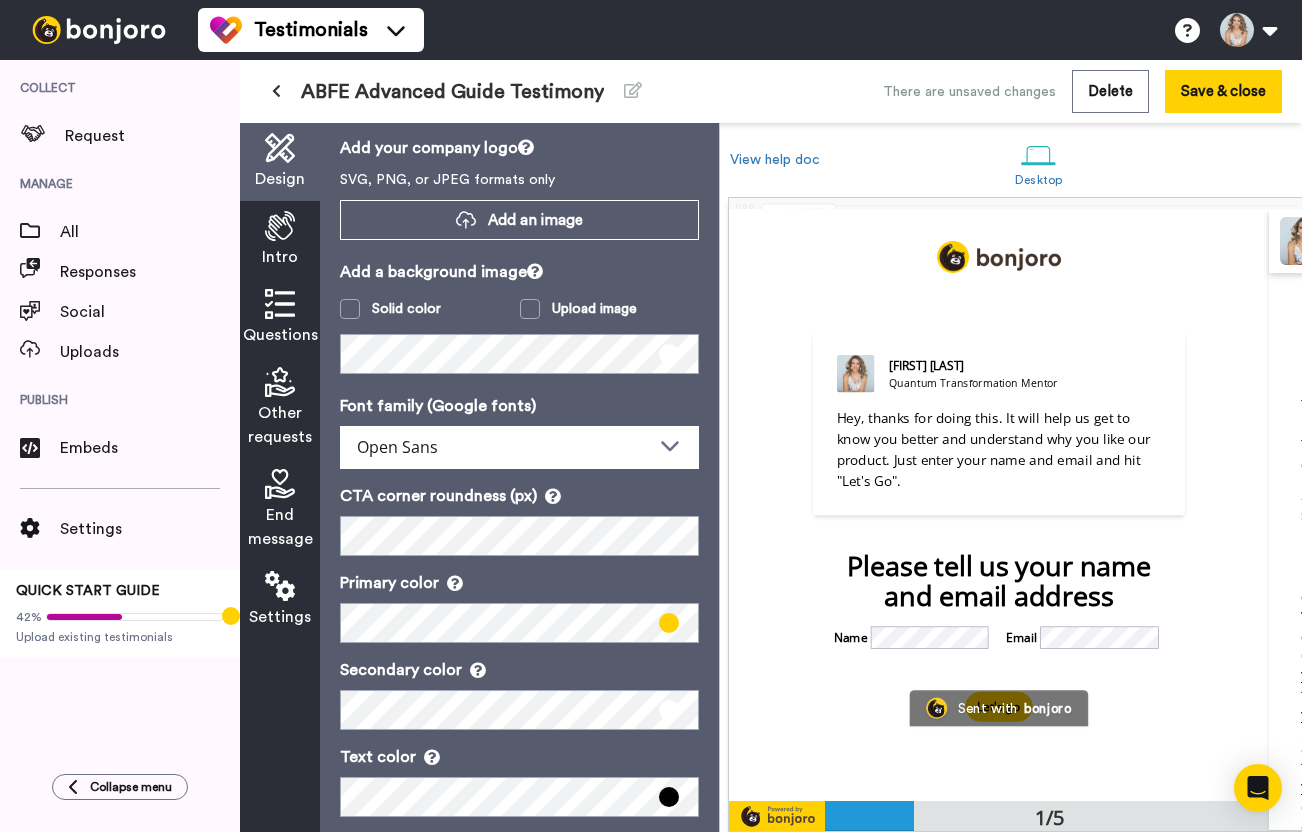 click on "Font family (Google fonts) Open Sans Abhaya Libre Alegreya Aleo Arapey Asap Condensed Assistant Barlow Bitter Brawler Caladea Carme Circular Encode Sans Semi Condensed Enriqueta Frank Ruhl Libre Gelasio Headland One Lato Merriweather Montserrat Muli Nunito Open Sans Oswald Poppins ROKKITT Roboto Rubik Source Sans Pro Spectral Work Sans CTA corner roundness (px) Primary color Secondary color Text color" at bounding box center (519, 605) 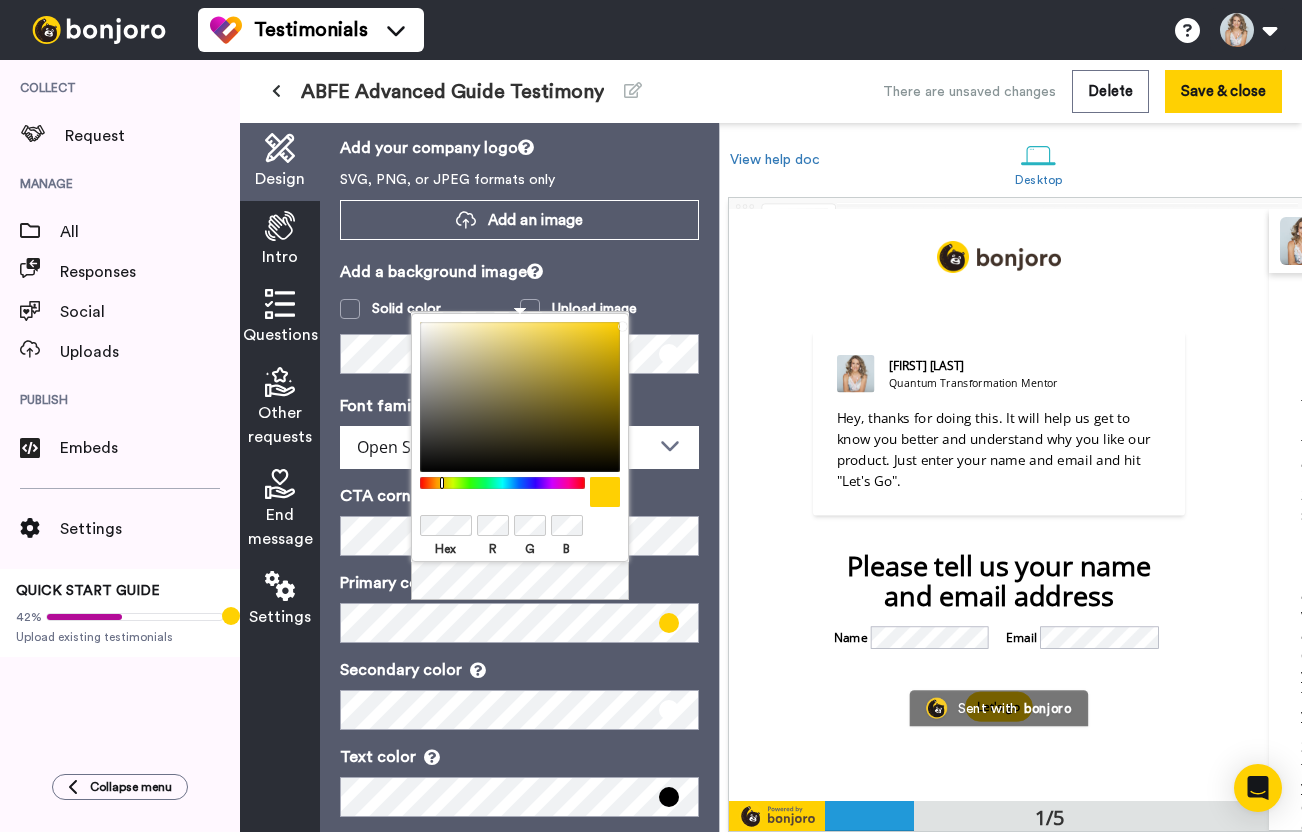 click at bounding box center (520, 492) 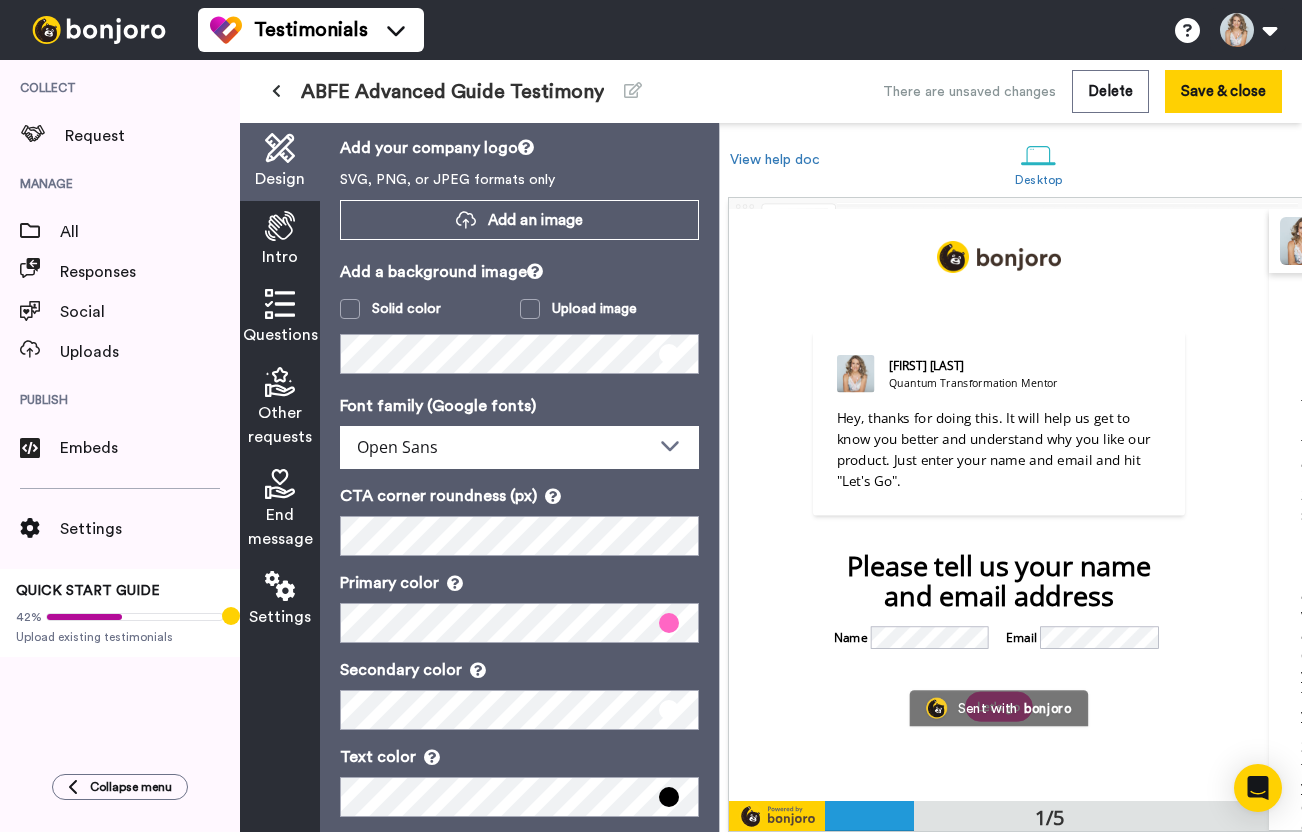click on "Primary color" at bounding box center (519, 583) 